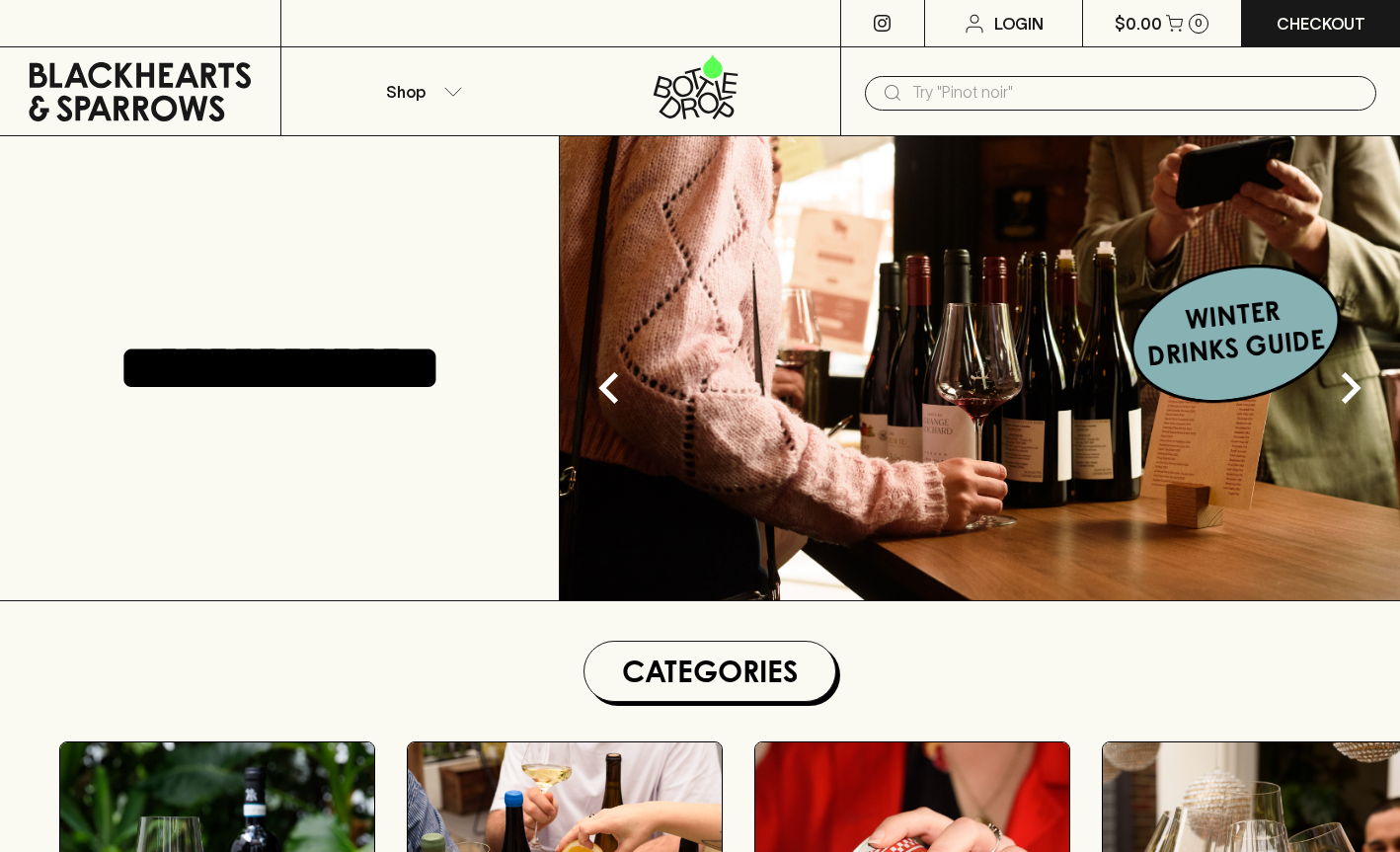 scroll, scrollTop: 0, scrollLeft: 0, axis: both 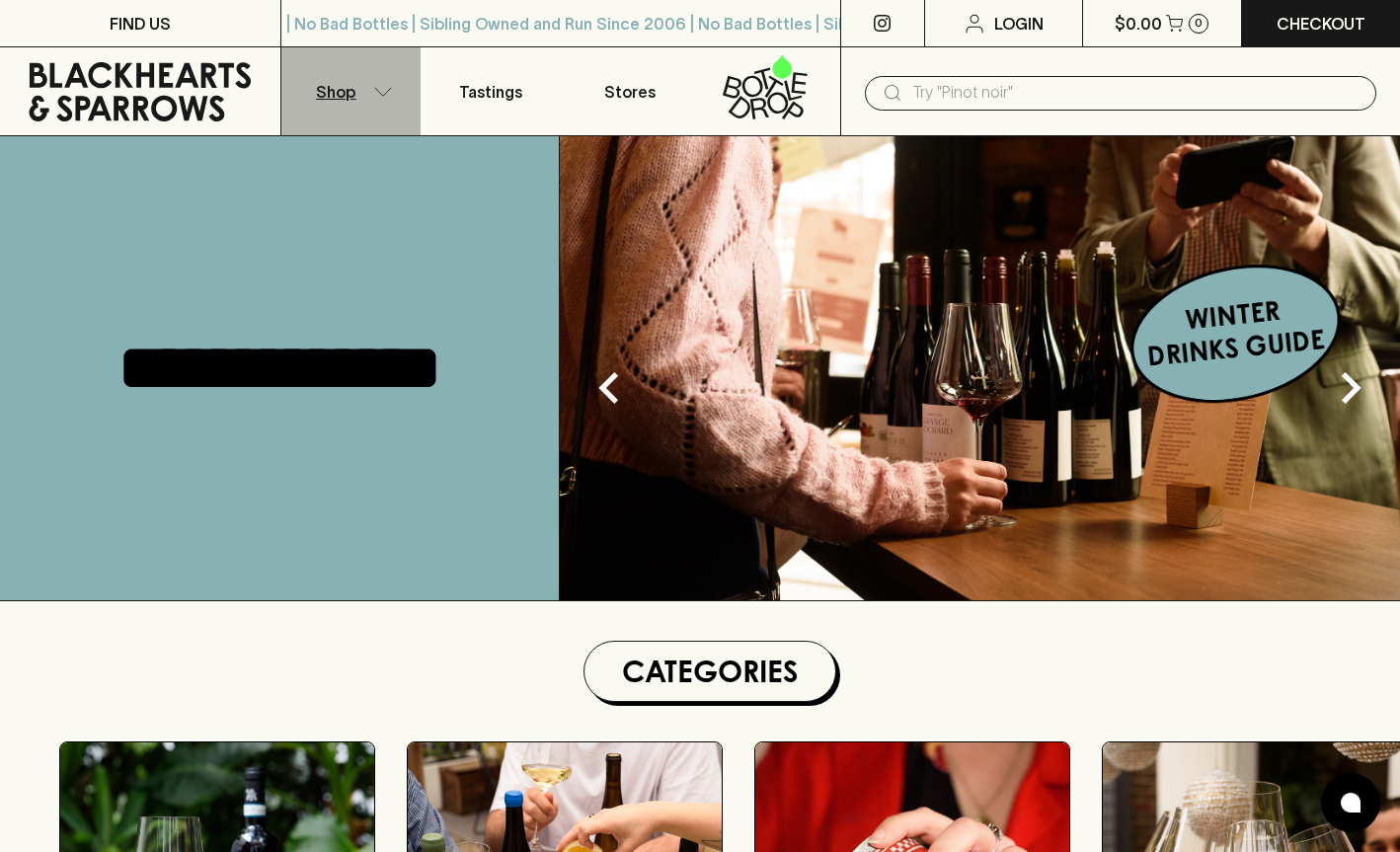 click 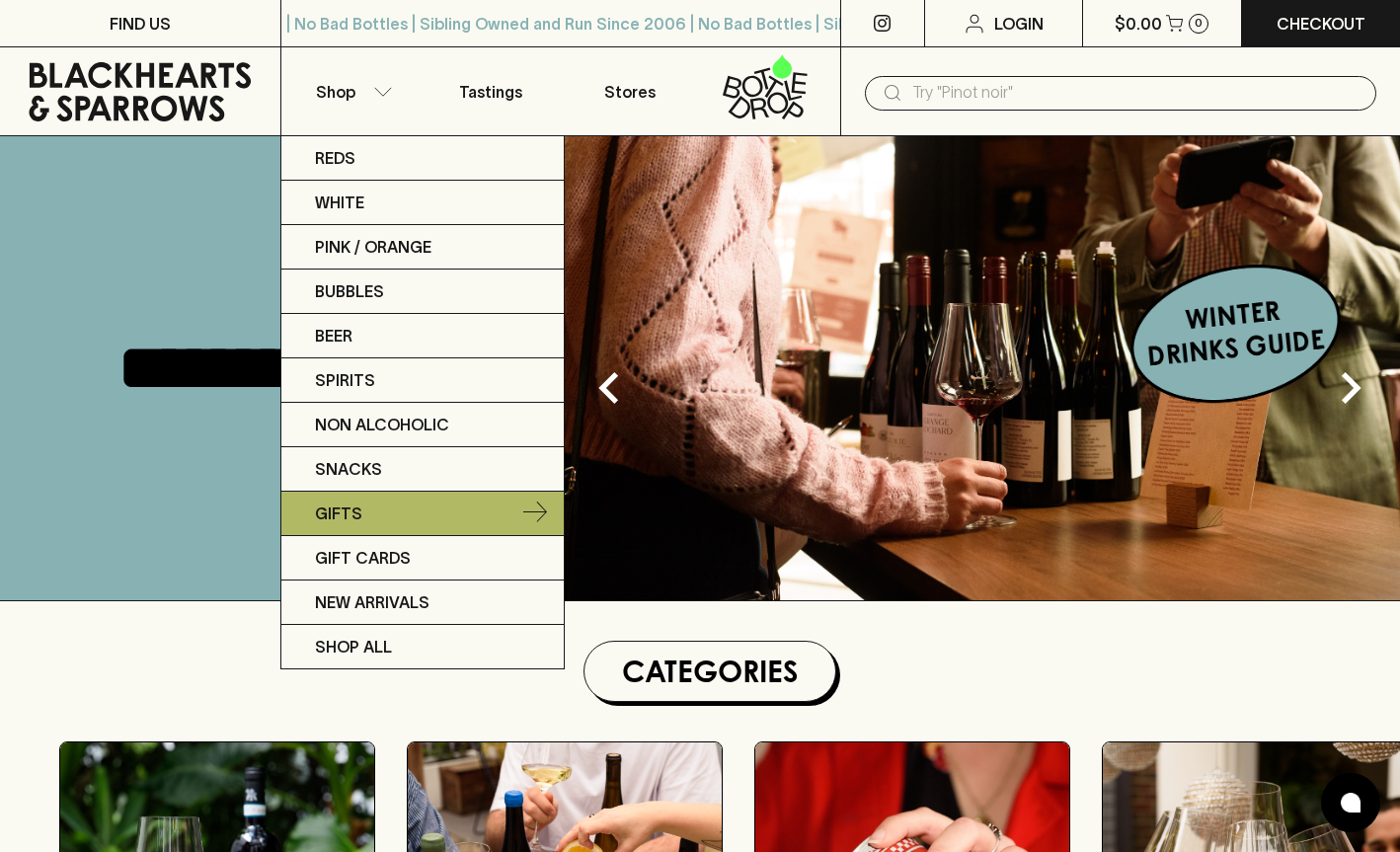 click on "Gifts" at bounding box center (423, 513) 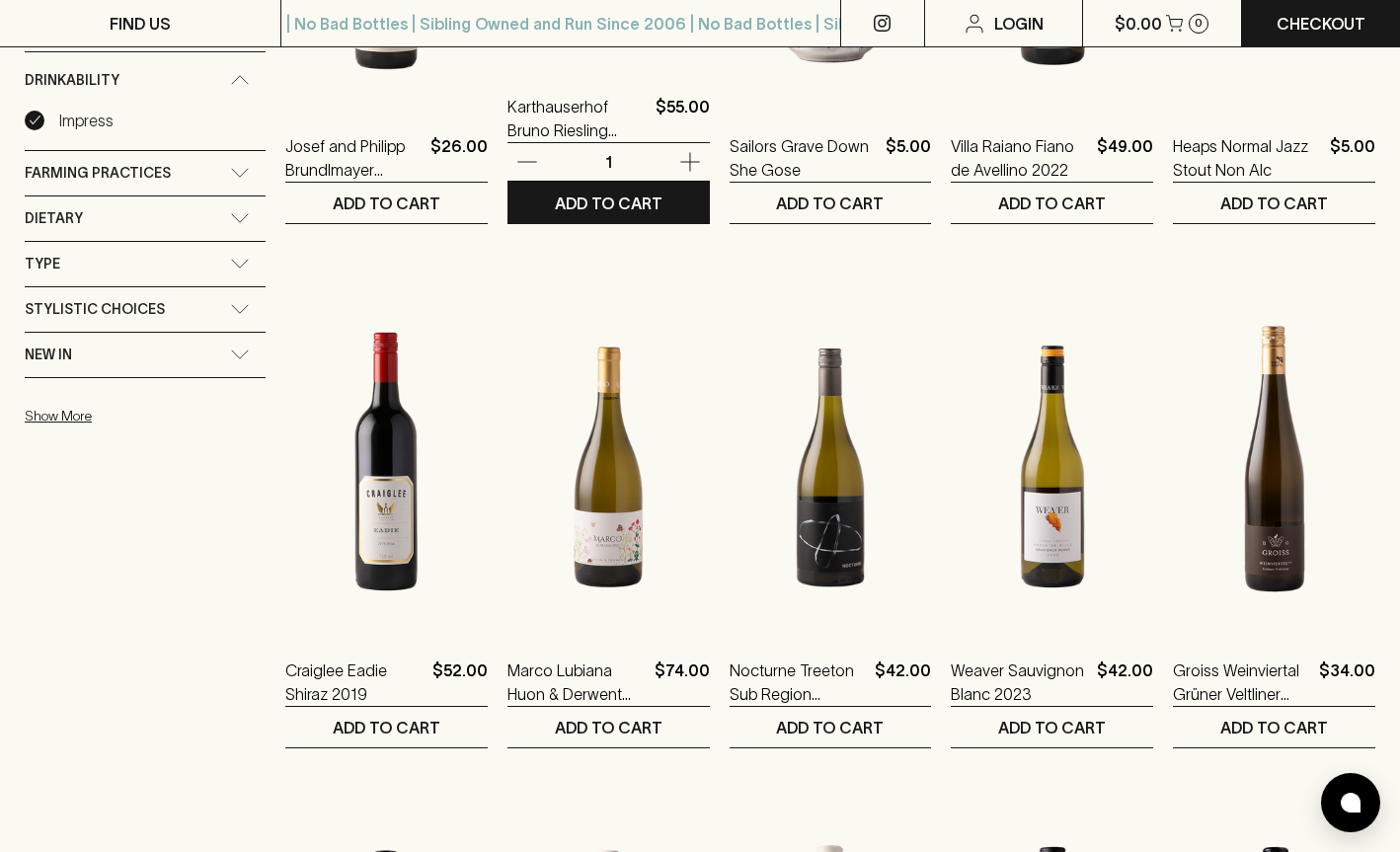 scroll, scrollTop: 564, scrollLeft: 0, axis: vertical 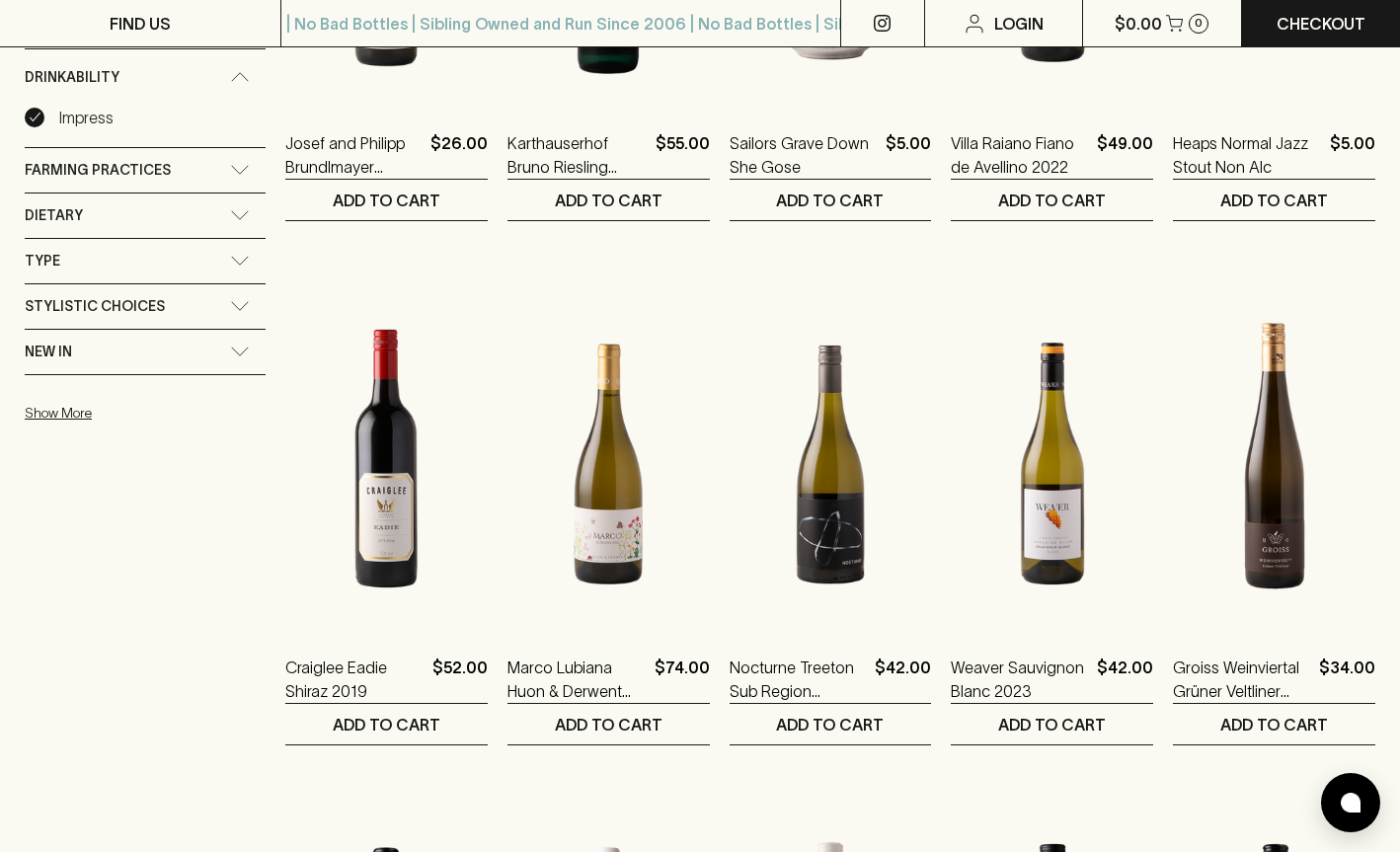 click on "Farming Practices" at bounding box center [98, 170] 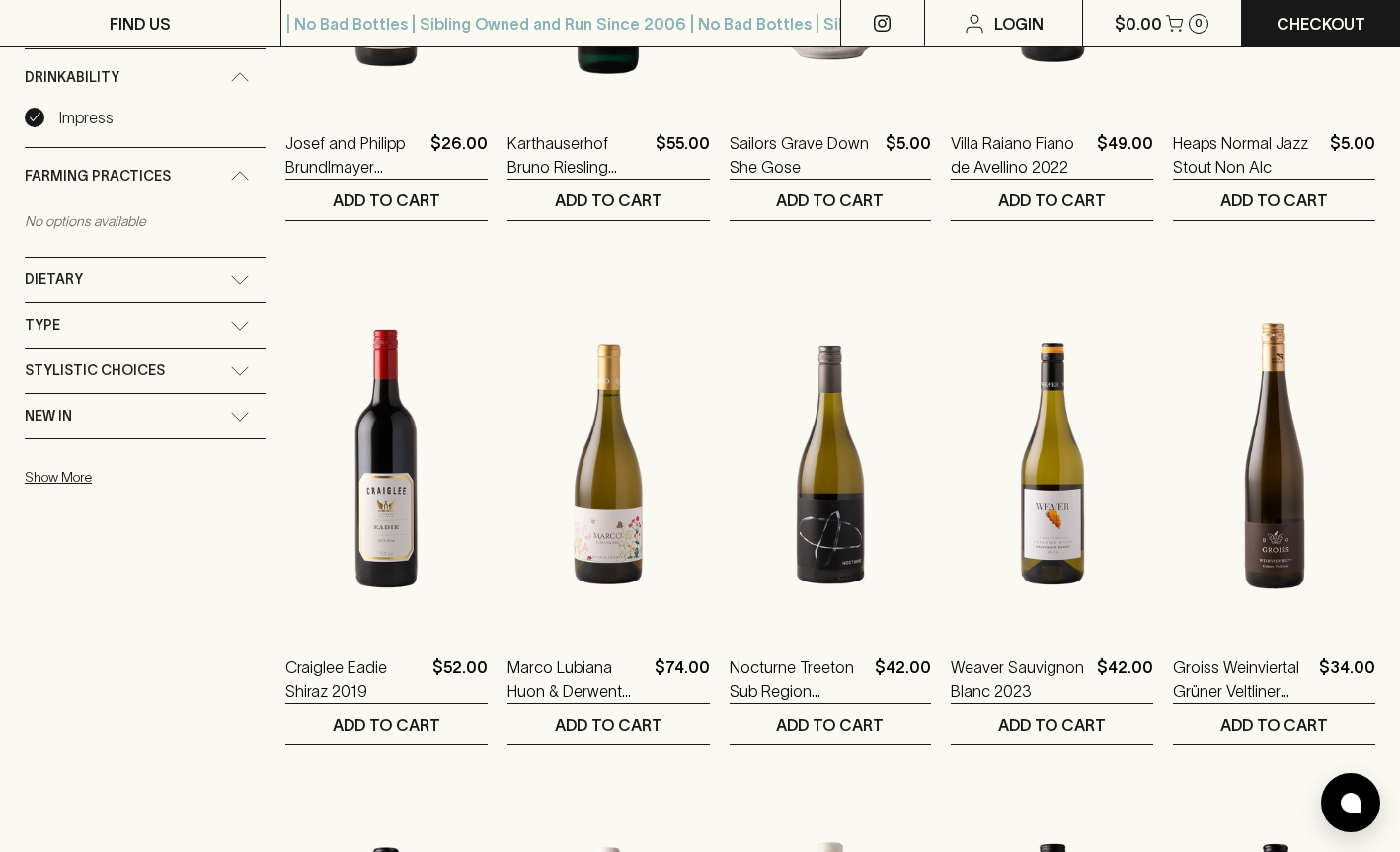 click on "Farming Practices" at bounding box center [98, 176] 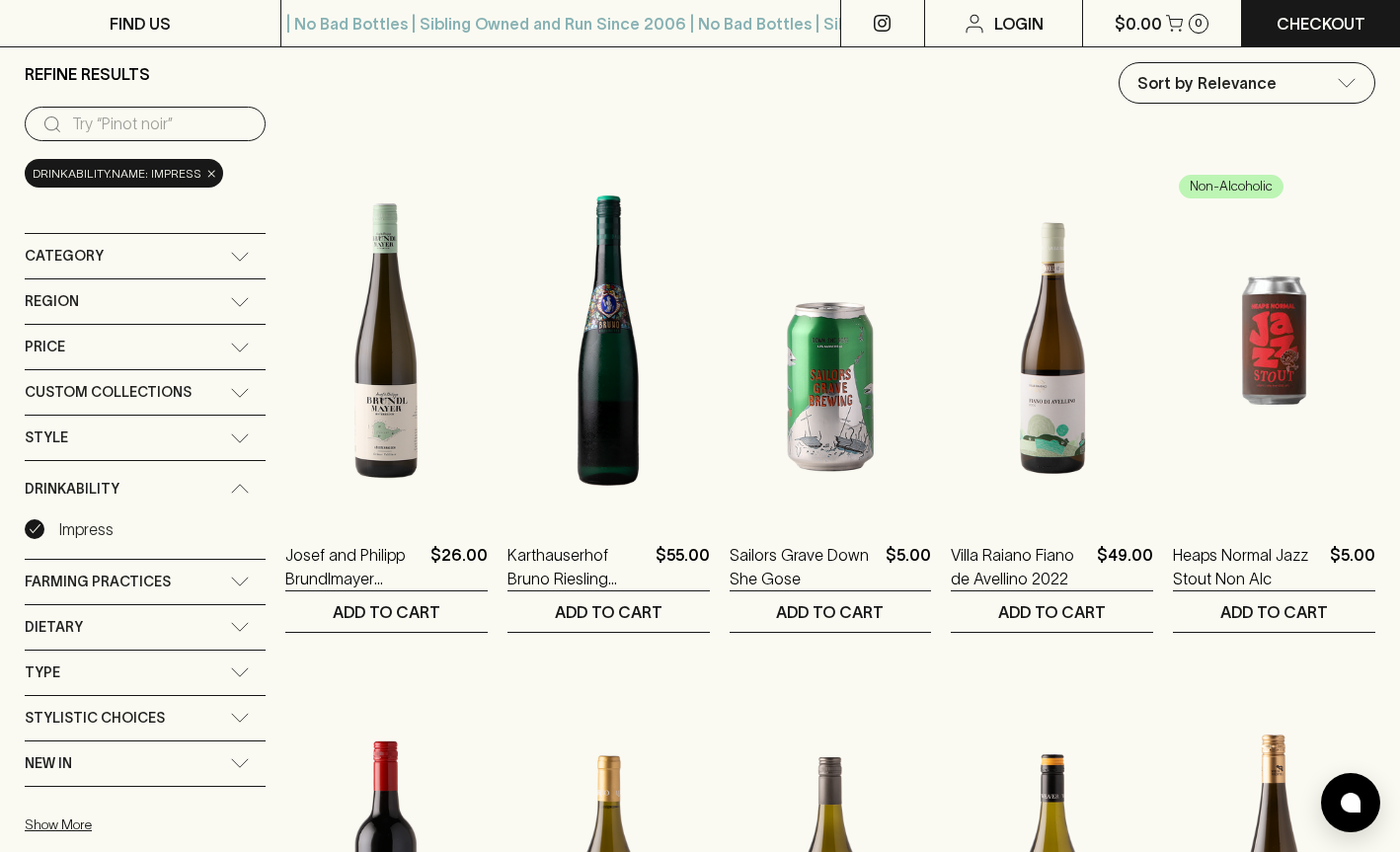 scroll, scrollTop: 148, scrollLeft: 0, axis: vertical 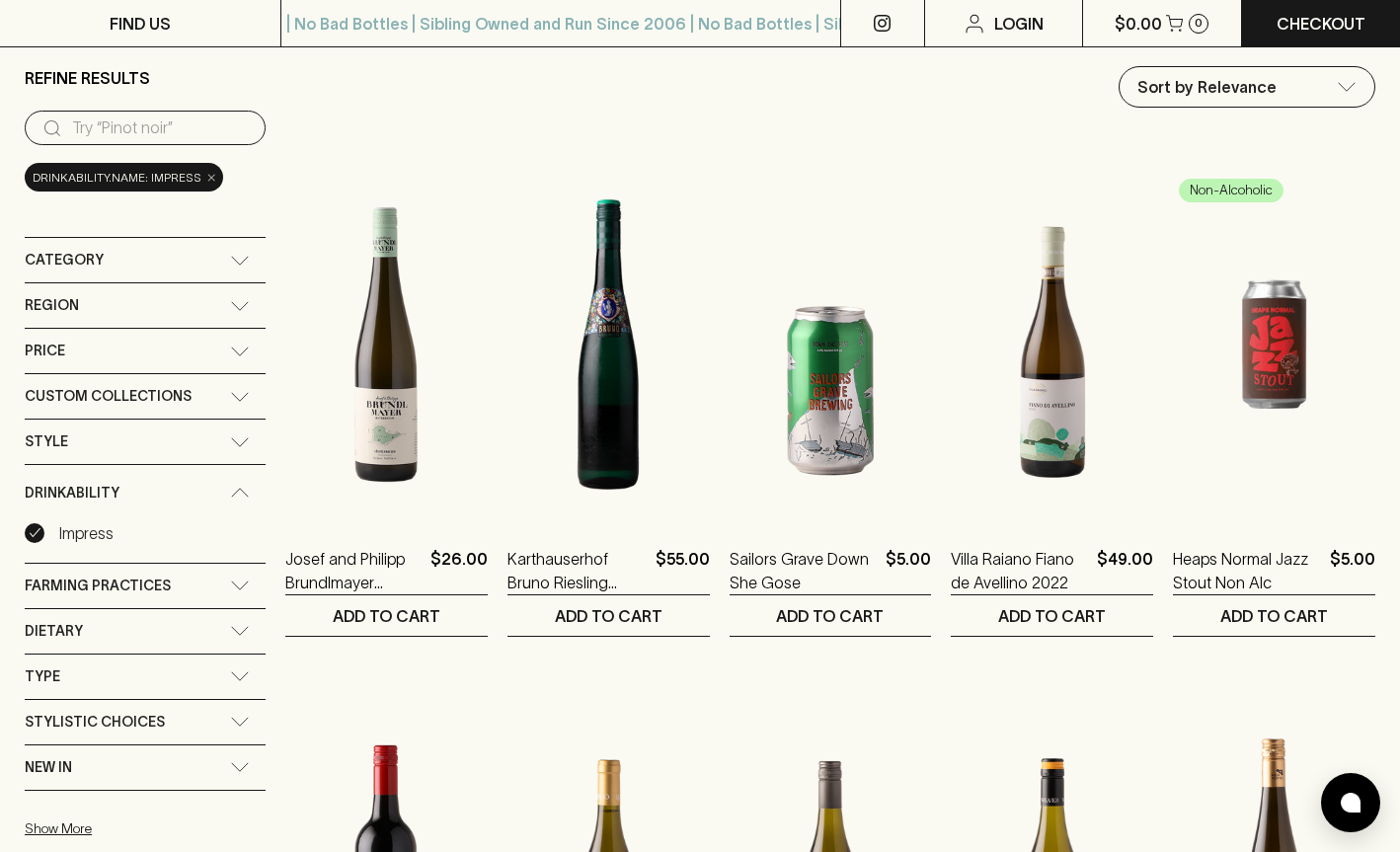 click on "×" at bounding box center [211, 177] 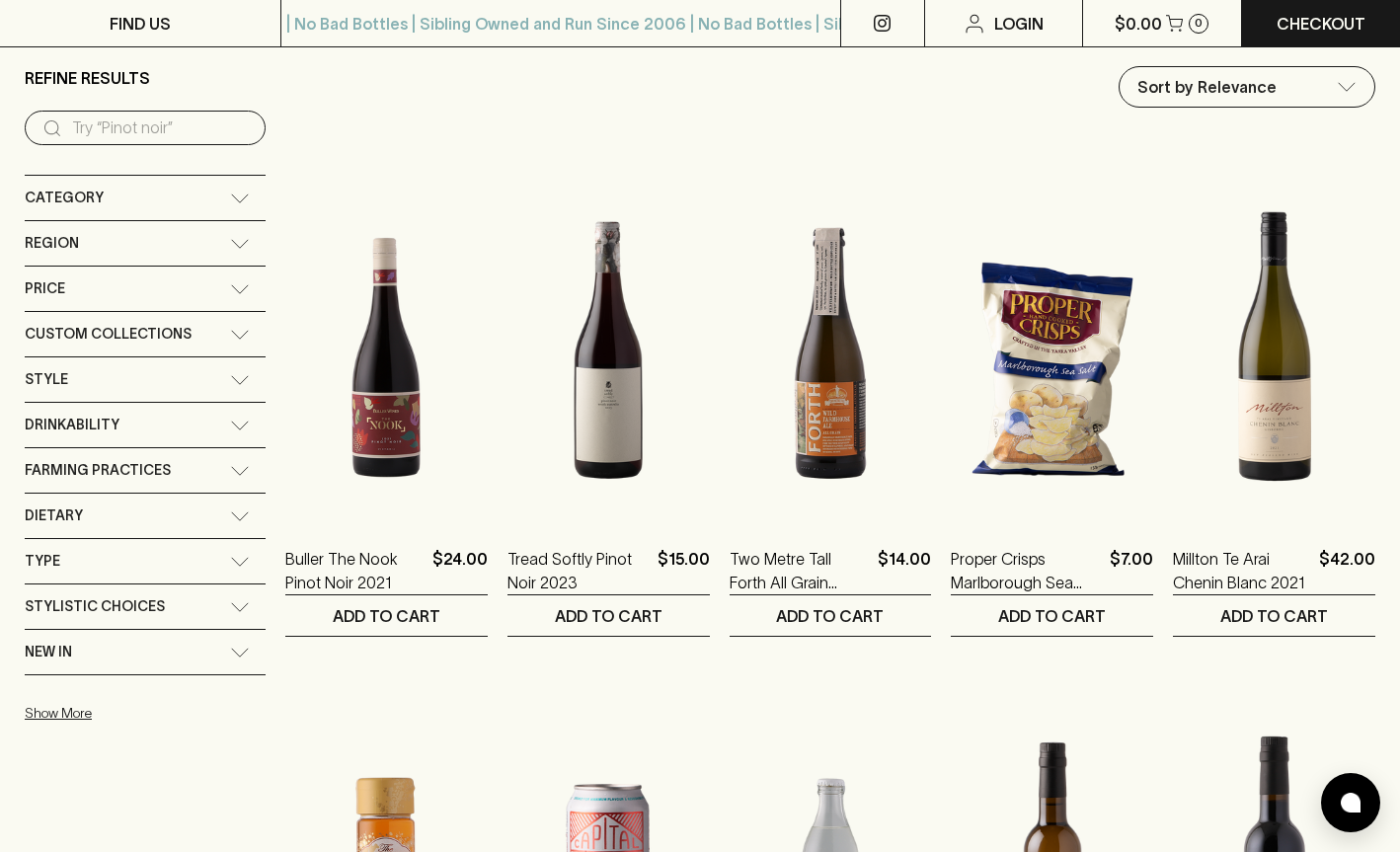 click on "Custom Collections" at bounding box center (108, 334) 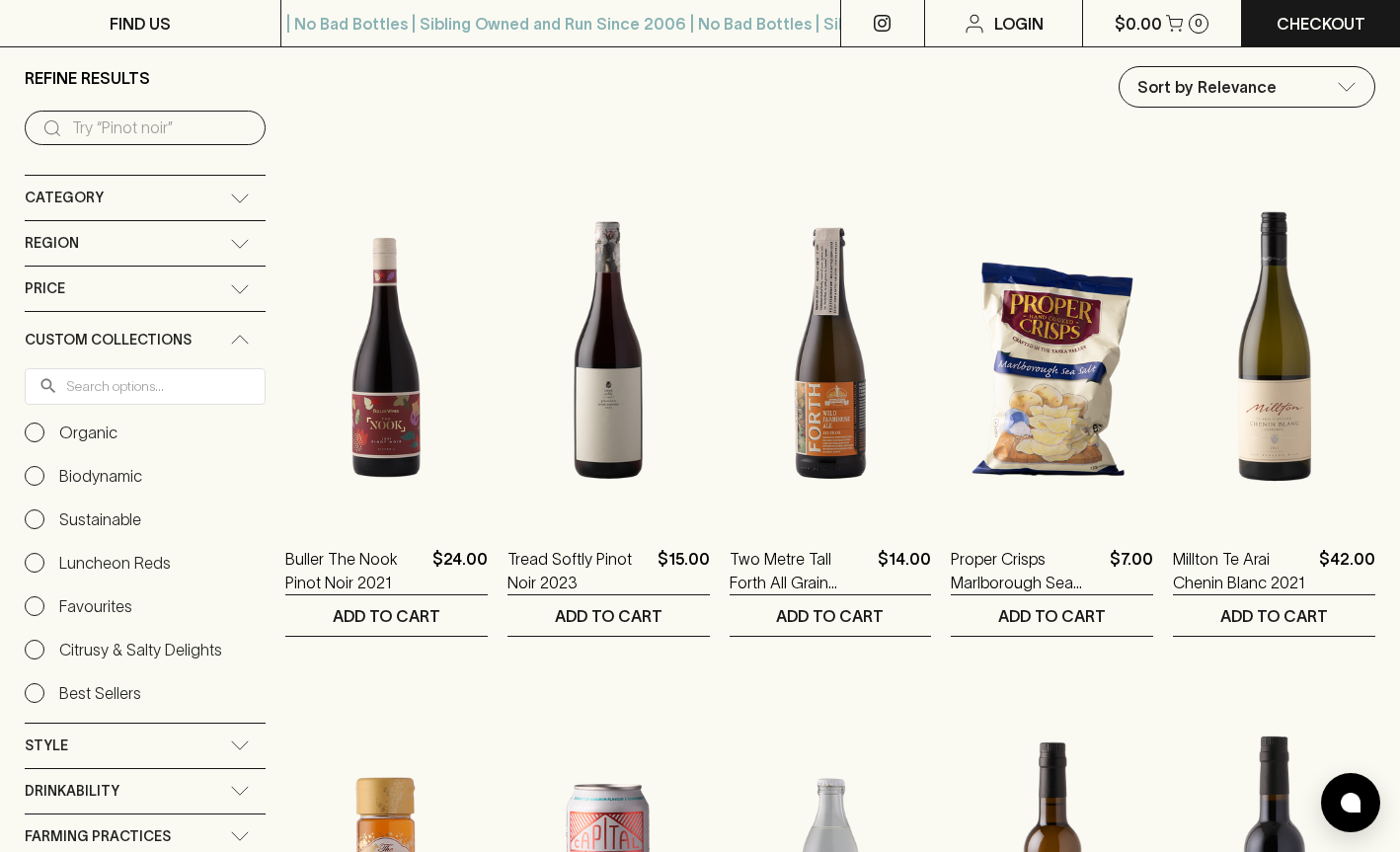 click on "Custom Collections" at bounding box center (108, 340) 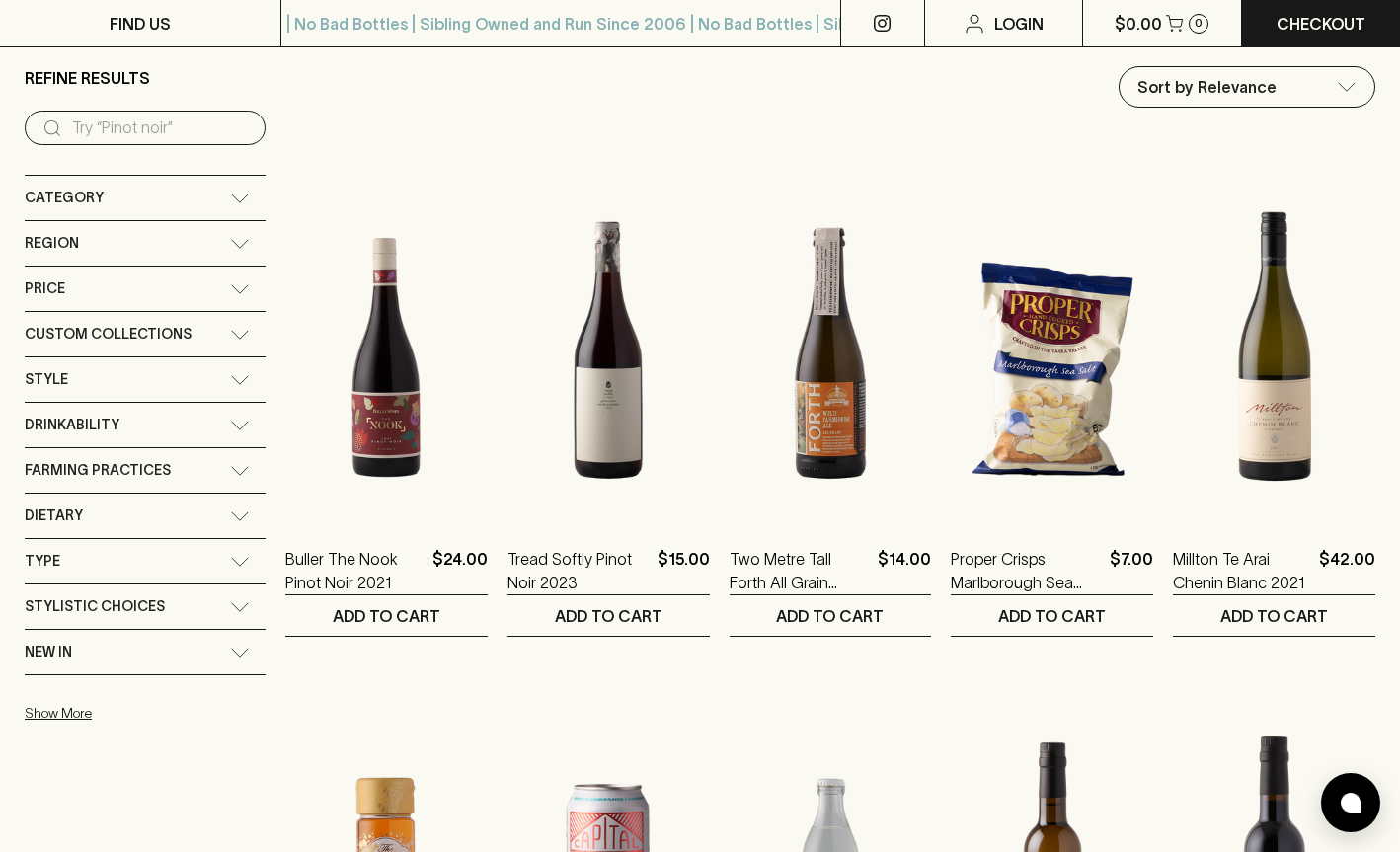 click on "Stylistic Choices" at bounding box center (95, 606) 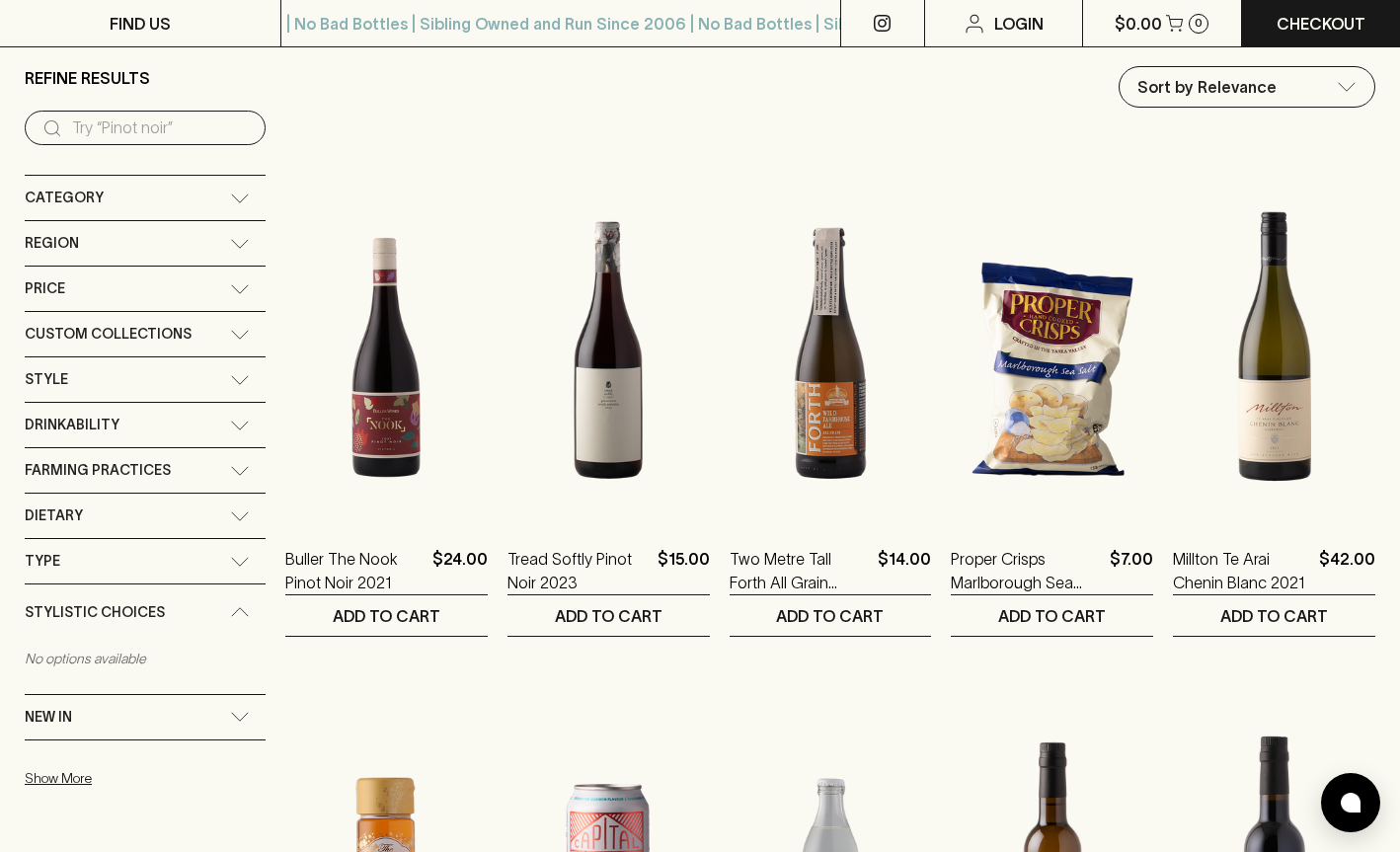click on "Stylistic Choices" at bounding box center (95, 612) 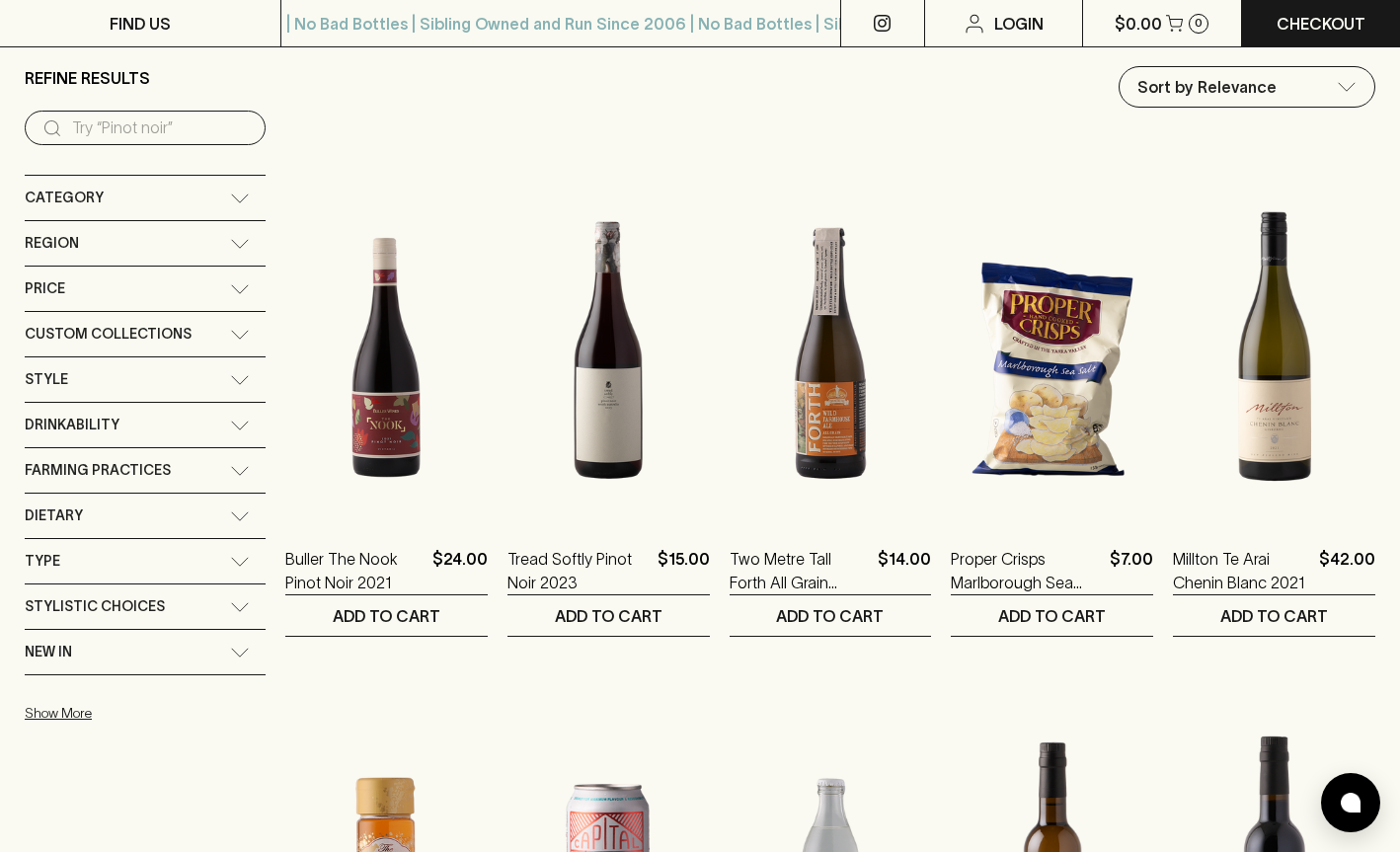 click on "New In" at bounding box center [127, 652] 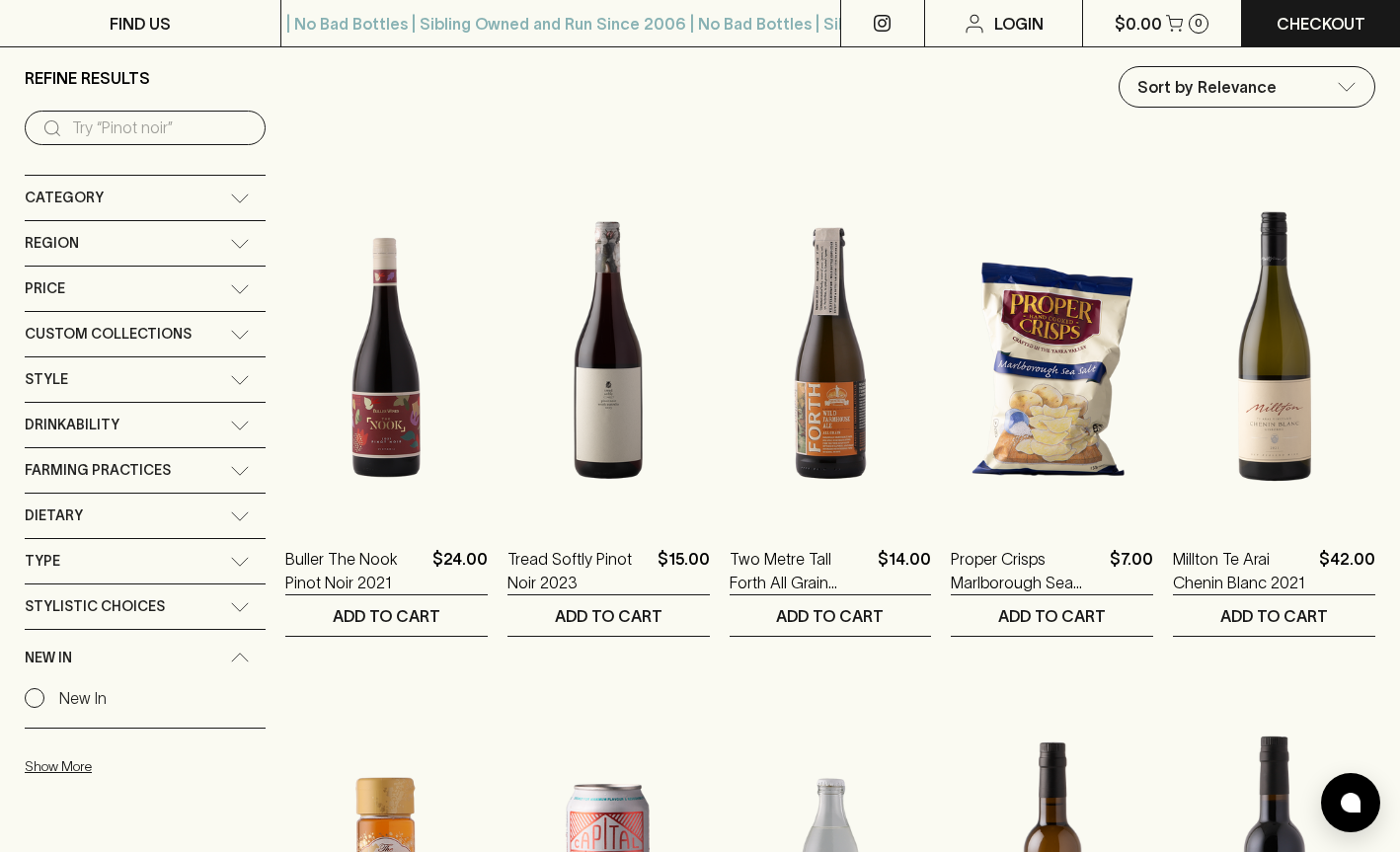 click on "New In" at bounding box center (127, 658) 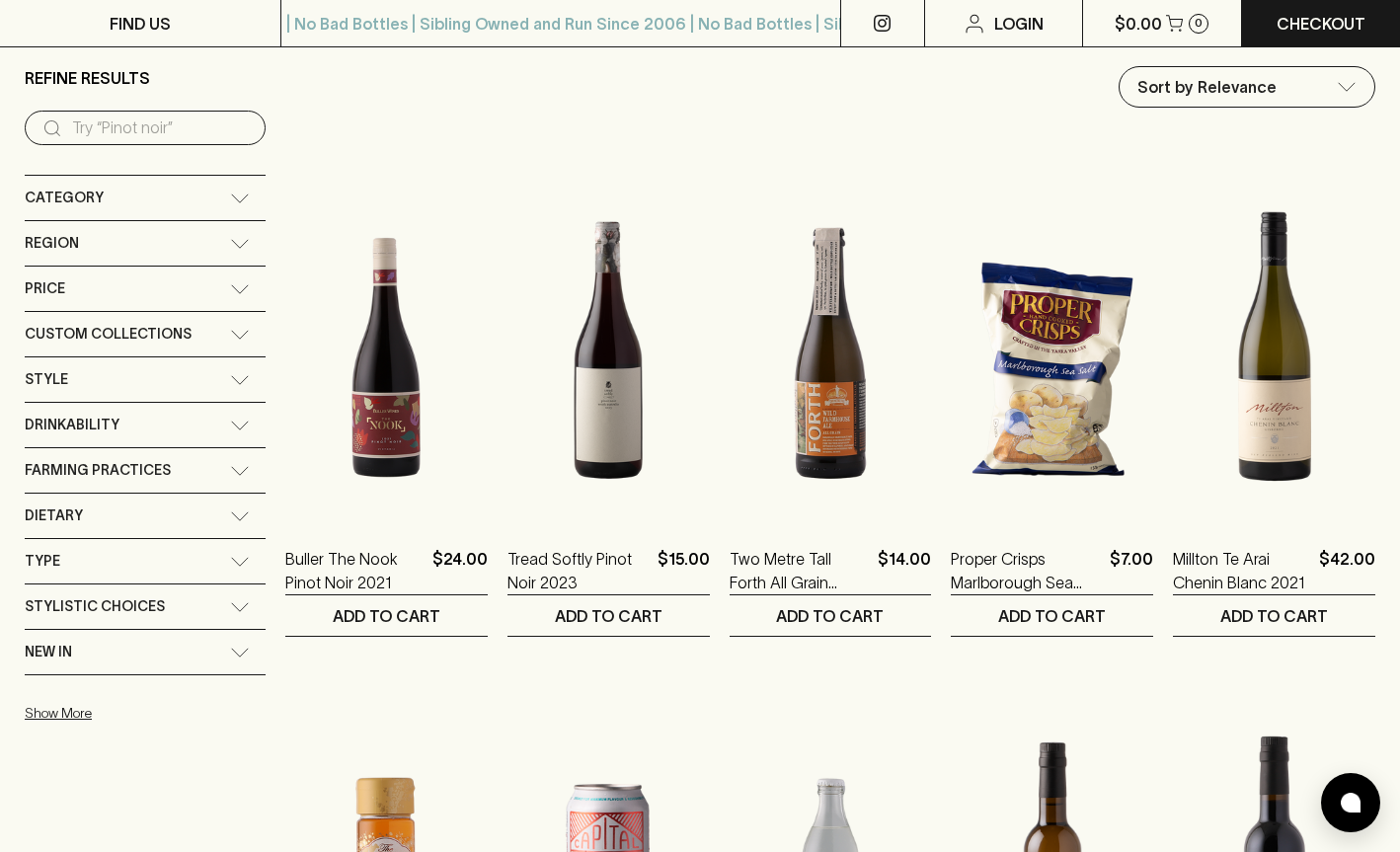 click on "Style" at bounding box center (145, 379) 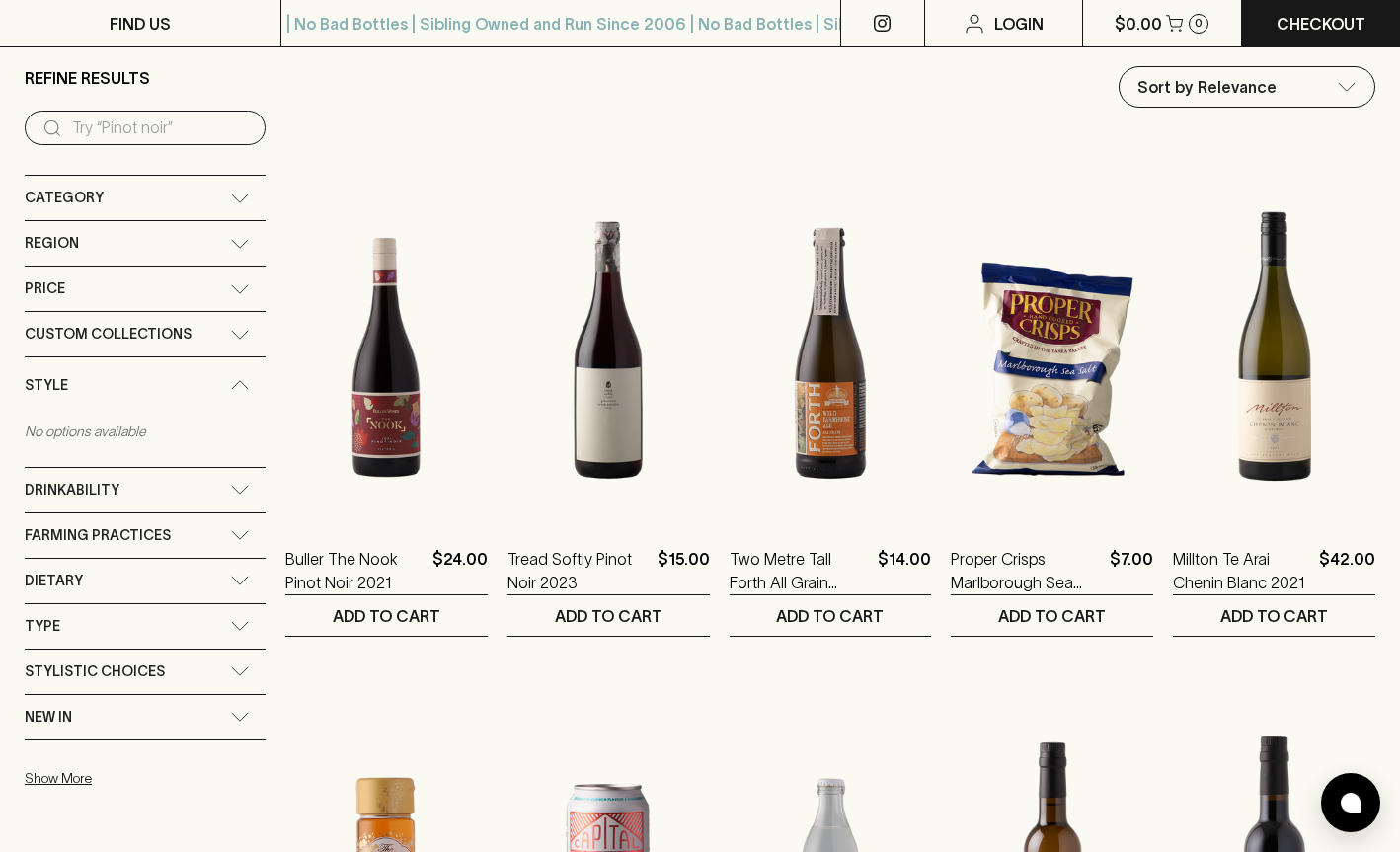 click on "Style" at bounding box center (127, 385) 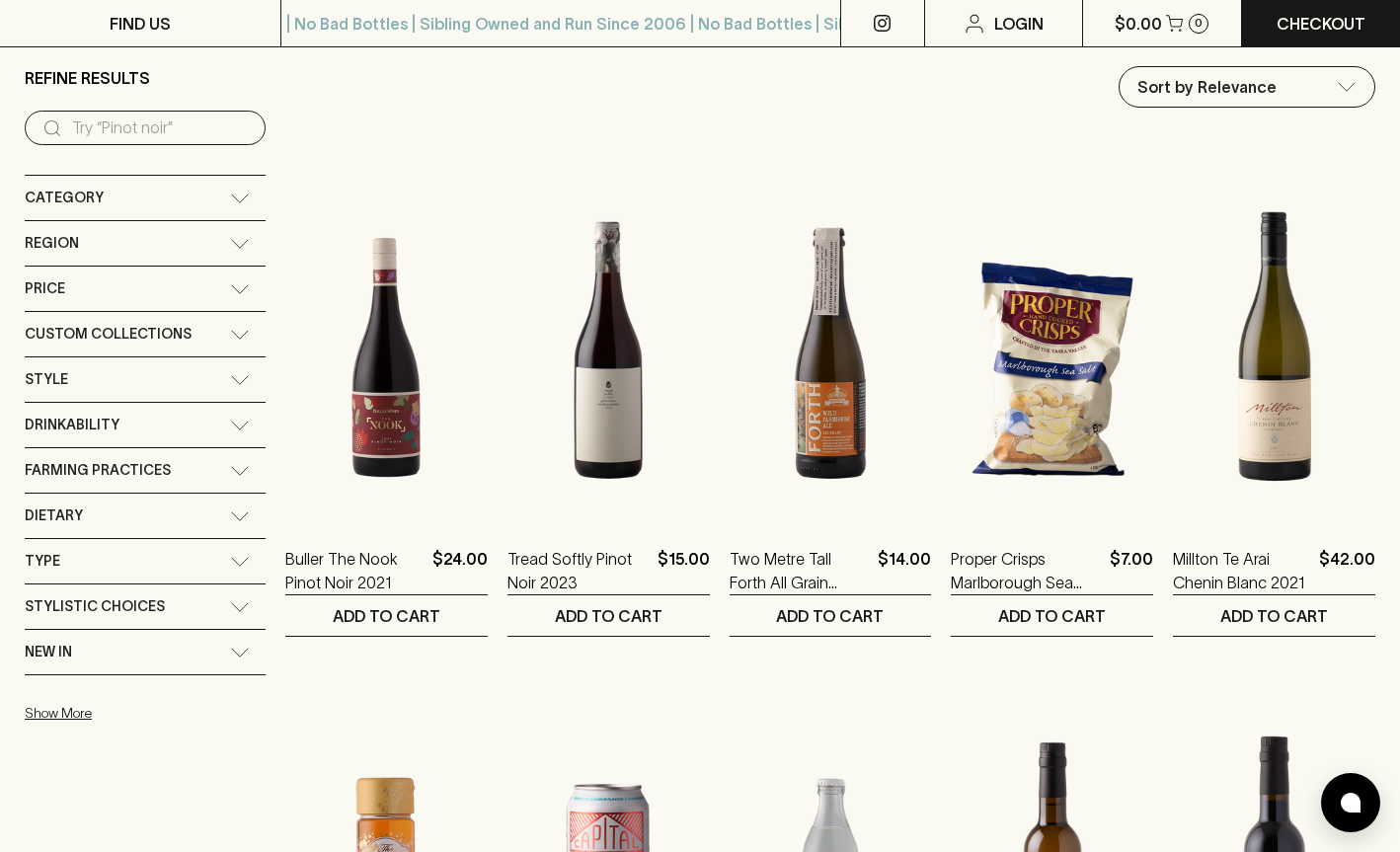 click on "Region" at bounding box center (127, 243) 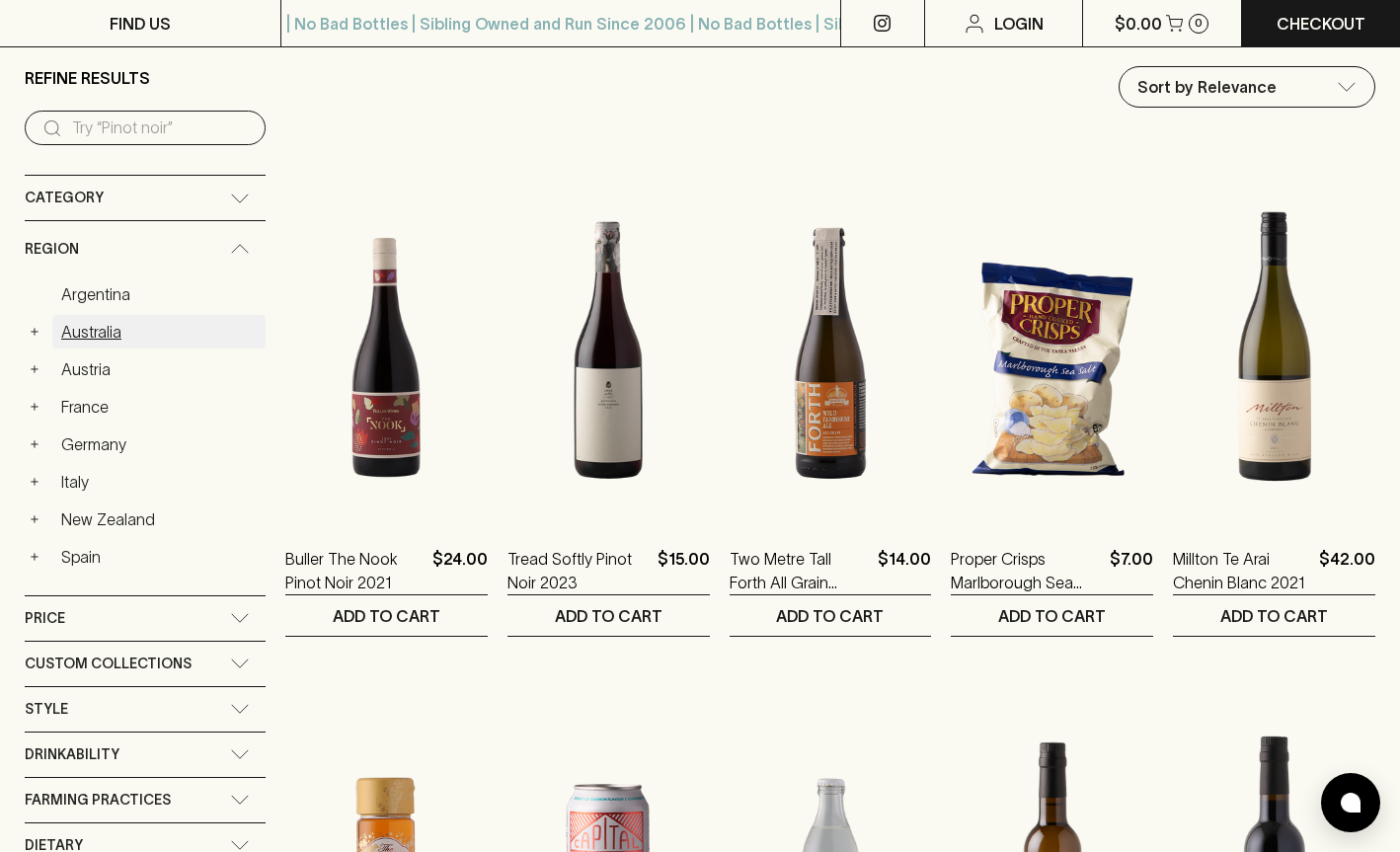 click on "Australia" at bounding box center (159, 332) 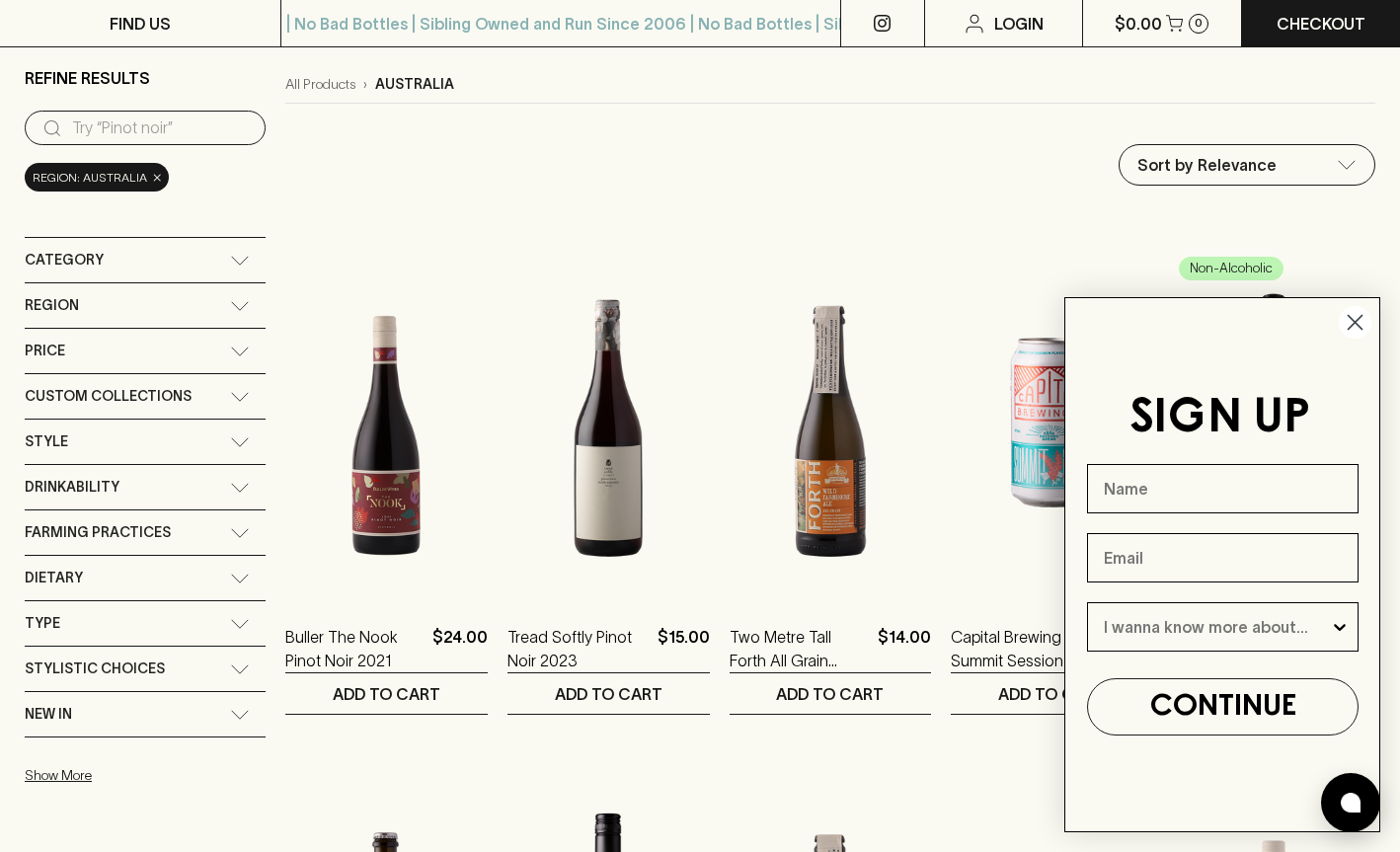 click on "Region" at bounding box center [127, 305] 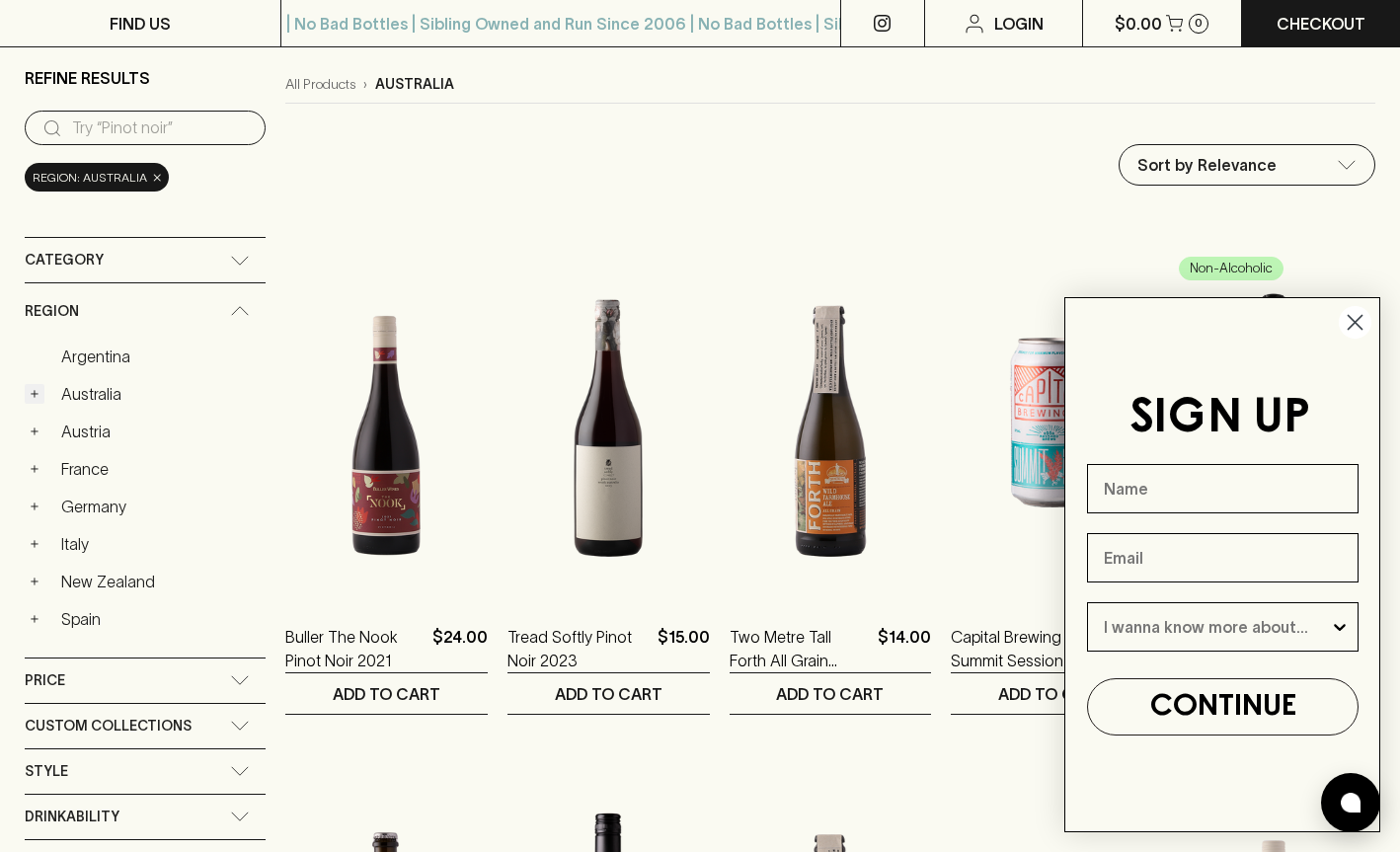 click on "+" at bounding box center (35, 394) 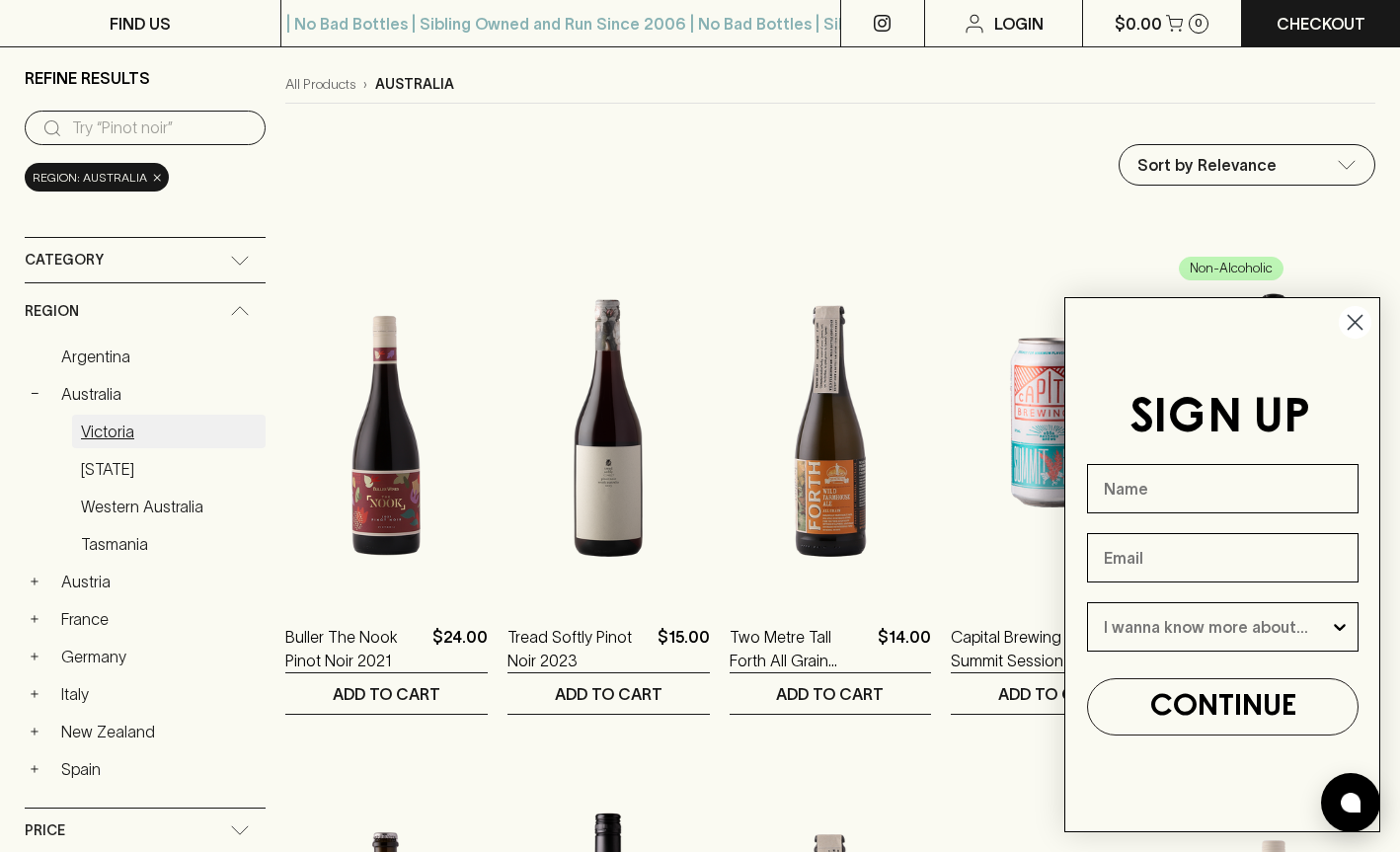 click on "Victoria" at bounding box center (169, 431) 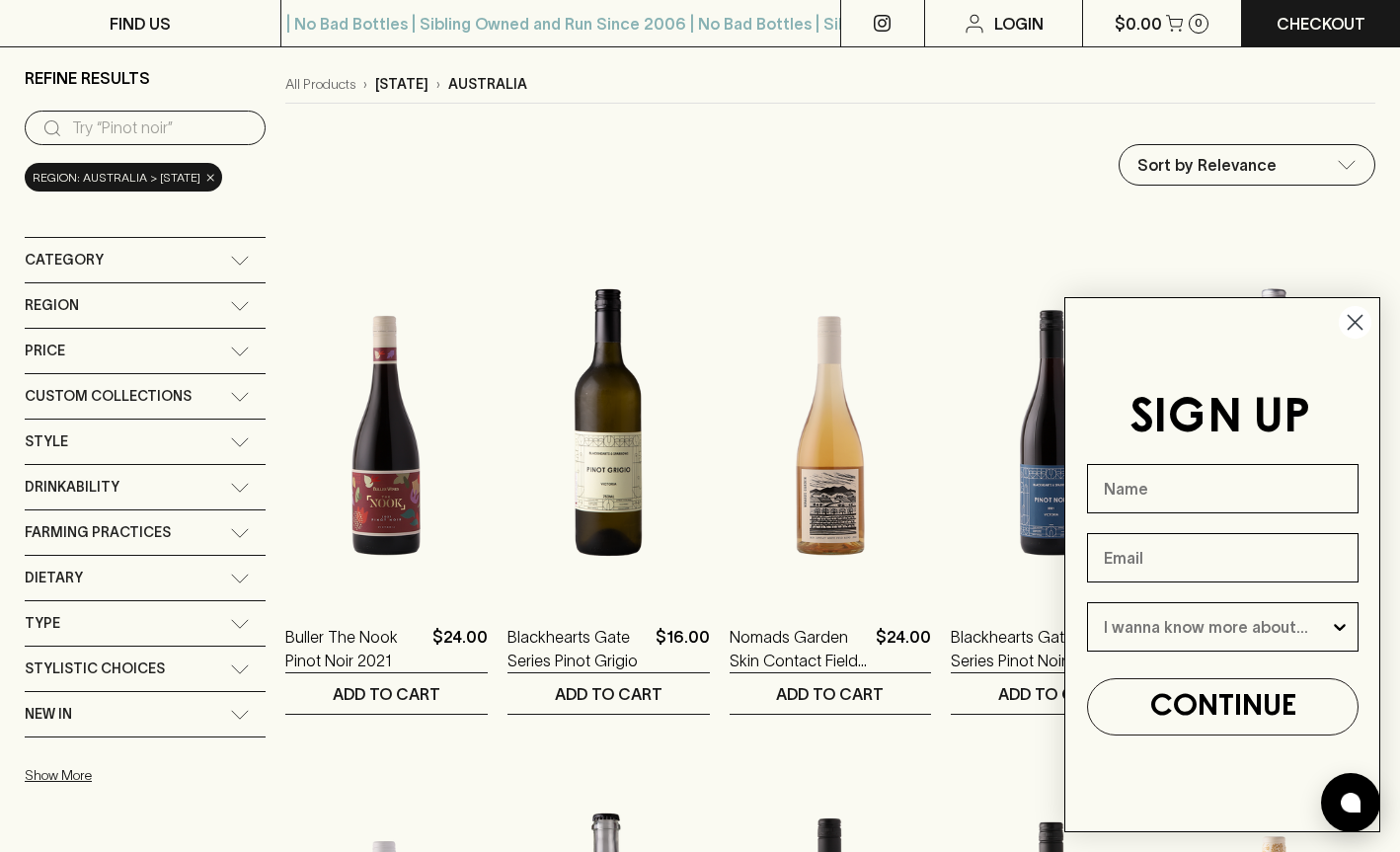 click 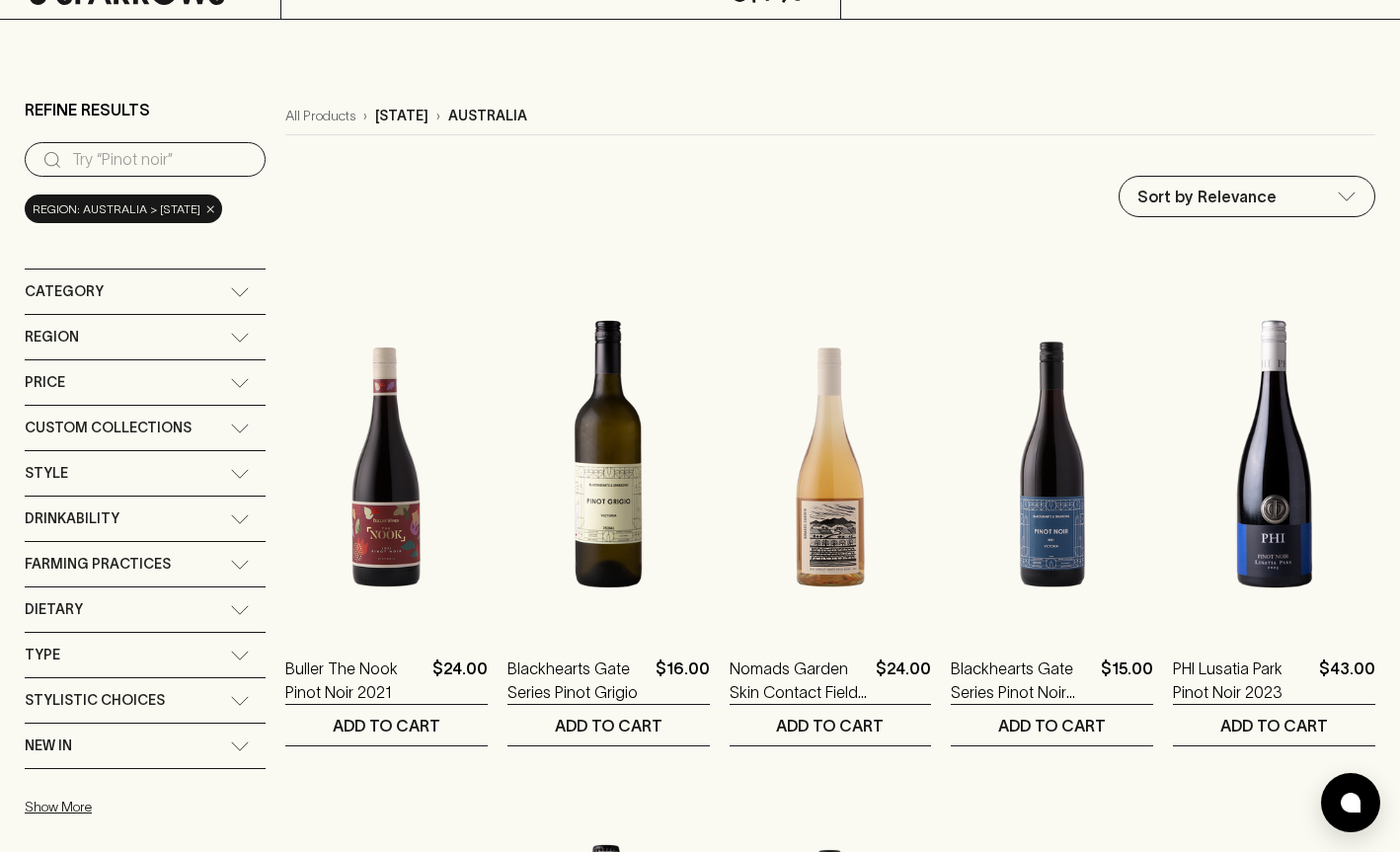 scroll, scrollTop: 116, scrollLeft: 0, axis: vertical 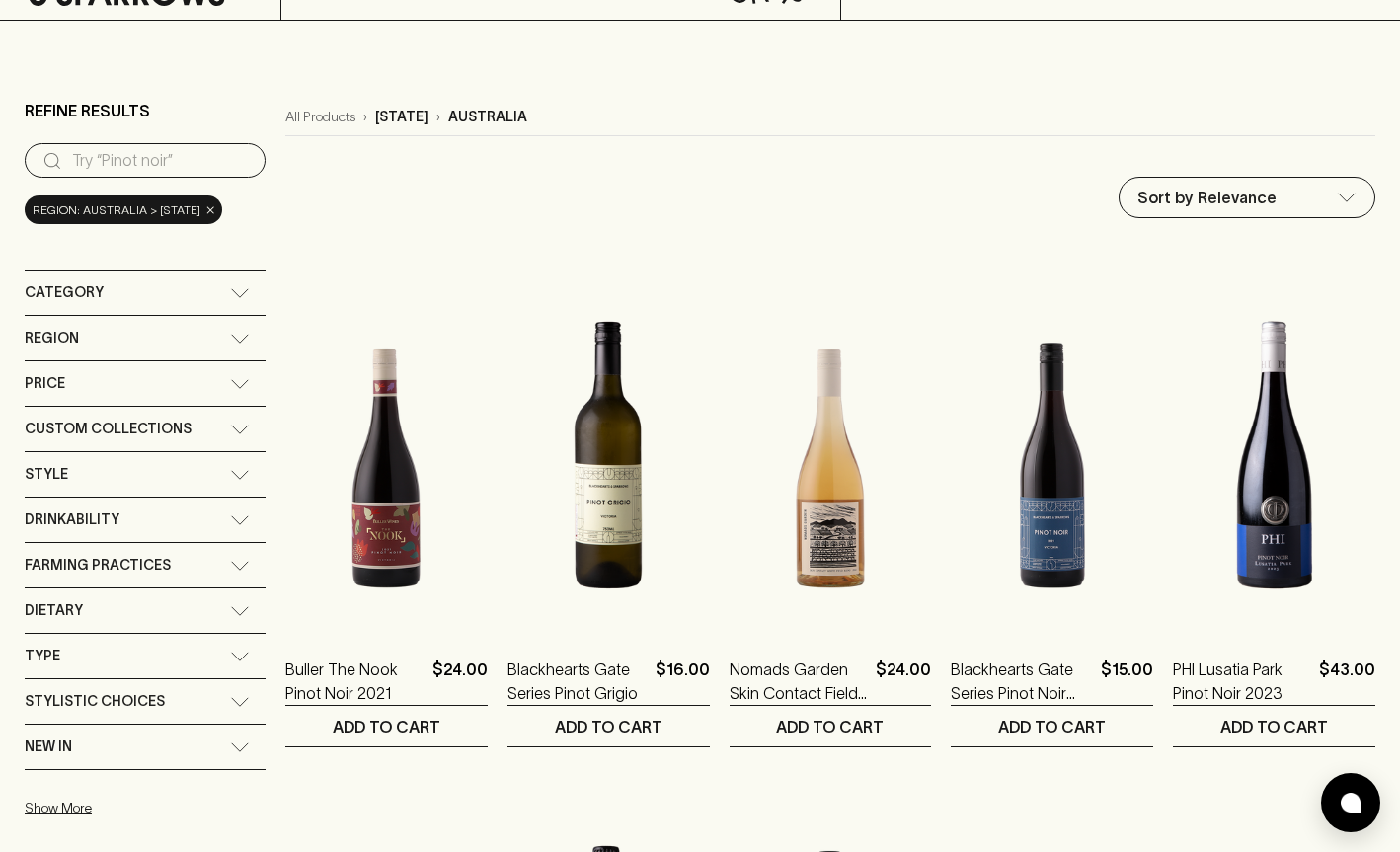 click on "FIND US | No Bad Bottles | Sibling Owned and Run Since 2006 | No Bad Bottles | Sibling Owned and Run Since 2006 | No Bad Bottles | Sibling Owned and Run Since 2006 | No Bad Bottles | Sibling Owned and Run Since 2006 | No Bad Bottles | Sibling Owned and Run Since 2006 | No Bad Bottles | Sibling Owned and Run Since 2006 | No Bad Bottles | Sibling Owned and Run Since 2006 | No Bad Bottles | Sibling Owned and Run Since 2006
⠀ | No Bad Bottles | Sibling Owned and Run Since 2006 | No Bad Bottles | Sibling Owned and Run Since 2006 | No Bad Bottles | Sibling Owned and Run Since 2006 | No Bad Bottles | Sibling Owned and Run Since 2006 | No Bad Bottles | Sibling Owned and Run Since 2006 | No Bad Bottles | Sibling Owned and Run Since 2006 | No Bad Bottles | Sibling Owned and Run Since 2006 | No Bad Bottles | Sibling Owned and Run Since 2006
⠀ Login $0.00 0 Checkout Shop Tastings Stores ​ Refine Results ​ region: australia > [STATE] × Category + Red Wine + White Wine + Beer + + + + +" at bounding box center [700, 1779] 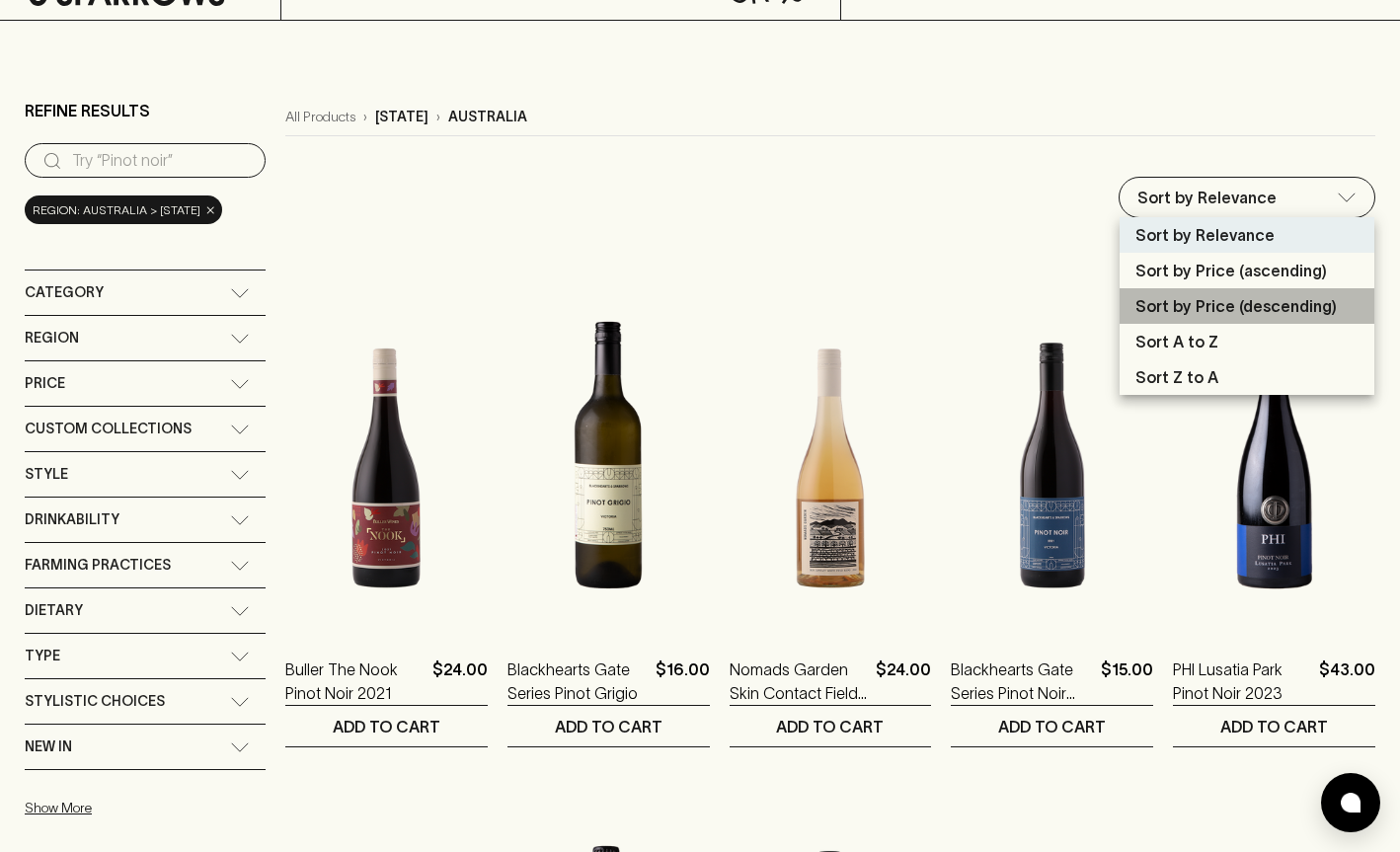 click on "Sort by Price (descending)" at bounding box center [1236, 306] 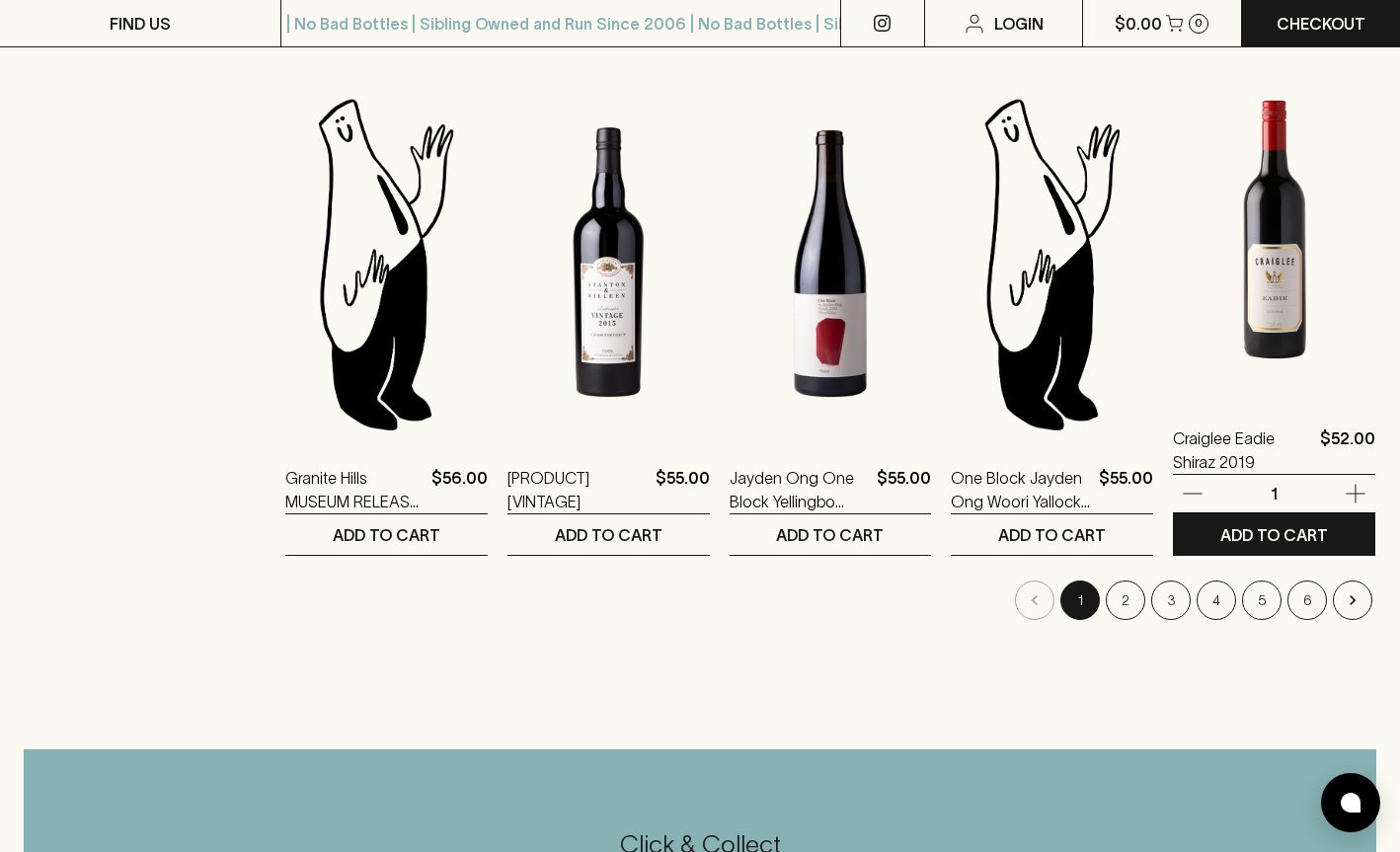 scroll, scrollTop: 1882, scrollLeft: 0, axis: vertical 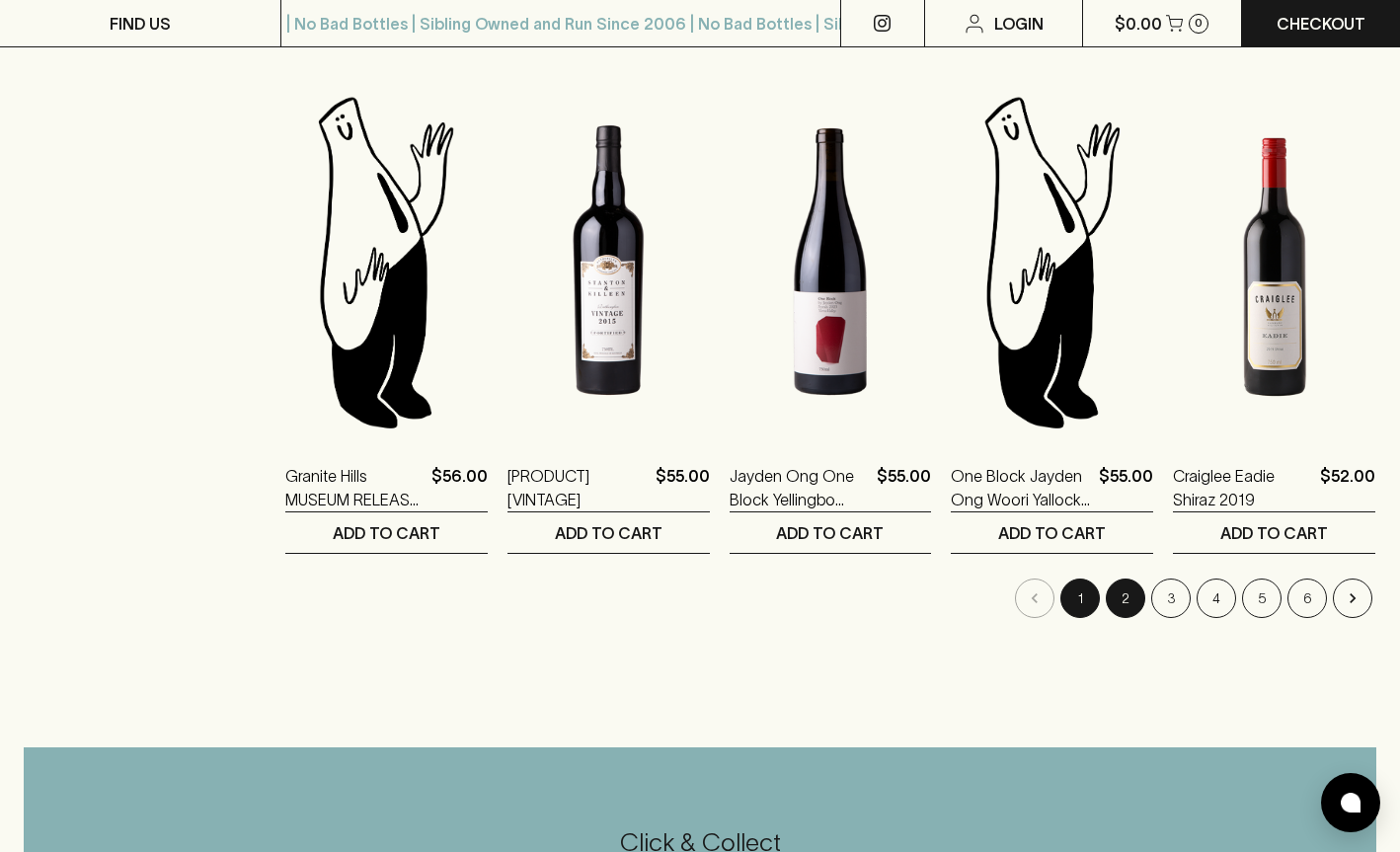 click on "2" at bounding box center [1126, 598] 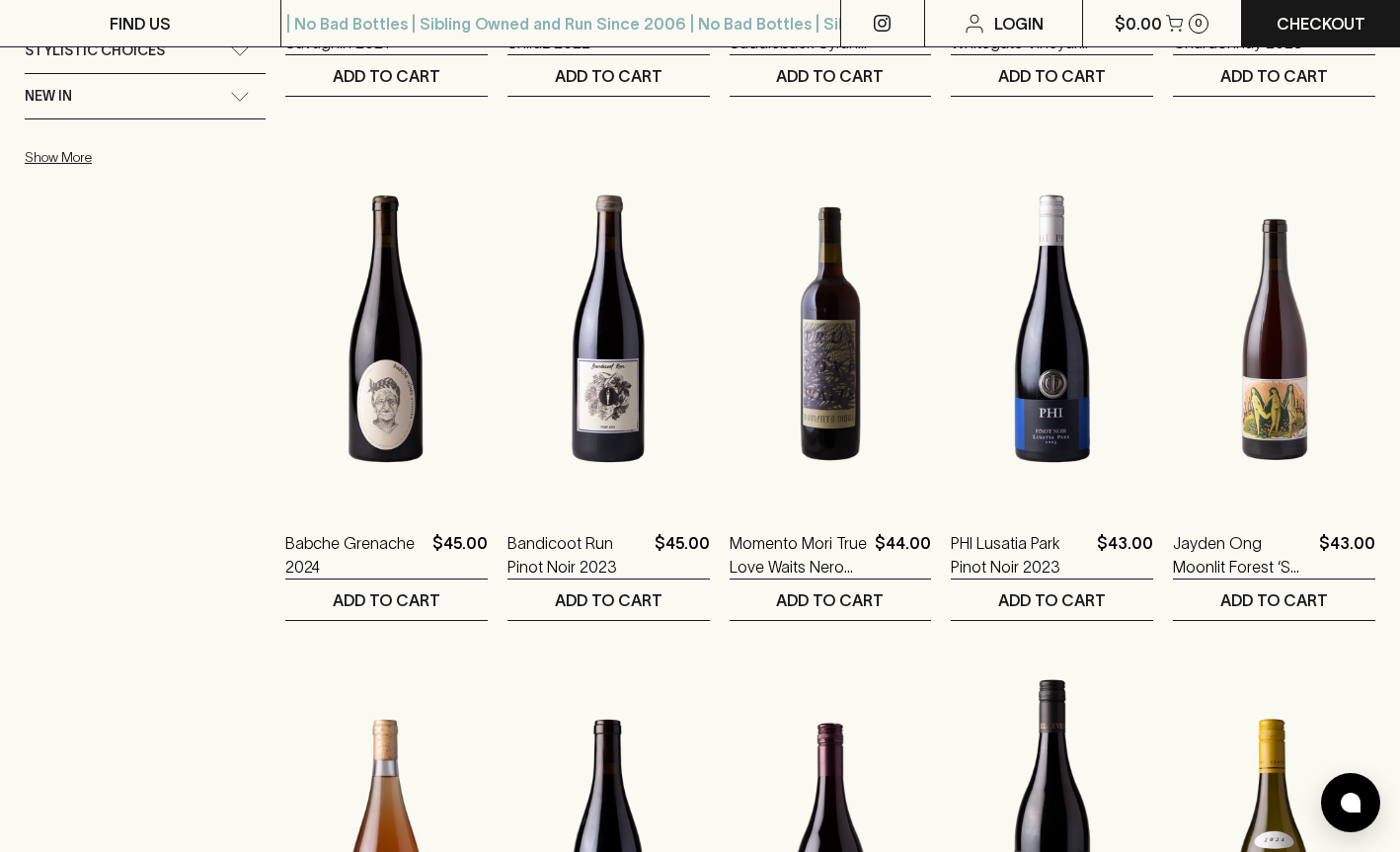 scroll, scrollTop: 761, scrollLeft: 0, axis: vertical 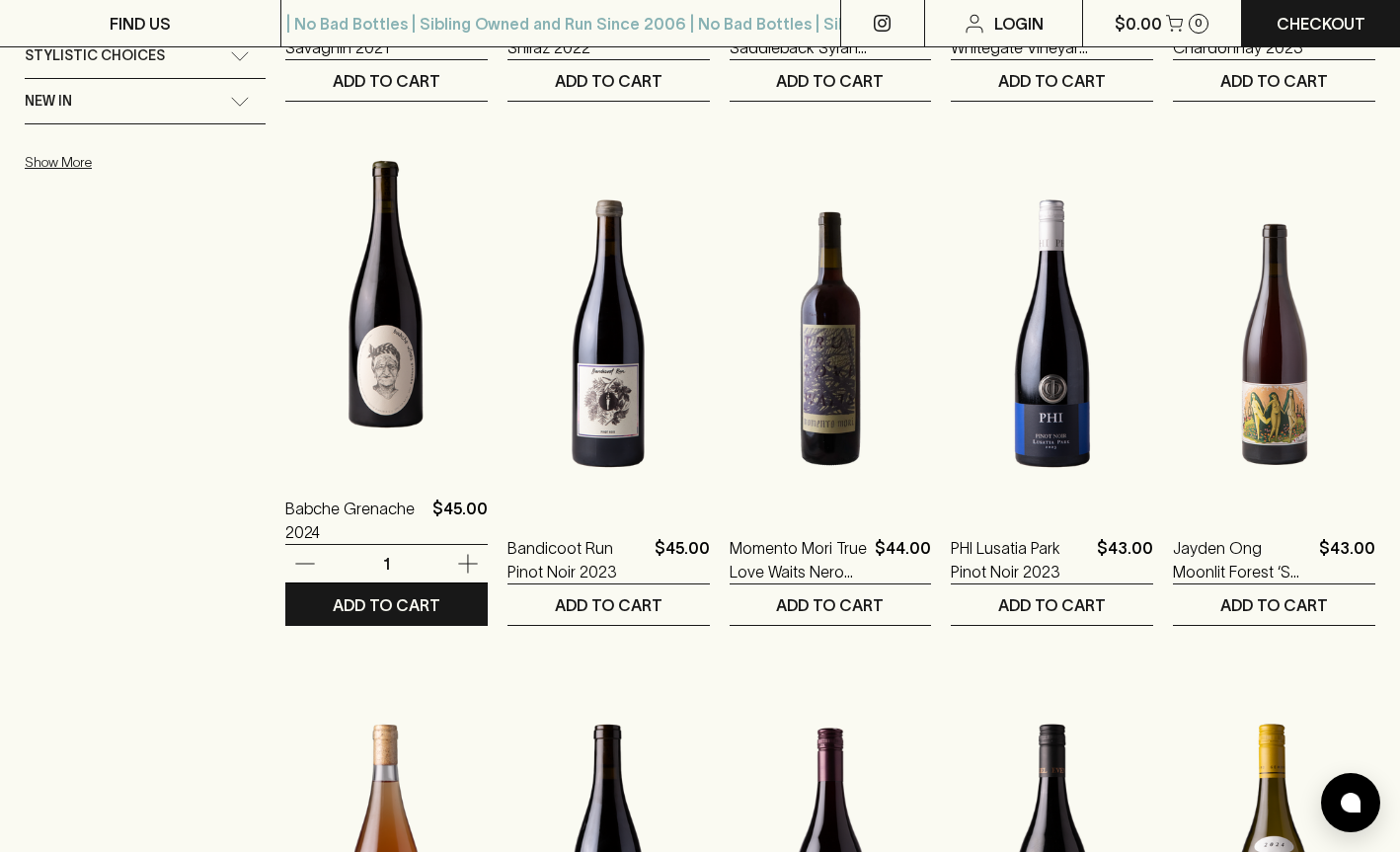 click at bounding box center [386, 294] 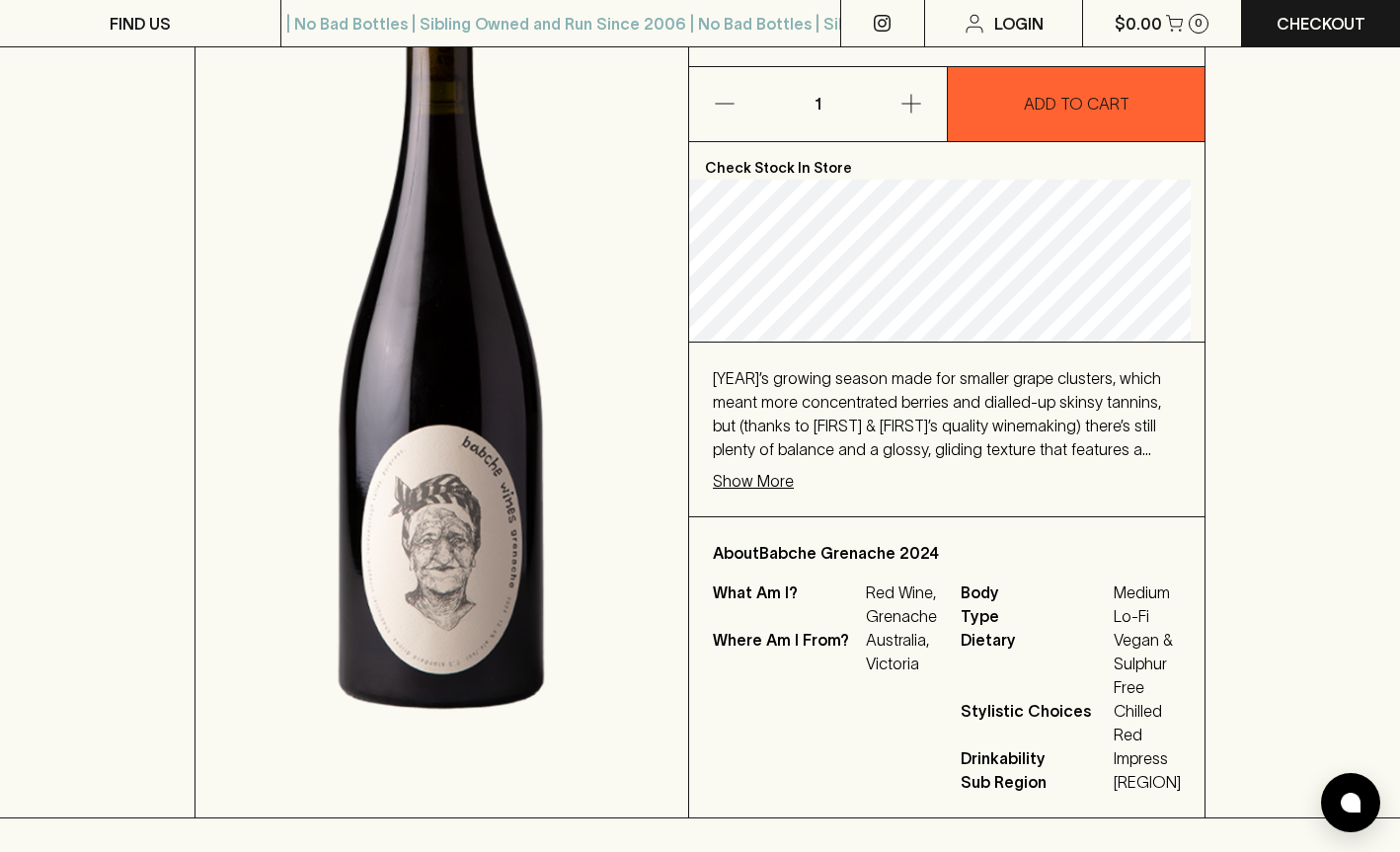 scroll, scrollTop: 347, scrollLeft: 0, axis: vertical 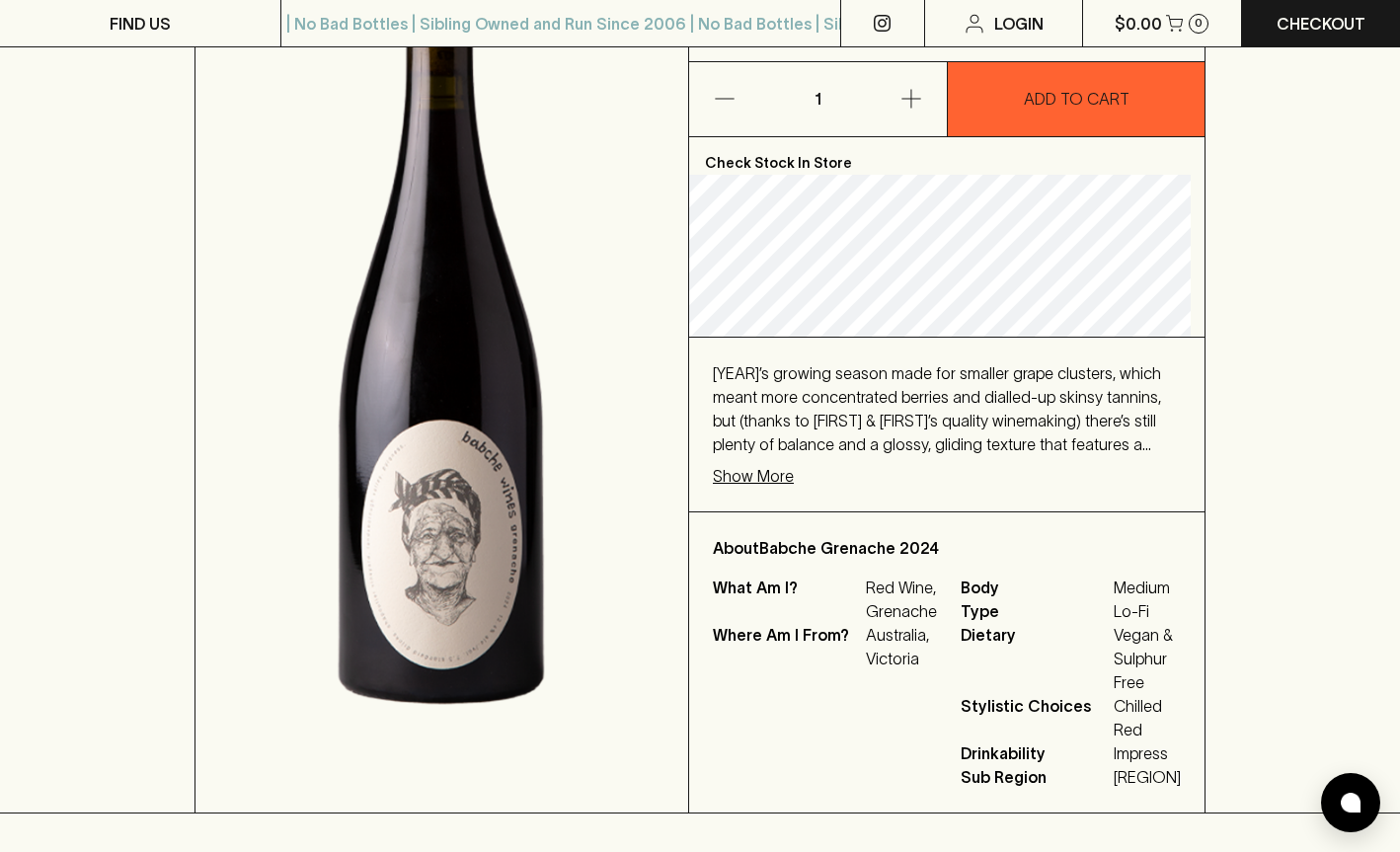 click on "Show More" at bounding box center (753, 476) 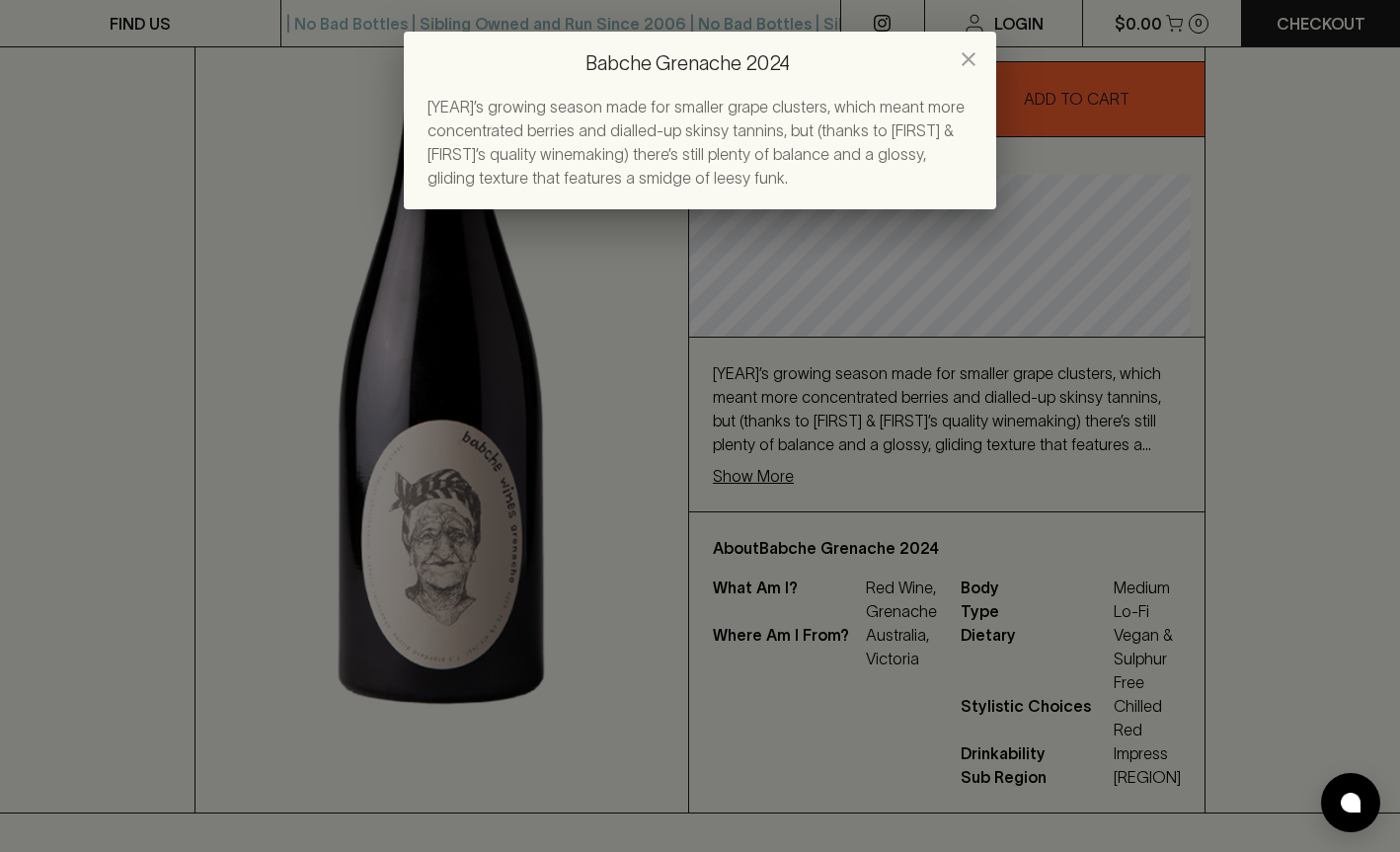 click 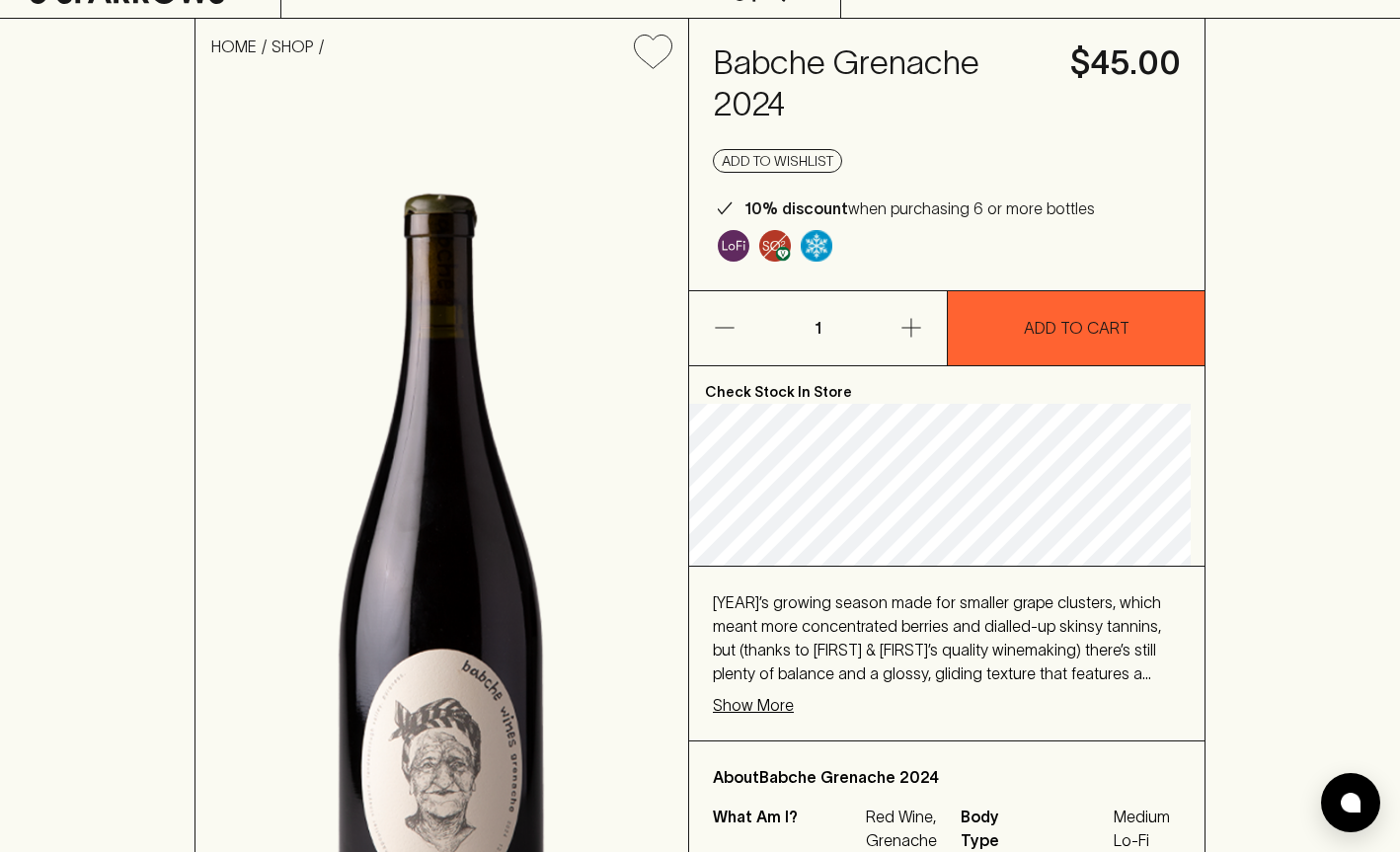 scroll, scrollTop: 116, scrollLeft: 0, axis: vertical 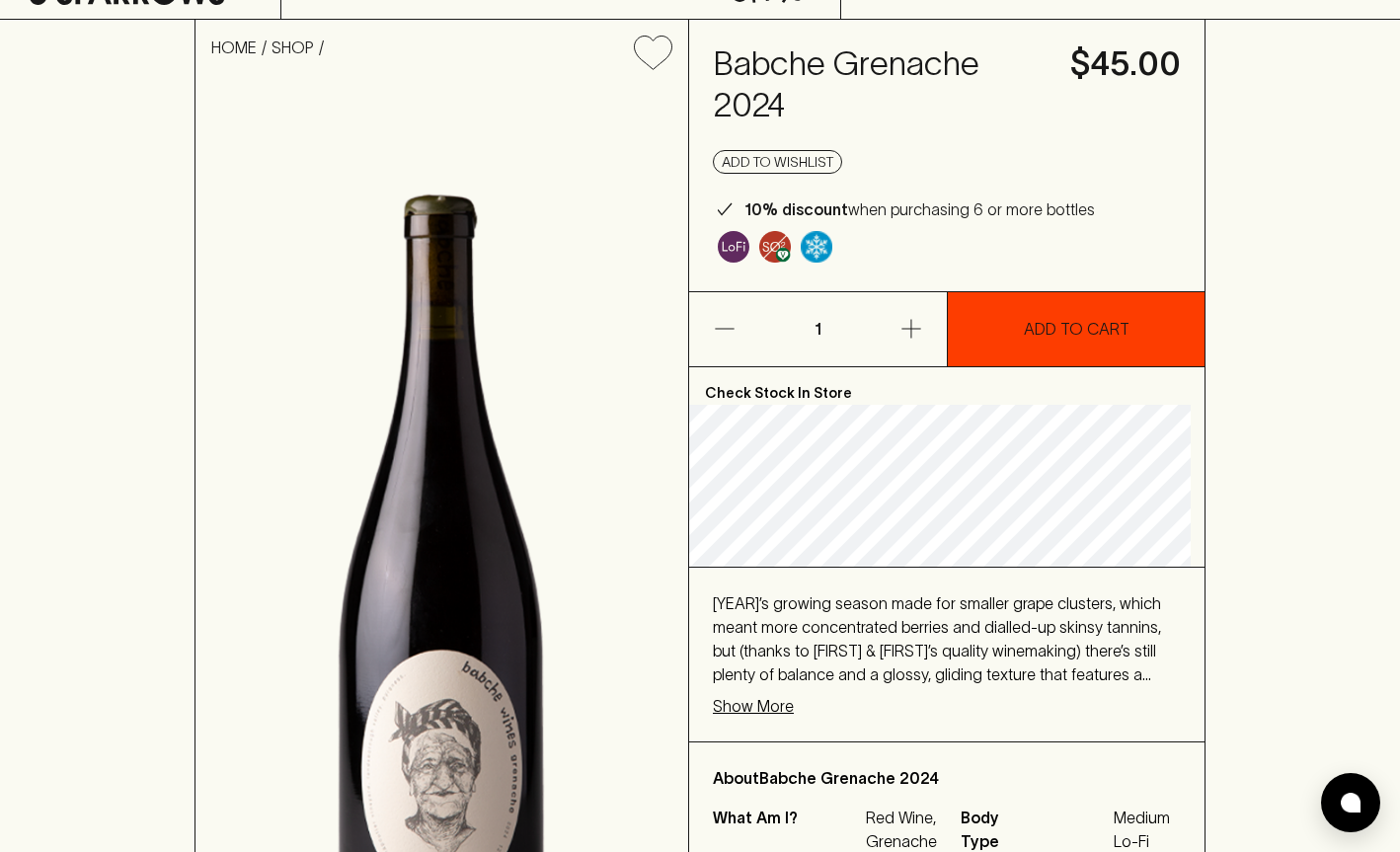 click on "ADD TO CART" at bounding box center [1076, 329] 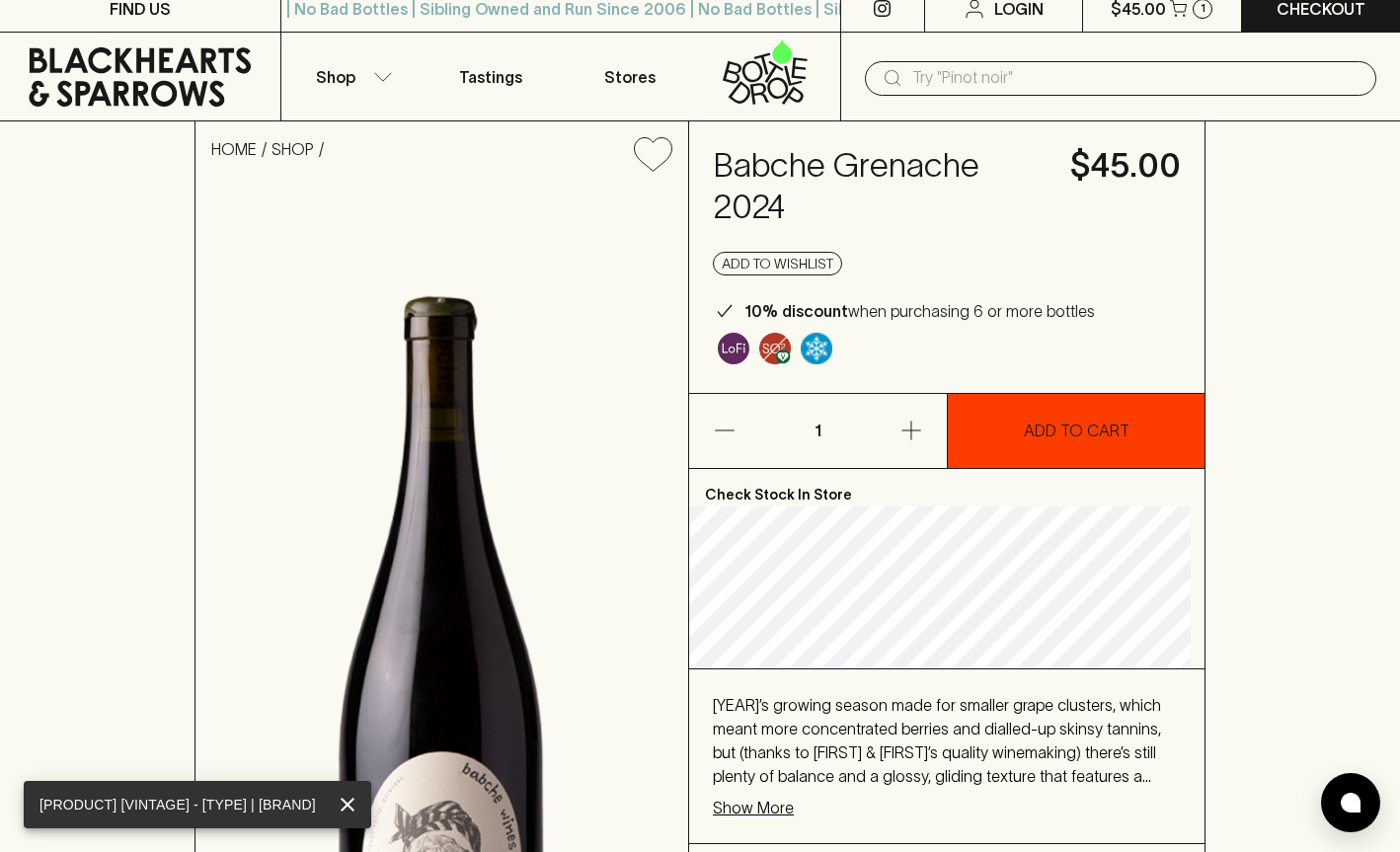 scroll, scrollTop: 0, scrollLeft: 0, axis: both 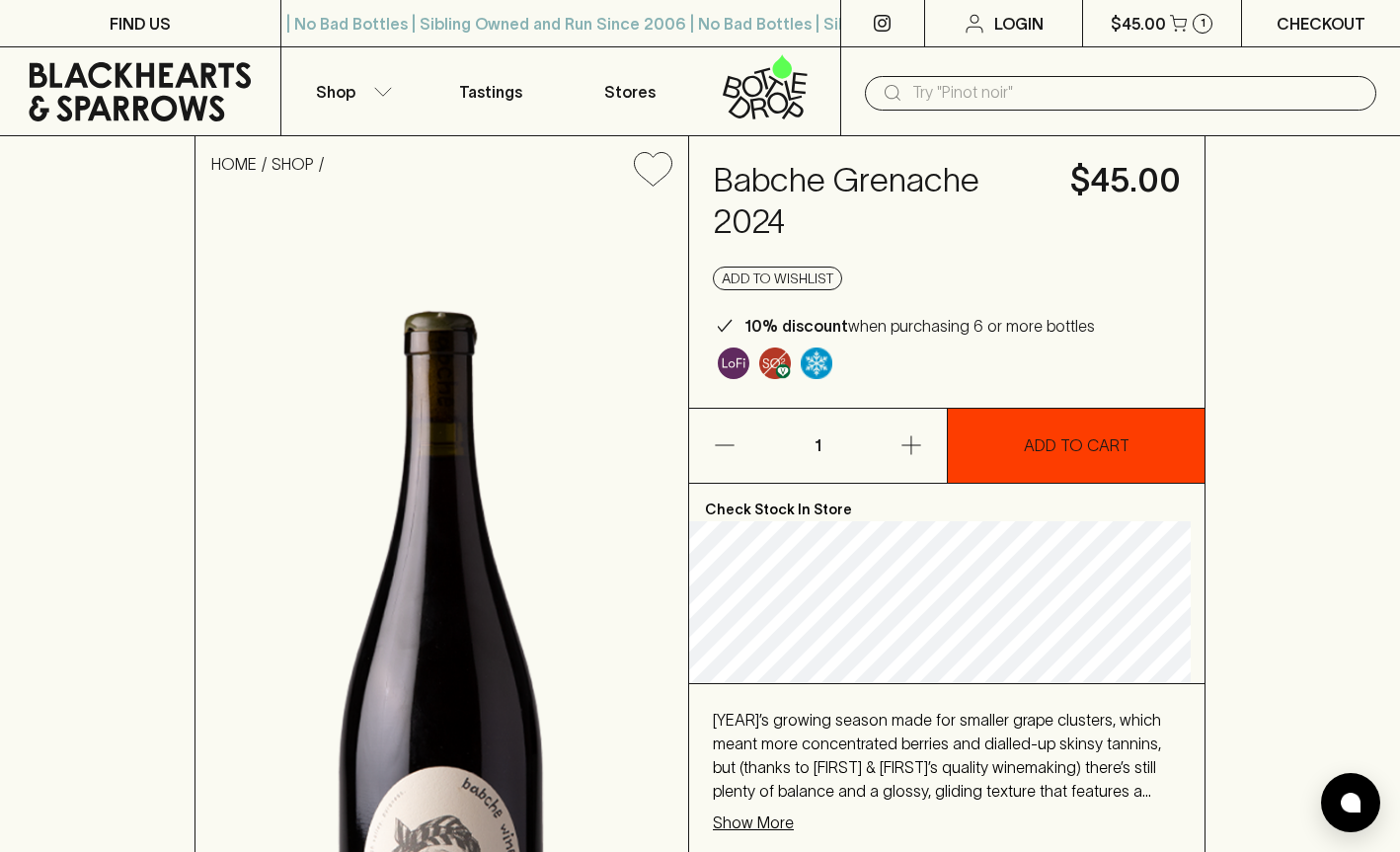 click on "Checkout" at bounding box center [1321, 24] 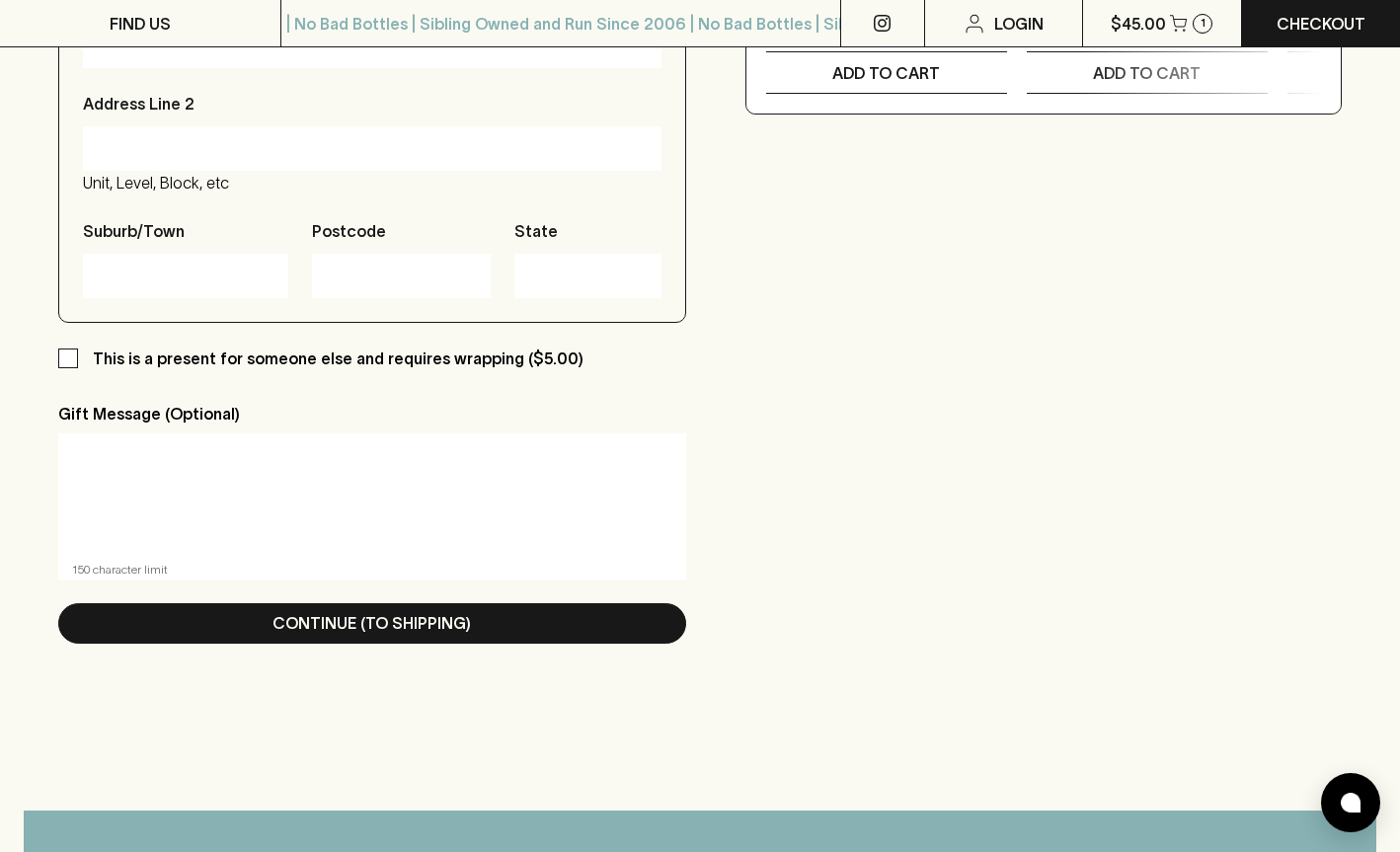 scroll, scrollTop: 957, scrollLeft: 0, axis: vertical 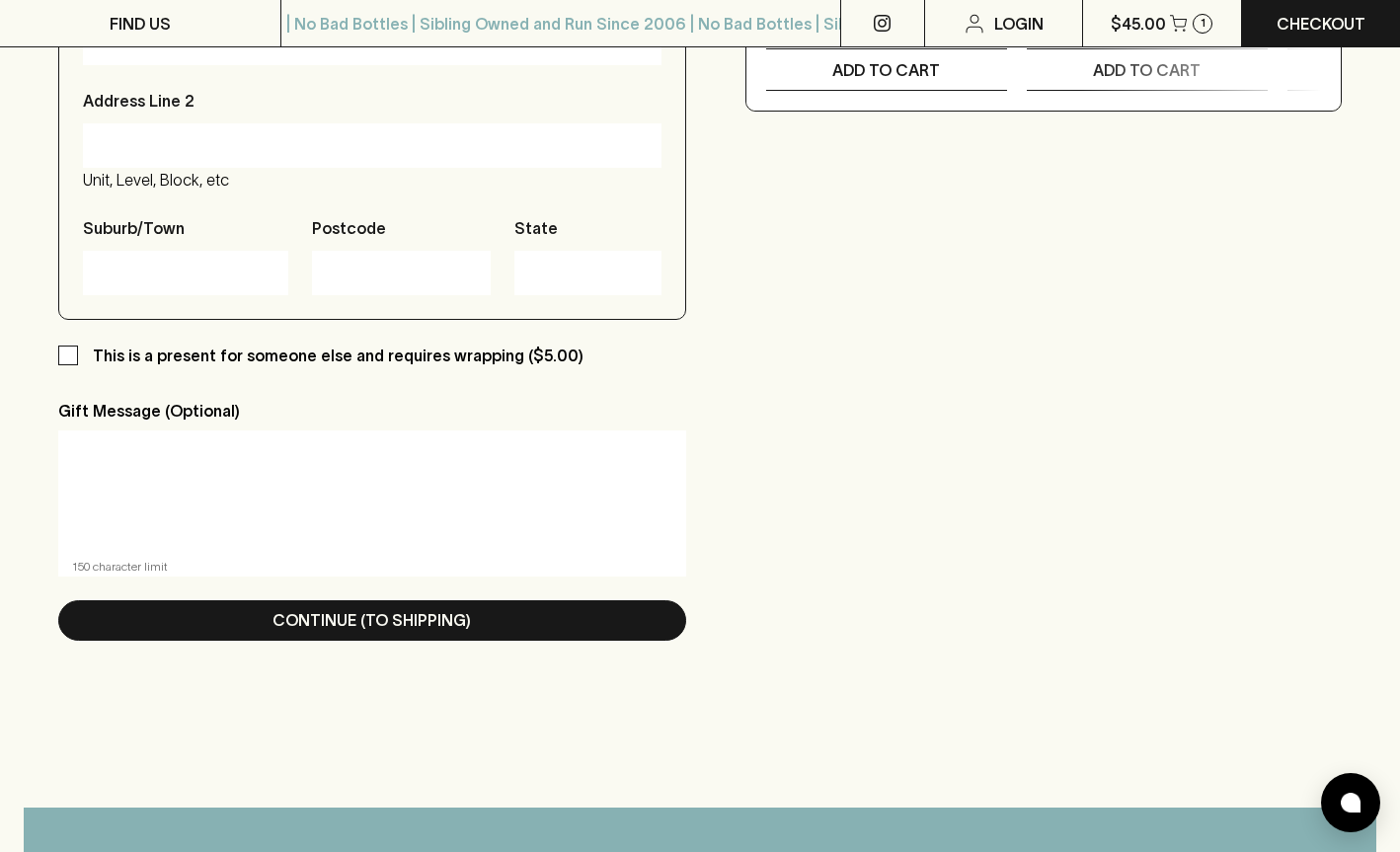 click on "This is a present for someone else and requires wrapping   ($5.00)" at bounding box center (338, 355) 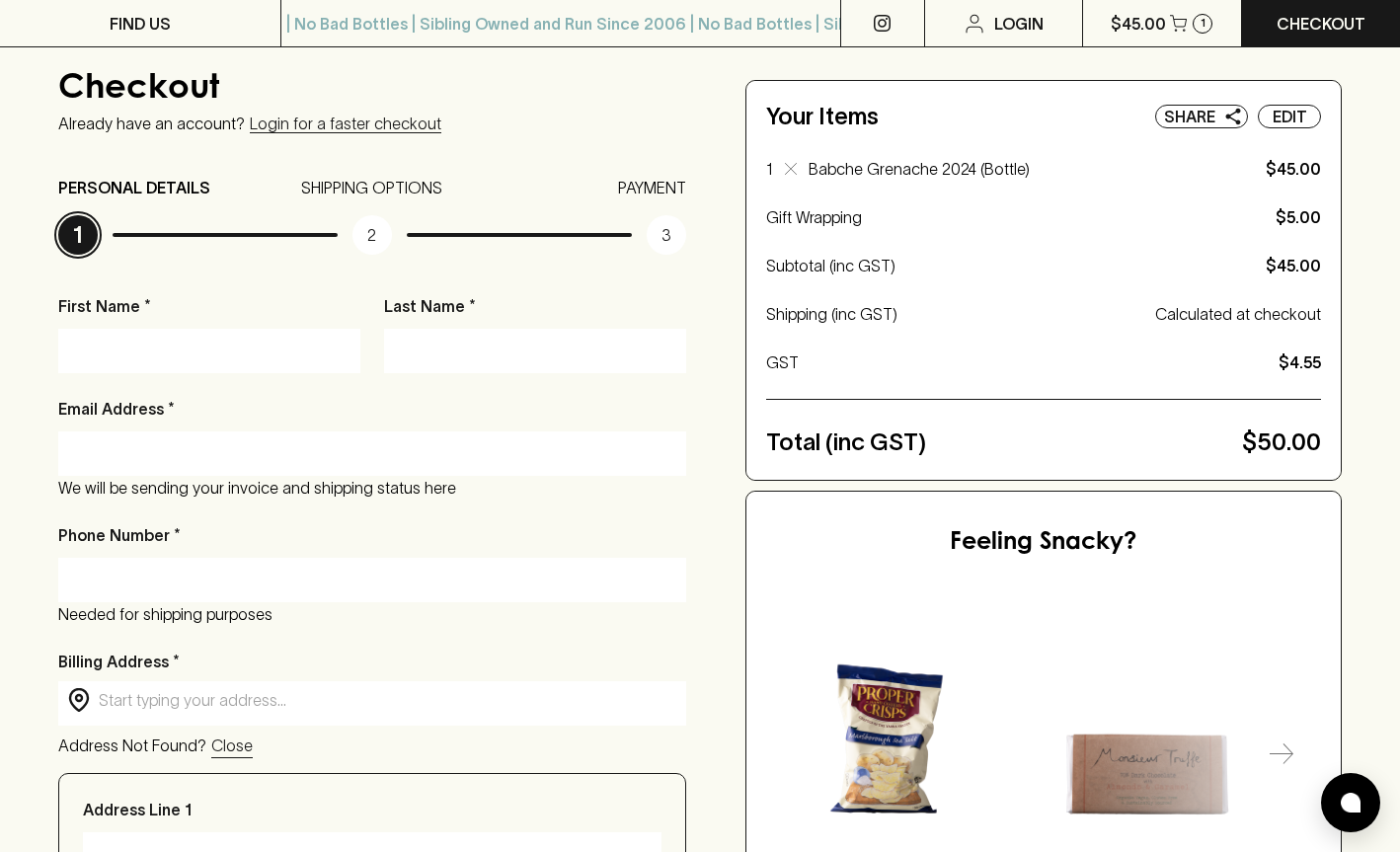 scroll, scrollTop: 144, scrollLeft: 0, axis: vertical 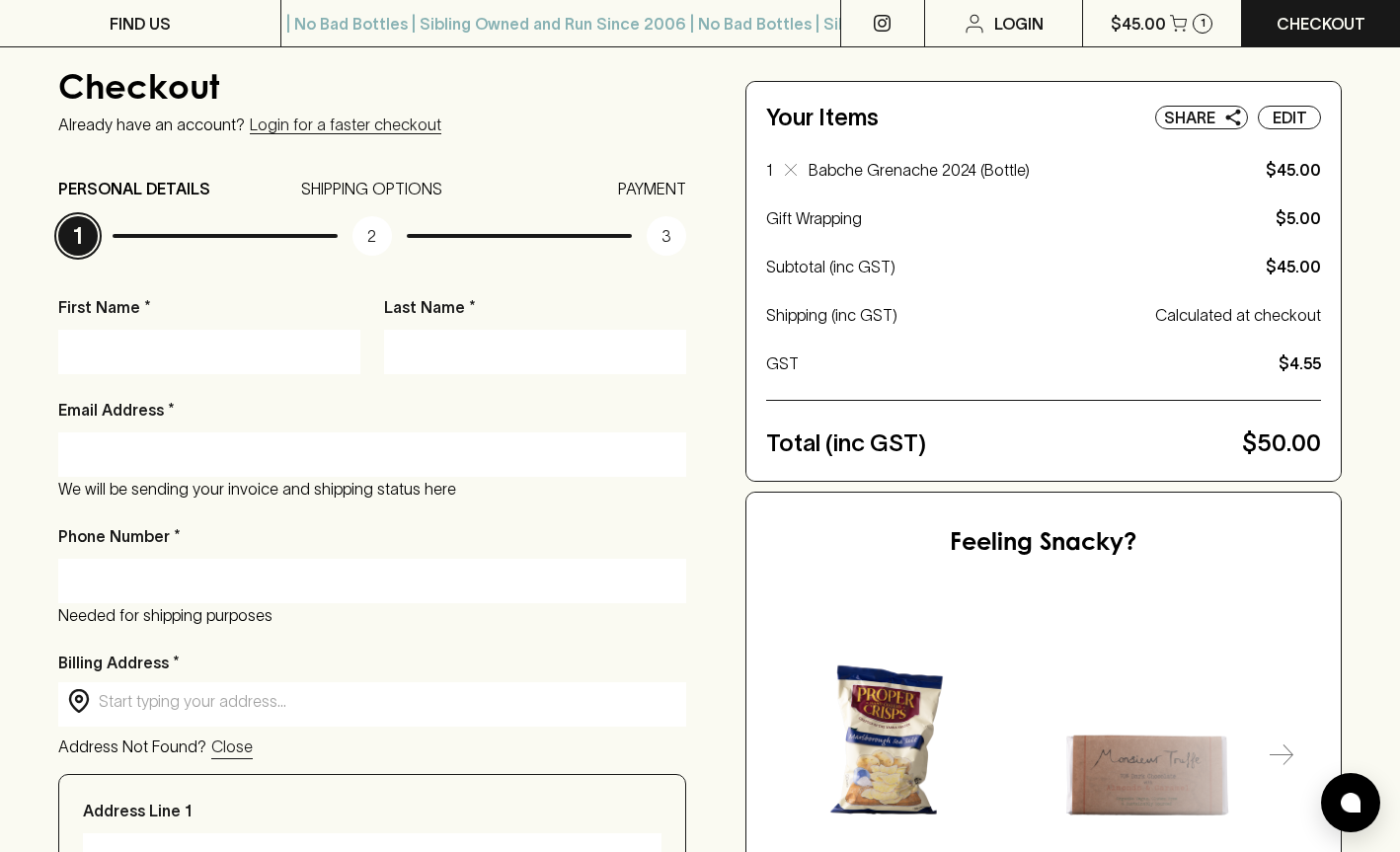 click on "First Name *" at bounding box center (209, 351) 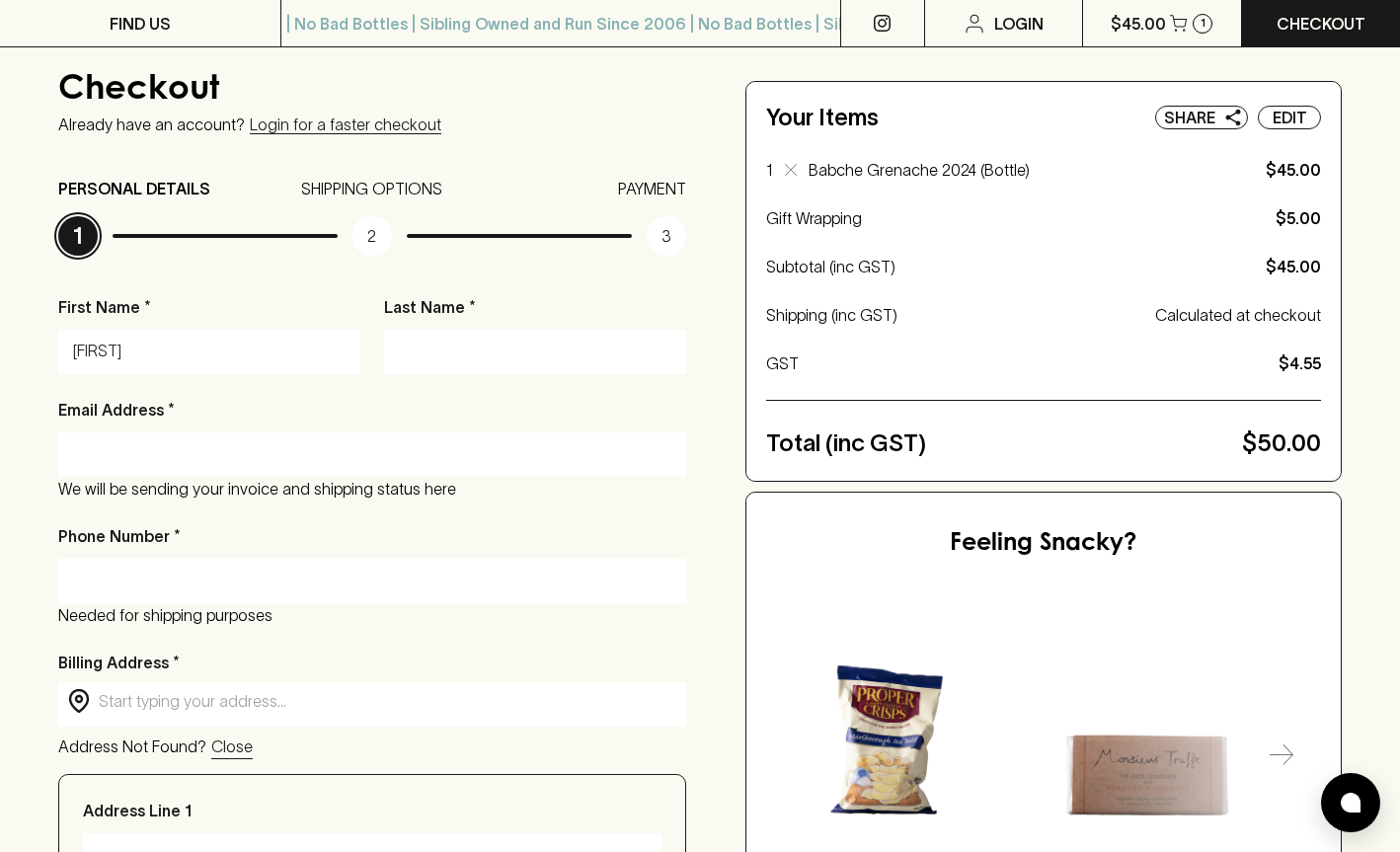 click on "Last Name *" at bounding box center [535, 351] 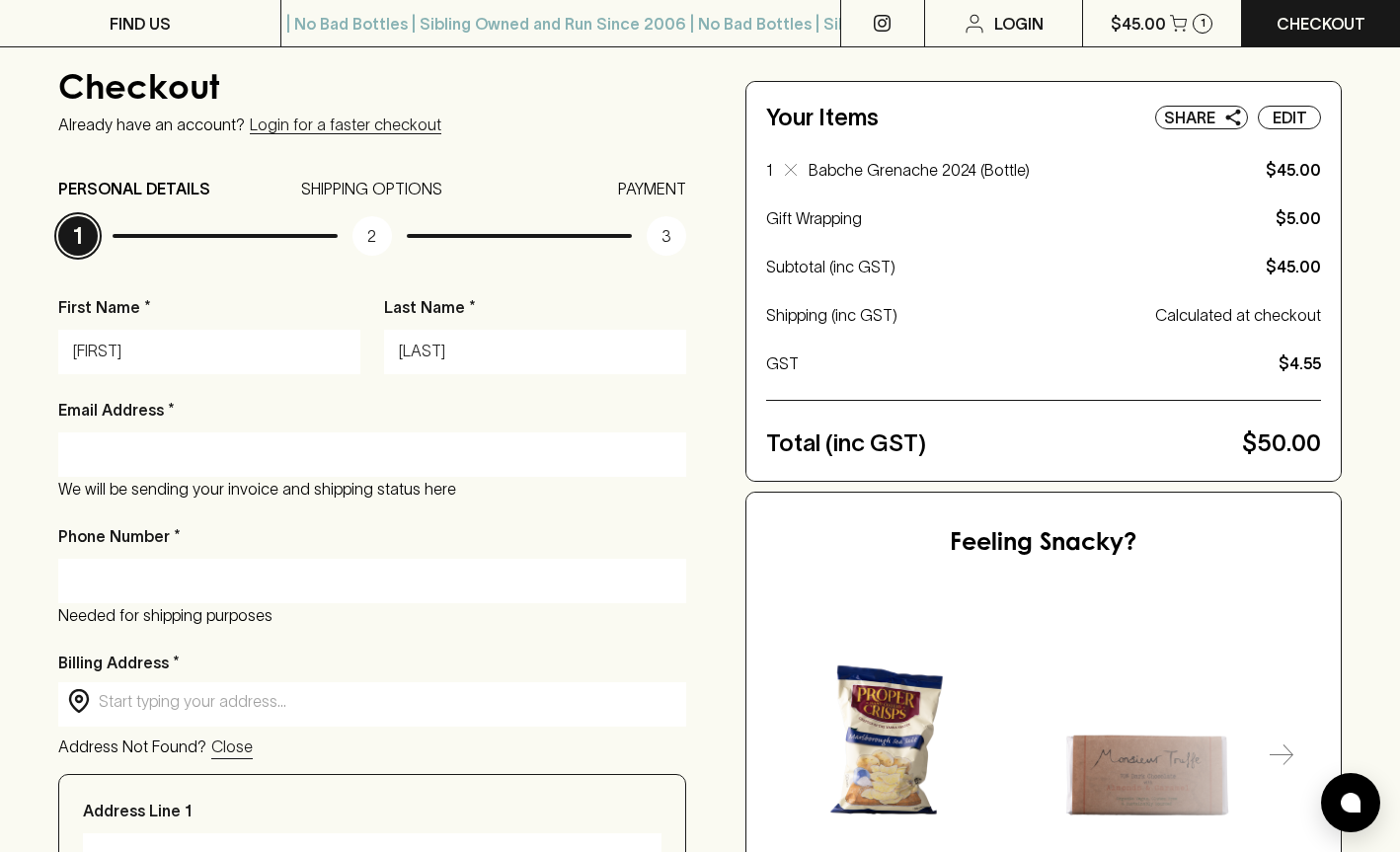 click on "Email Address * We will be sending your invoice and shipping status here" at bounding box center (372, 449) 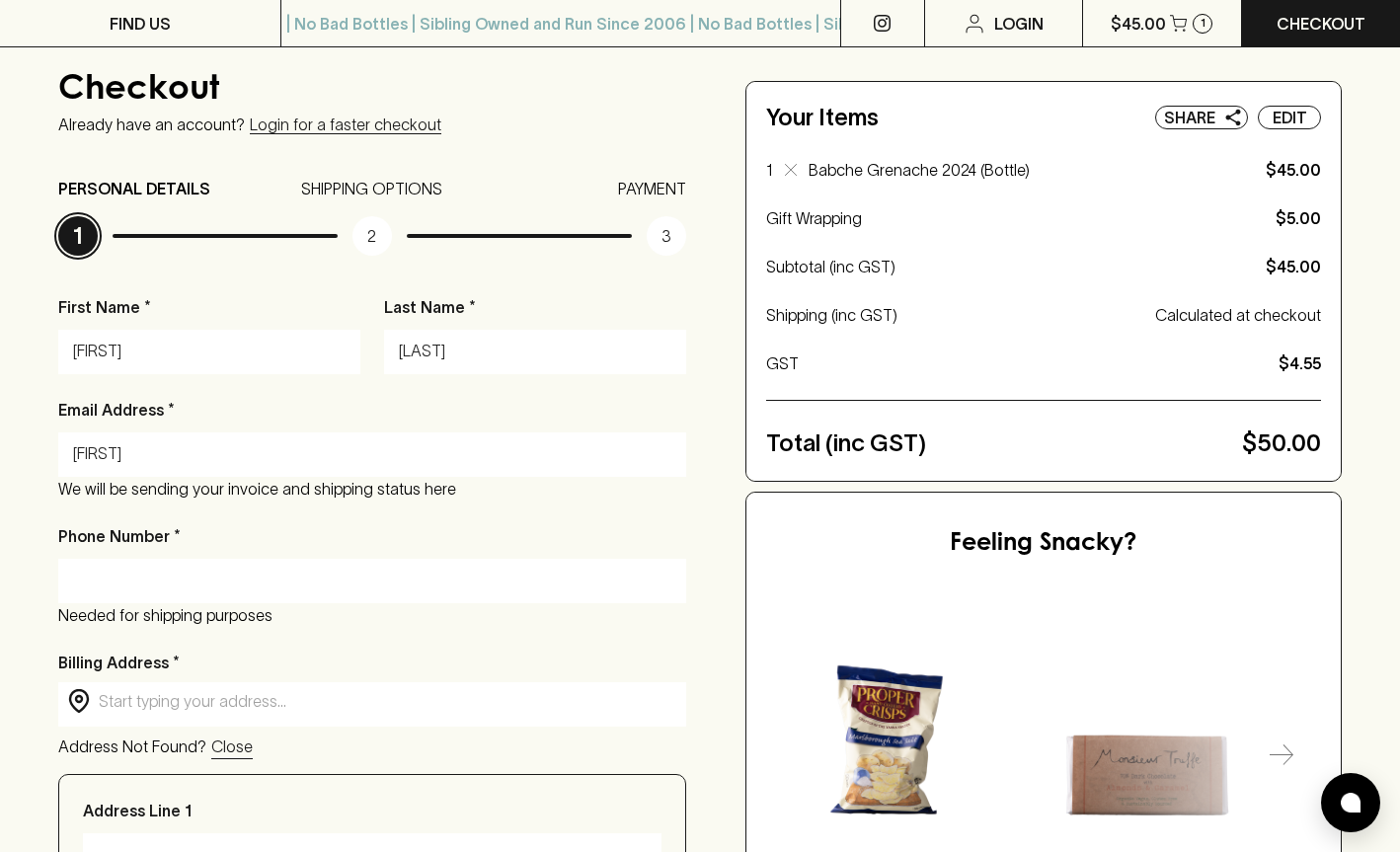 type on "[EMAIL]" 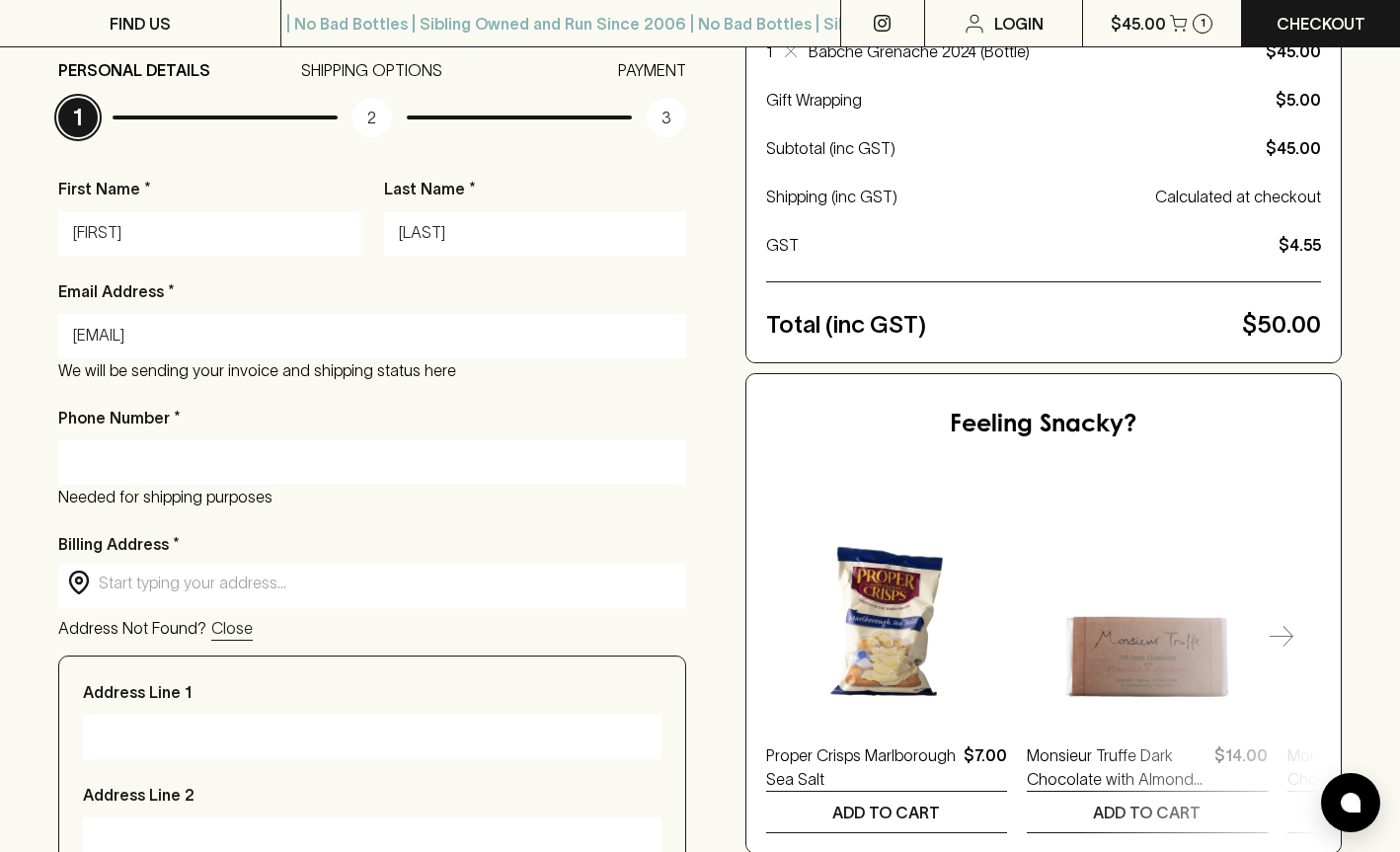 scroll, scrollTop: 265, scrollLeft: 0, axis: vertical 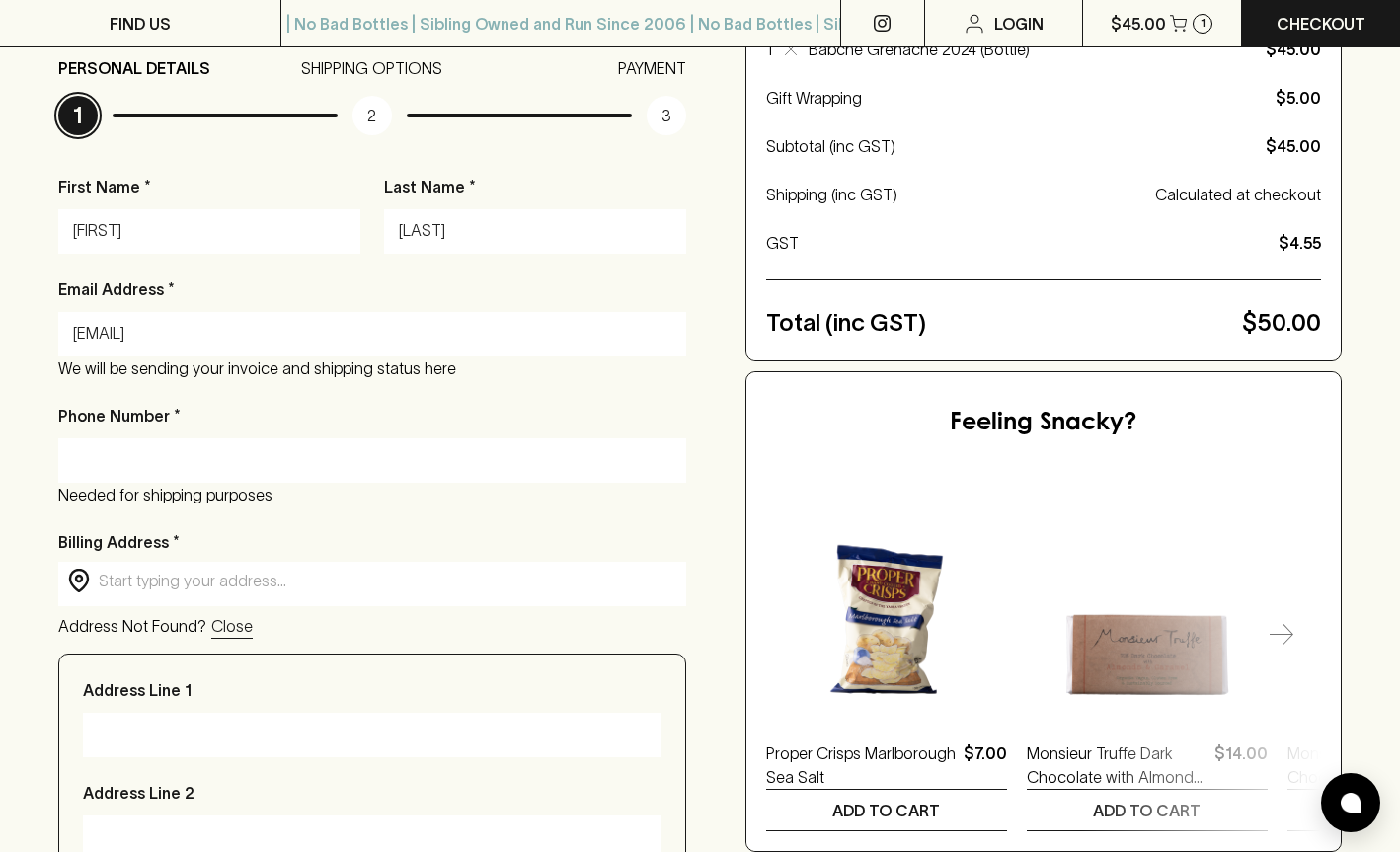 click on "Phone Number *" at bounding box center [372, 460] 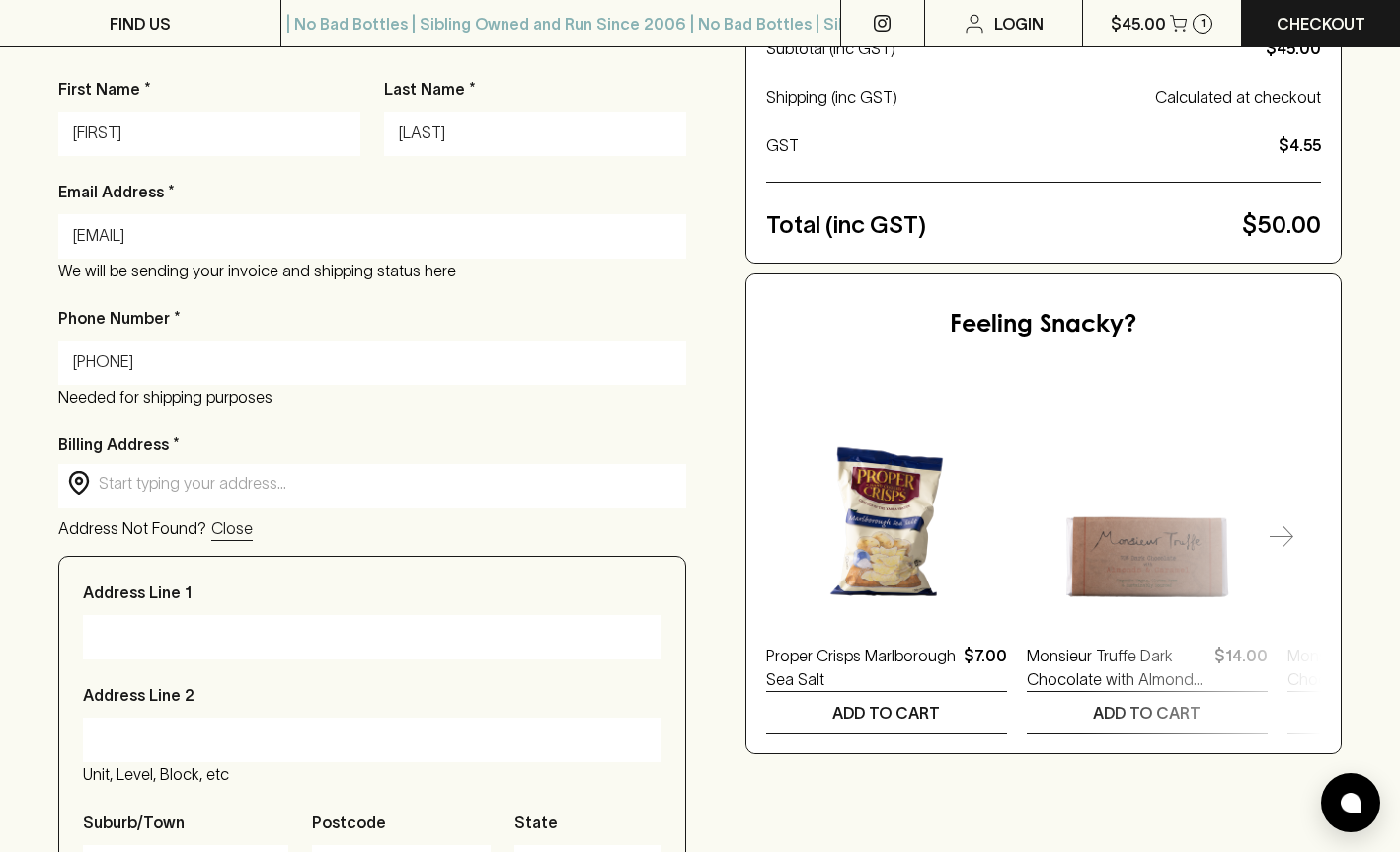 scroll, scrollTop: 365, scrollLeft: 0, axis: vertical 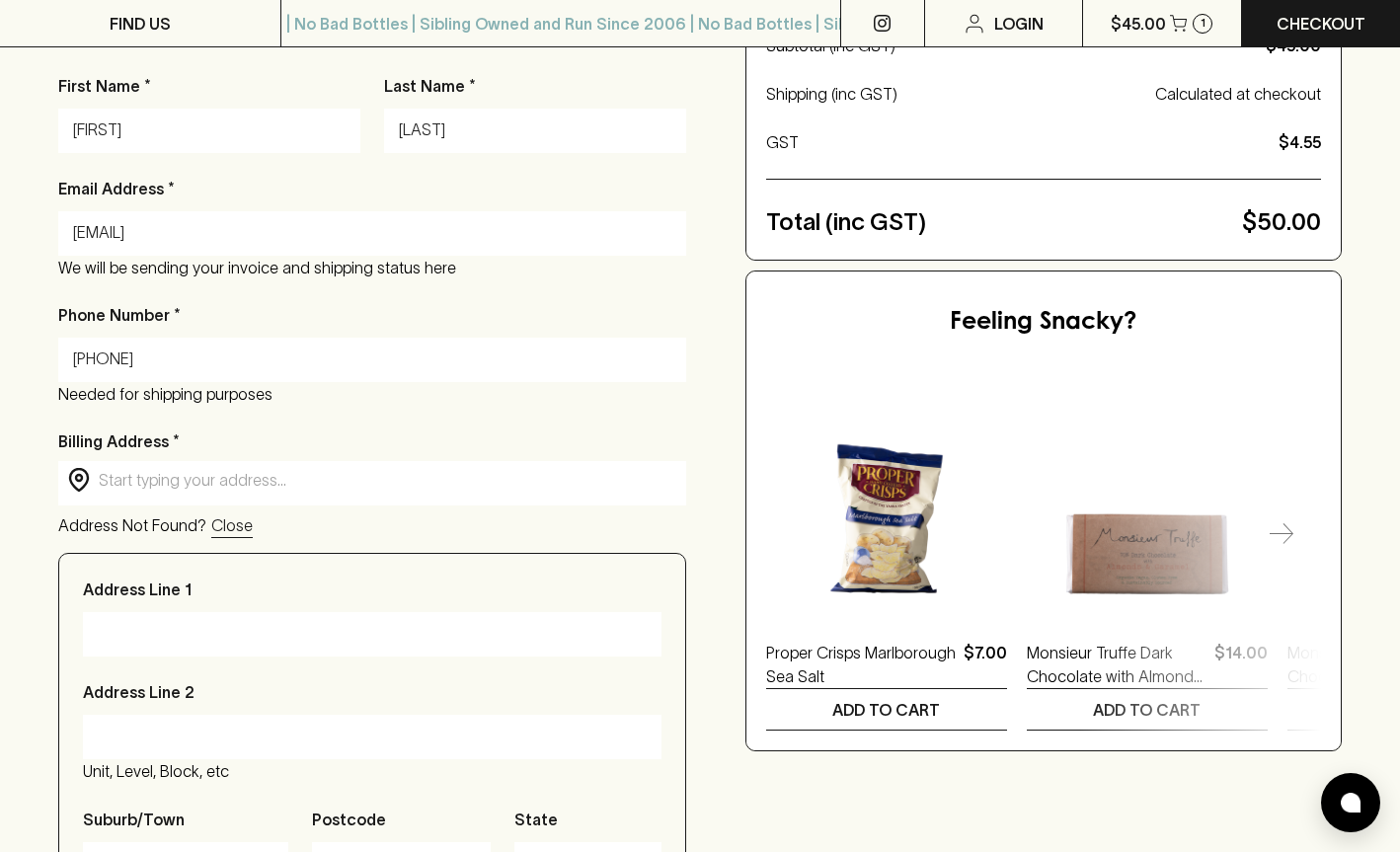 type on "[PHONE]" 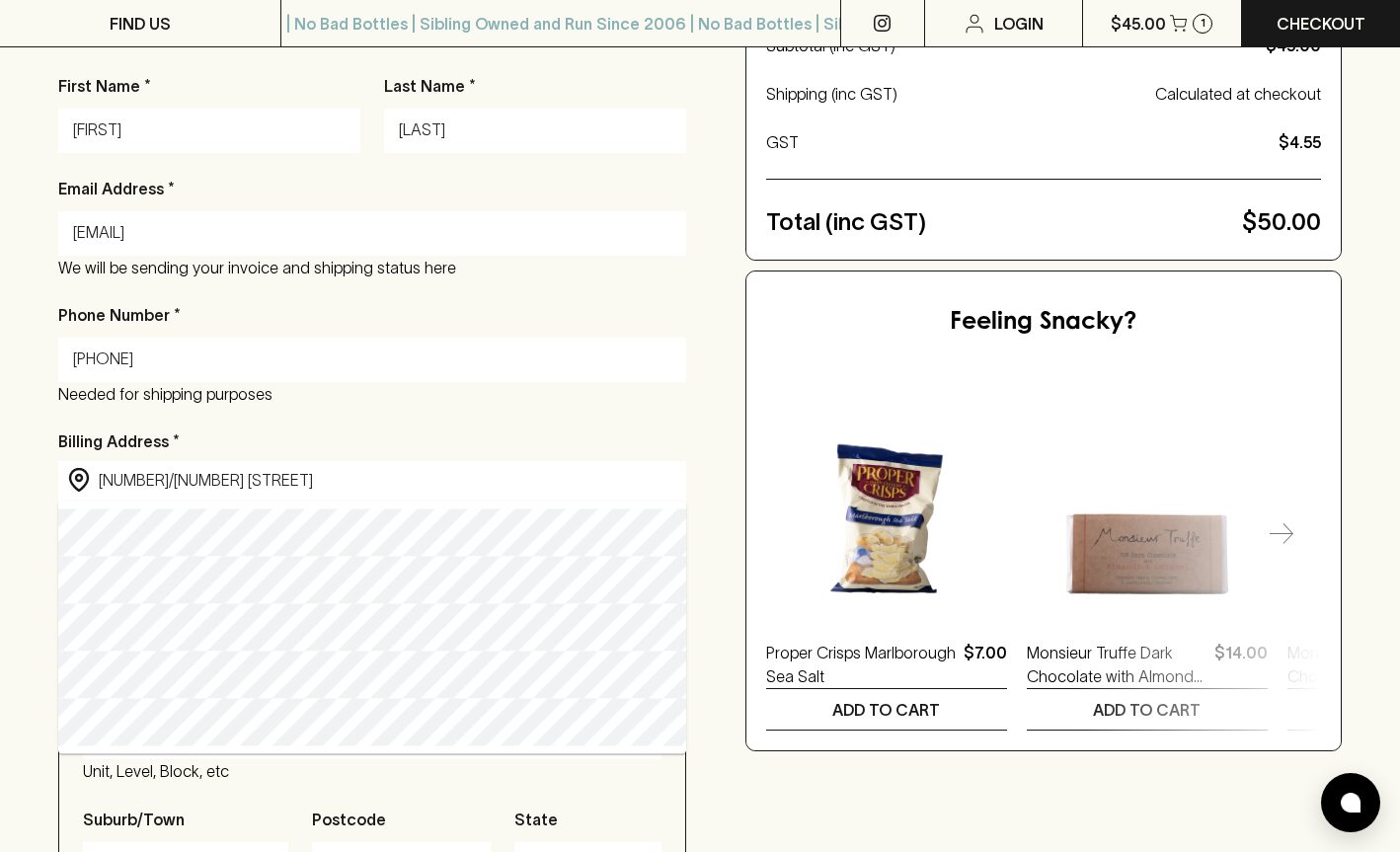 type on "[NUMBER]/[NUMBER] [STREET], [CITY] [STATE], [COUNTRY]" 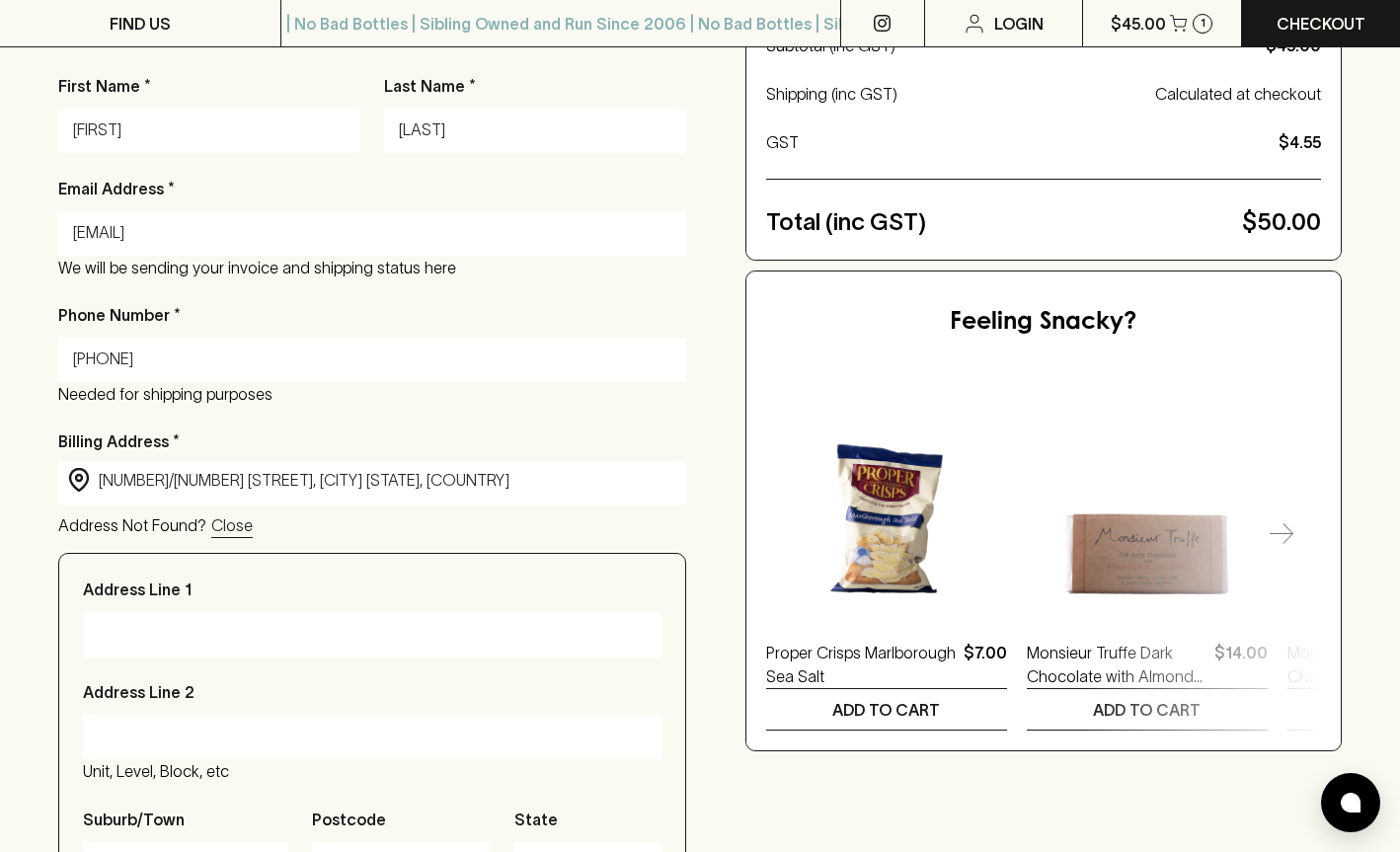 type on "[NUMBER]/[NUMBER] [STREET]" 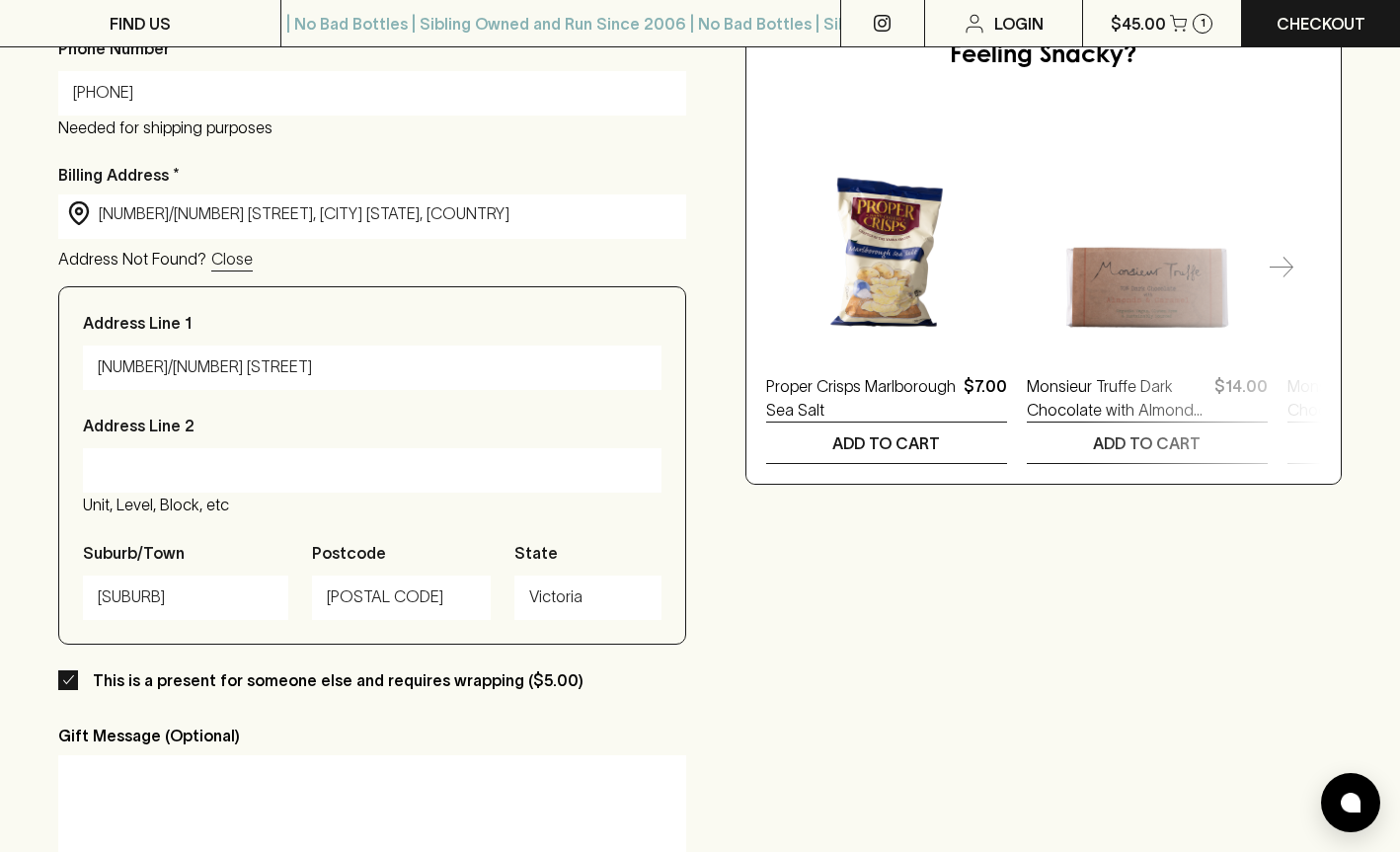 scroll, scrollTop: 636, scrollLeft: 0, axis: vertical 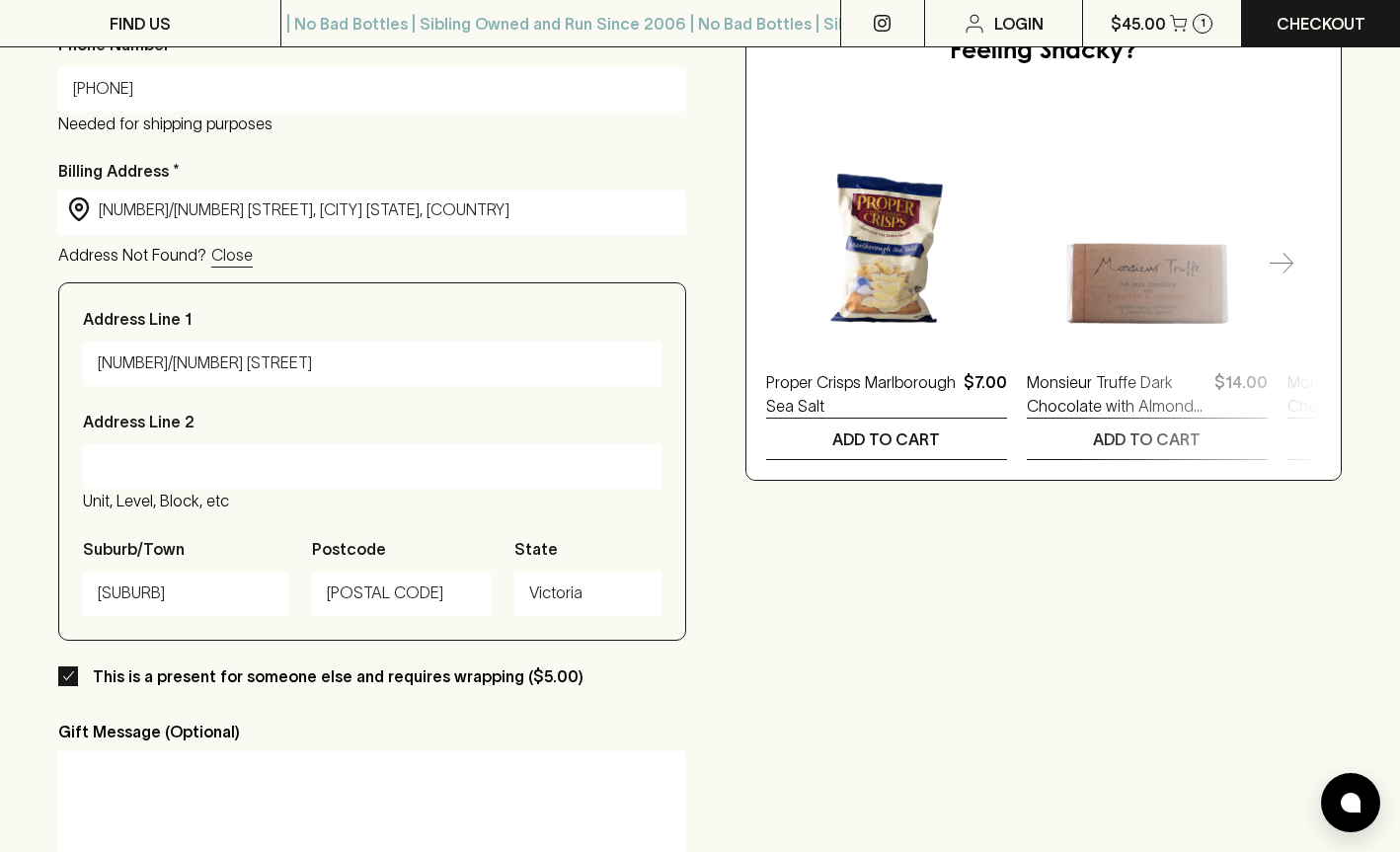 type on "[NUMBER]/[NUMBER] [STREET], [CITY] [STATE], [COUNTRY]" 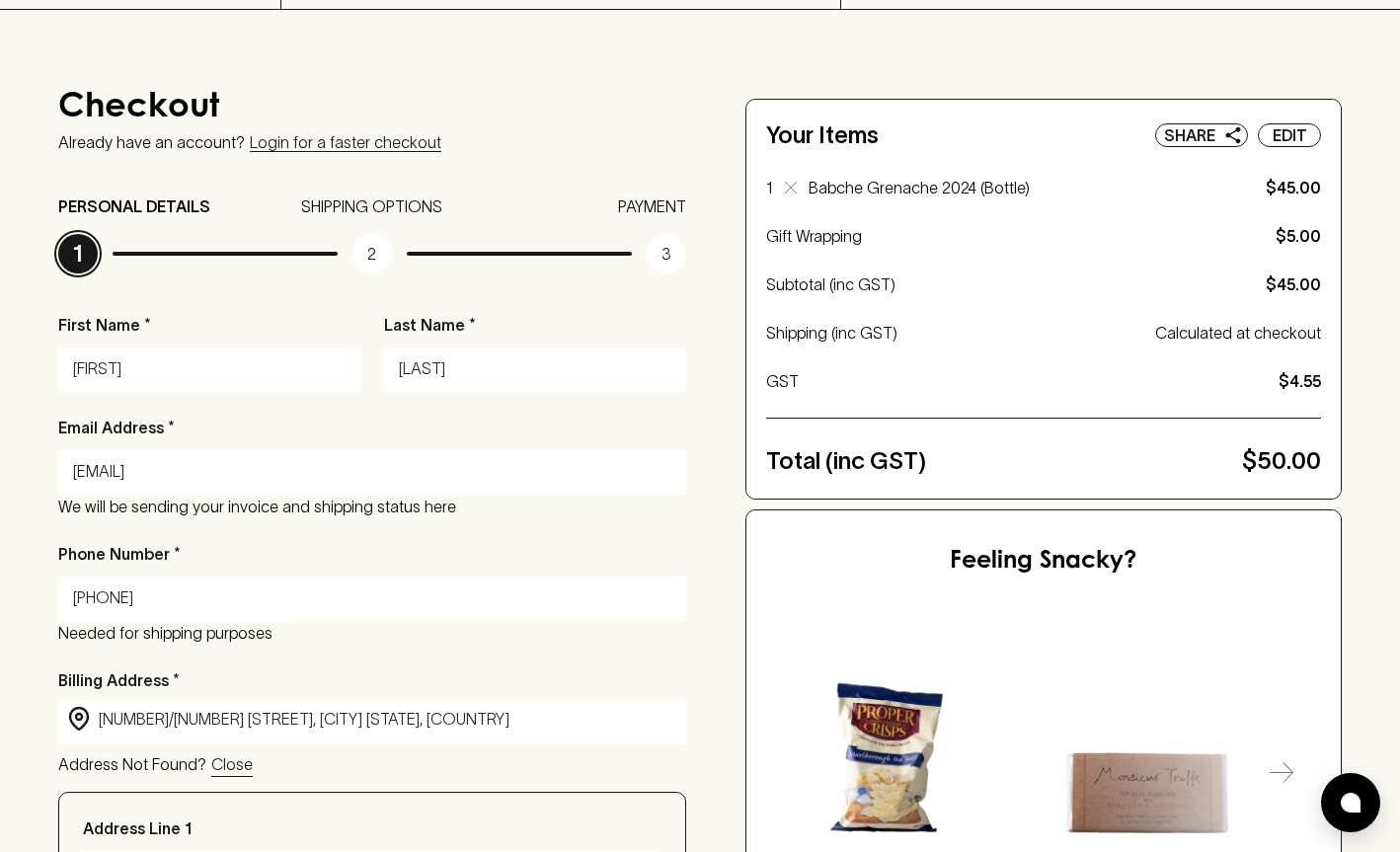 scroll, scrollTop: 0, scrollLeft: 0, axis: both 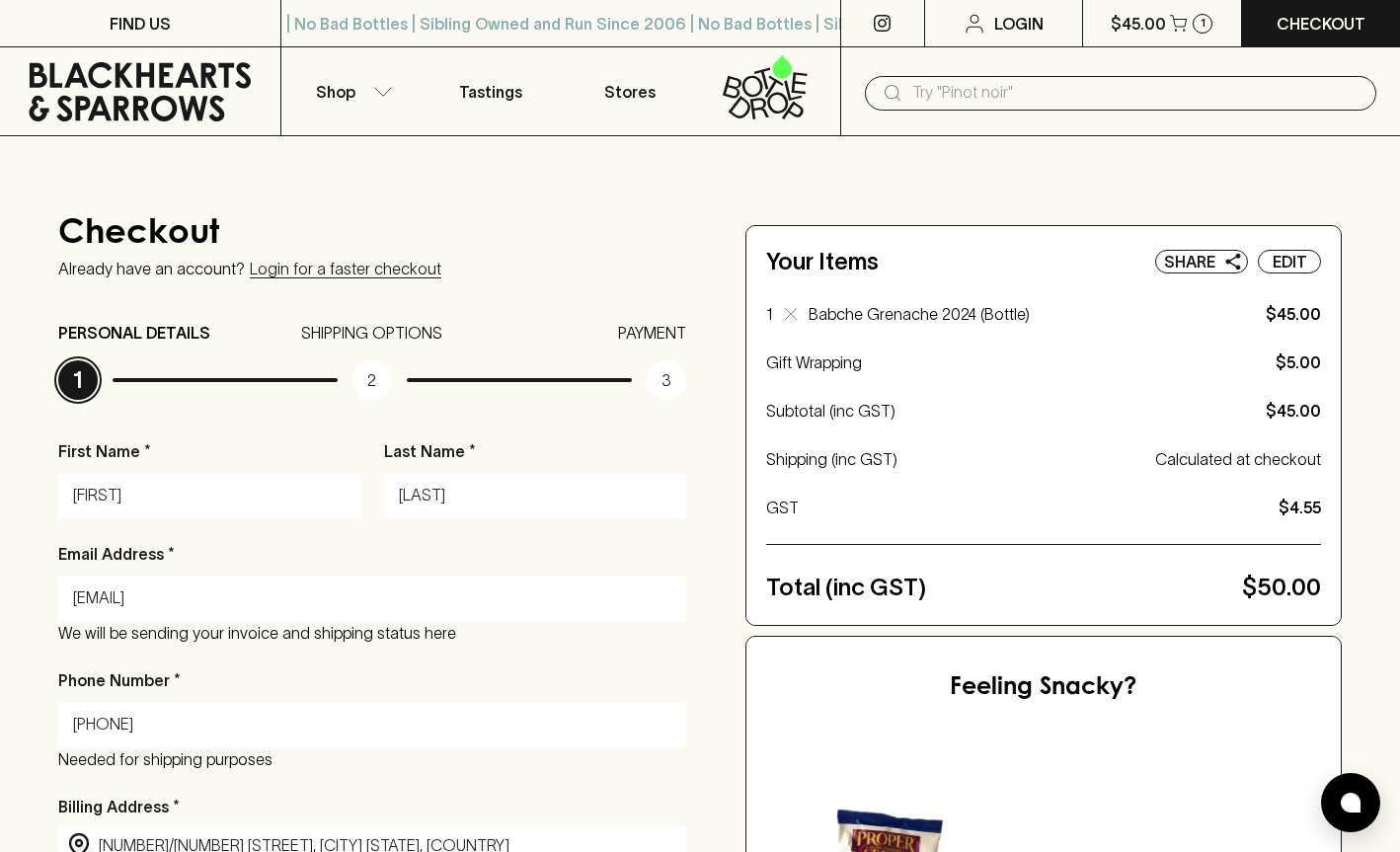 type on "Unit 3" 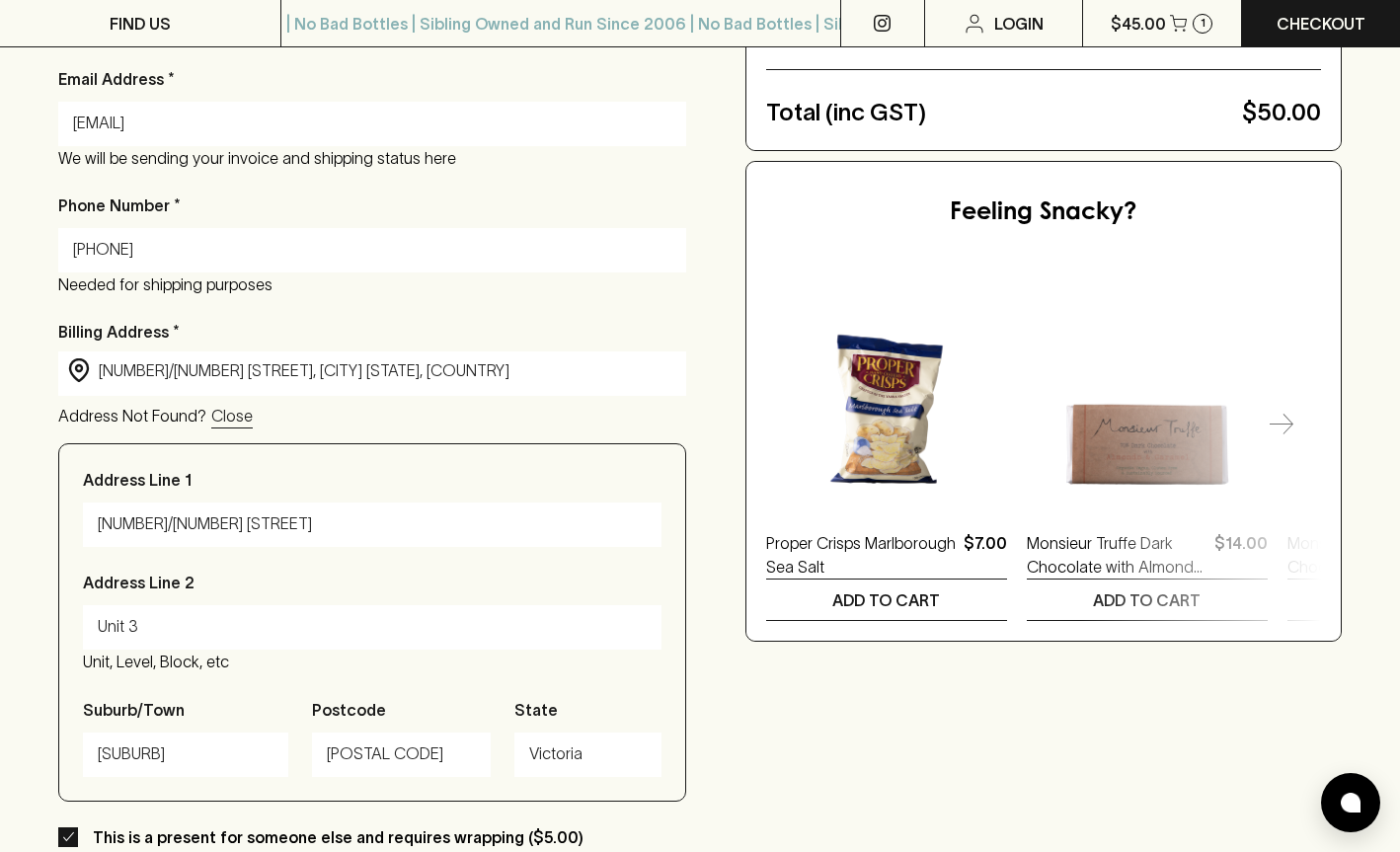 scroll, scrollTop: 479, scrollLeft: 0, axis: vertical 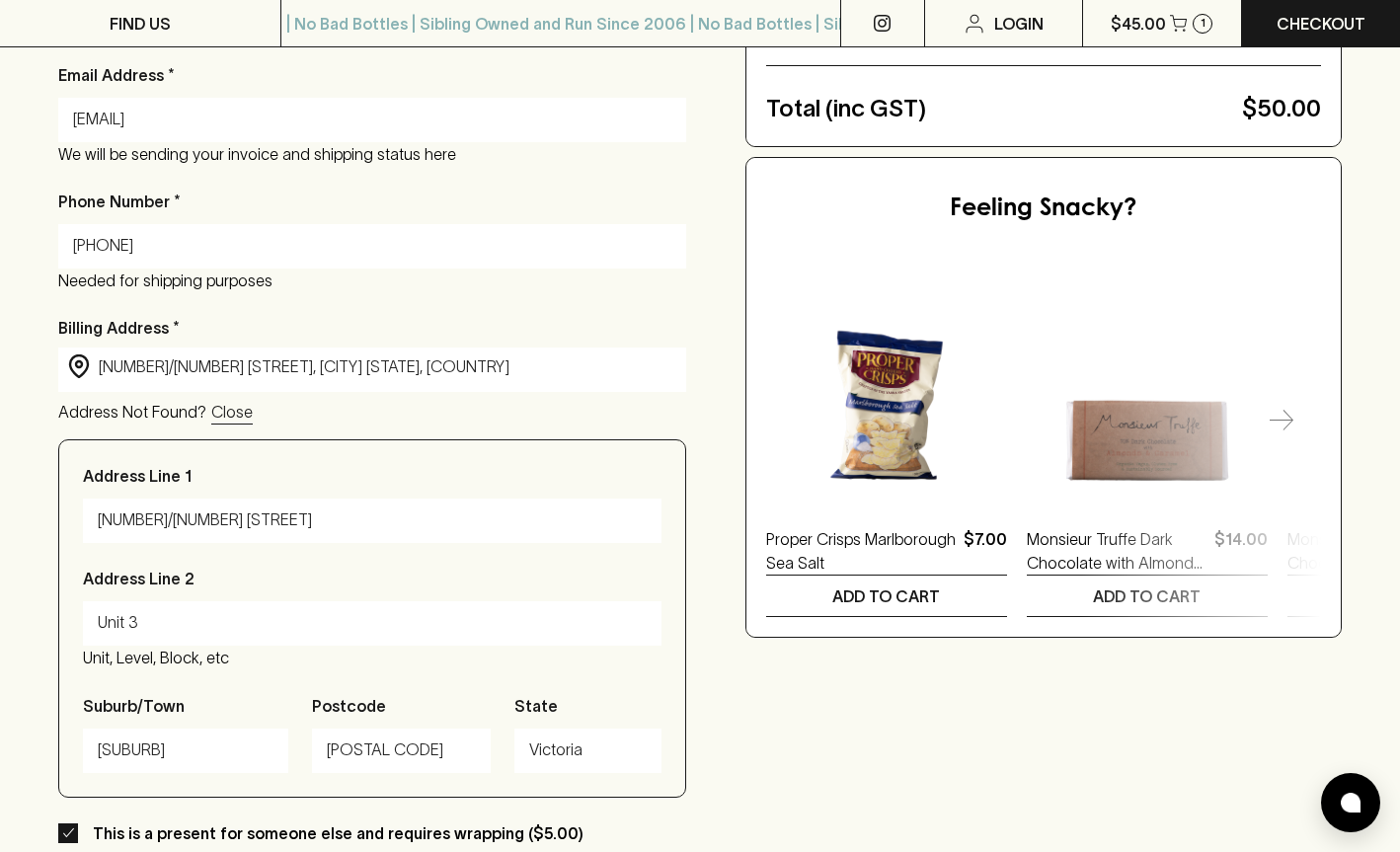click on "[NUMBER]/[NUMBER] [STREET]" at bounding box center [372, 520] 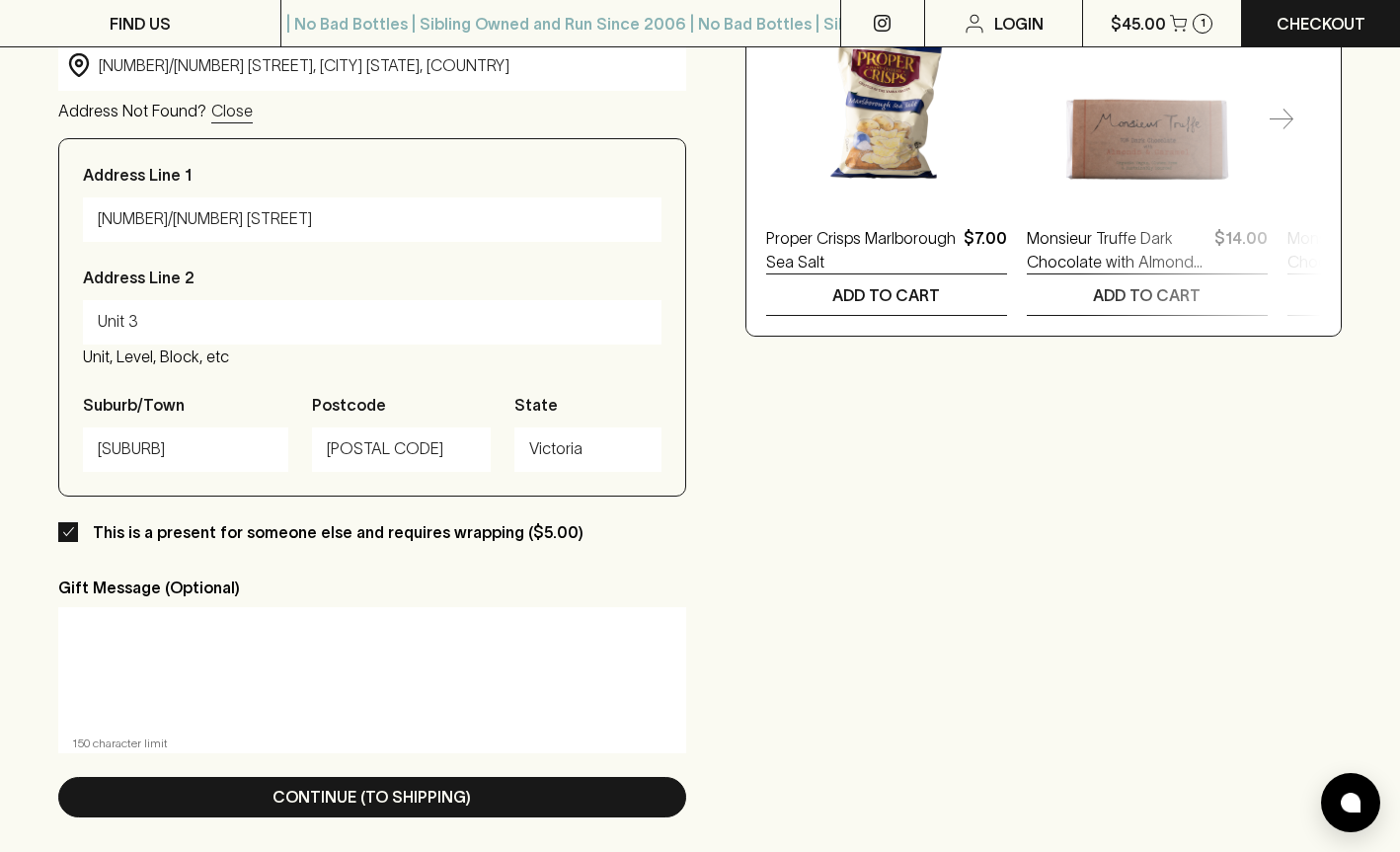 scroll, scrollTop: 782, scrollLeft: 0, axis: vertical 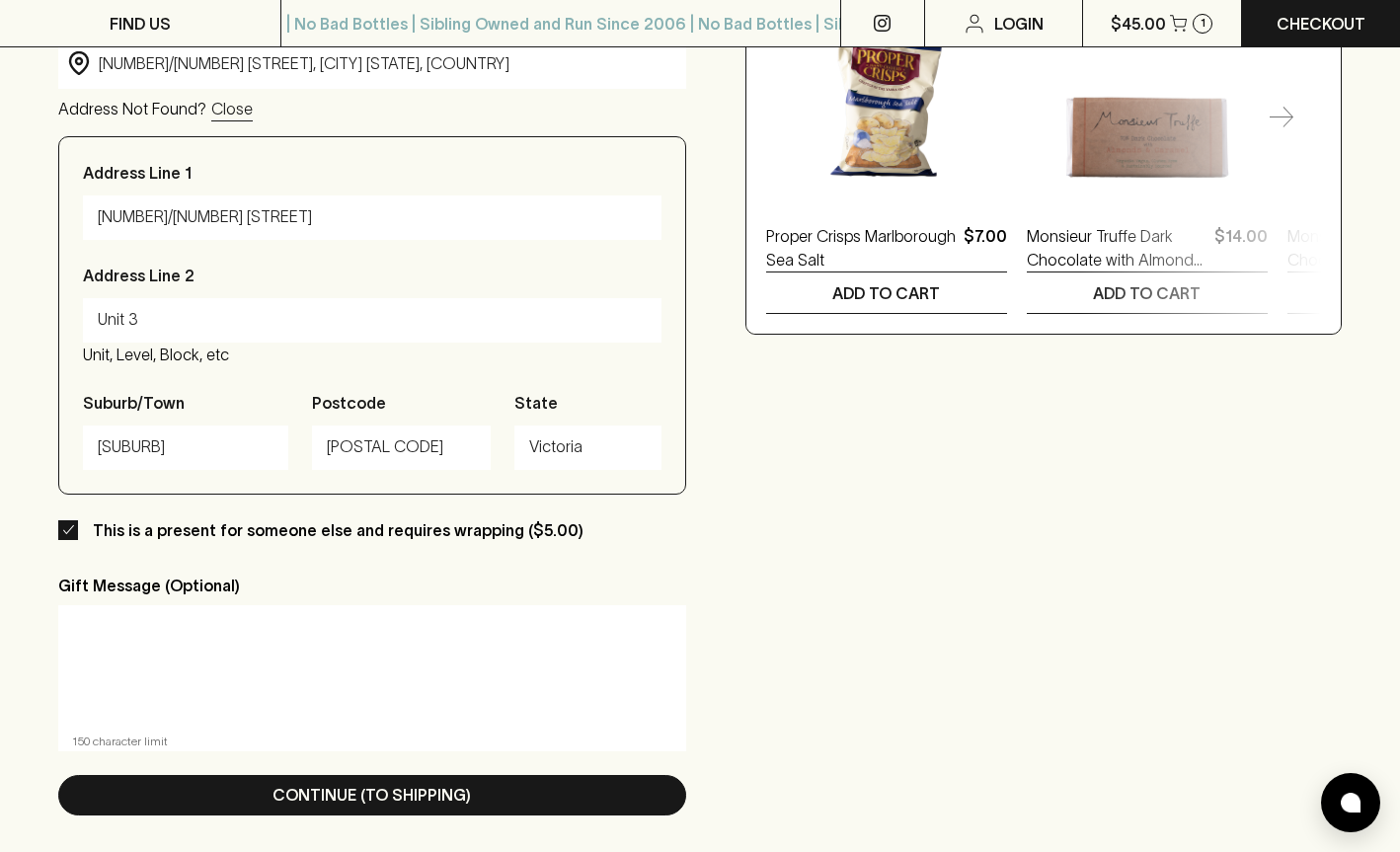 click on "[NUMBER]/[NUMBER] [STREET]" at bounding box center [372, 217] 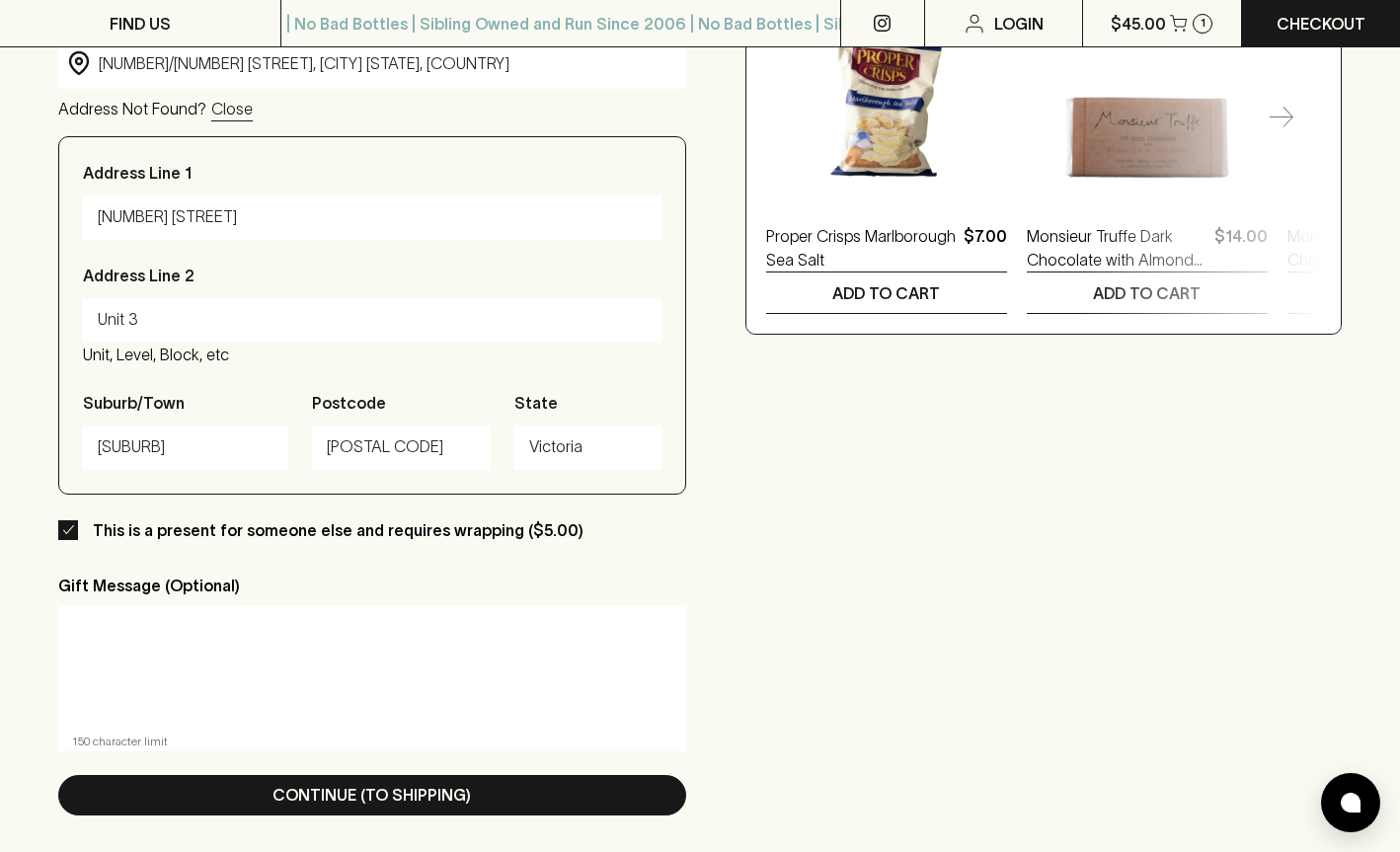 type on "[NUMBER] [STREET]" 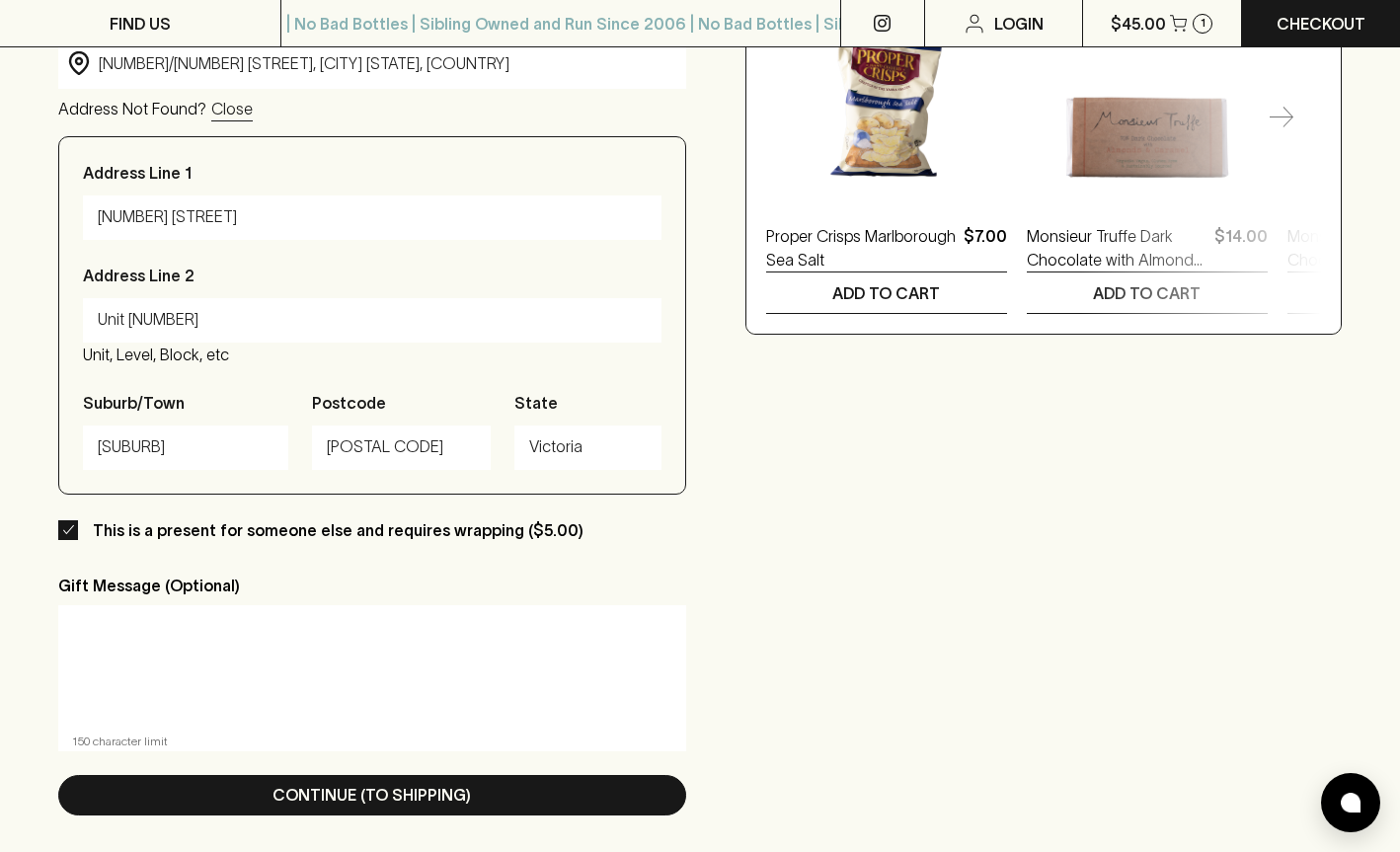 type on "Unit [NUMBER]" 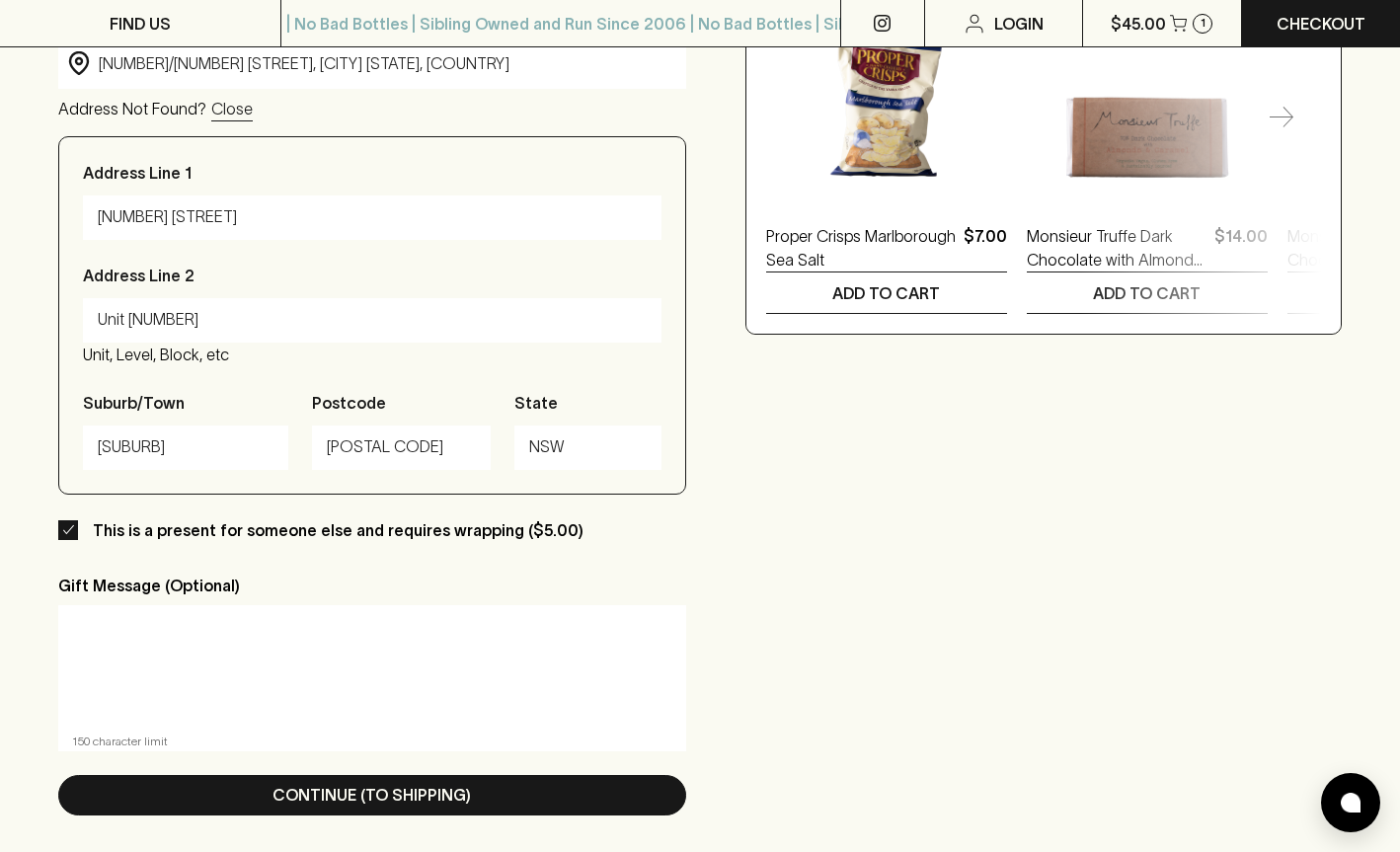 type on "NSW" 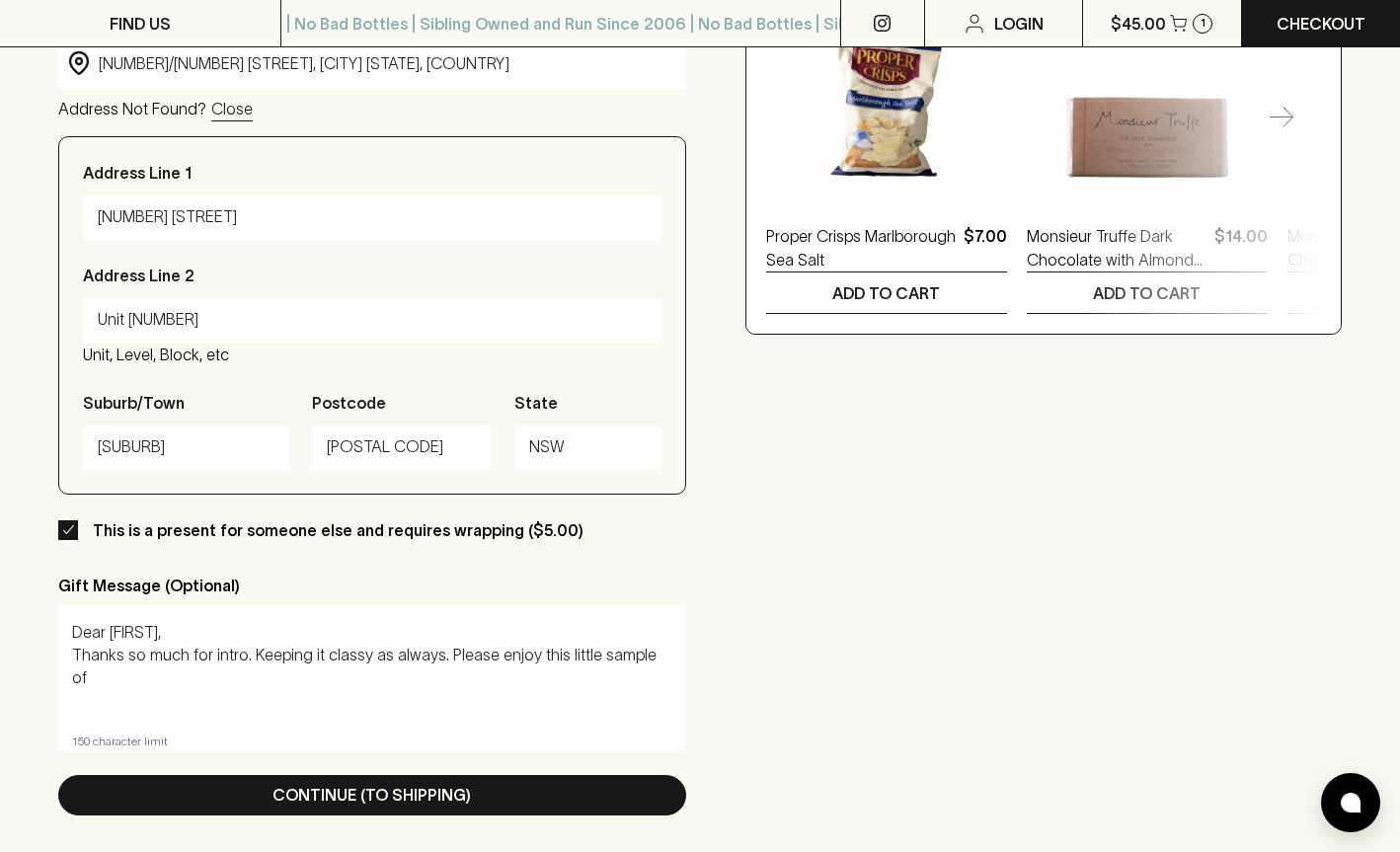 click on "Dear [FIRST],
Thanks so much for intro. Keeping it classy as always. Please enjoy this little sample of" at bounding box center (372, 666) 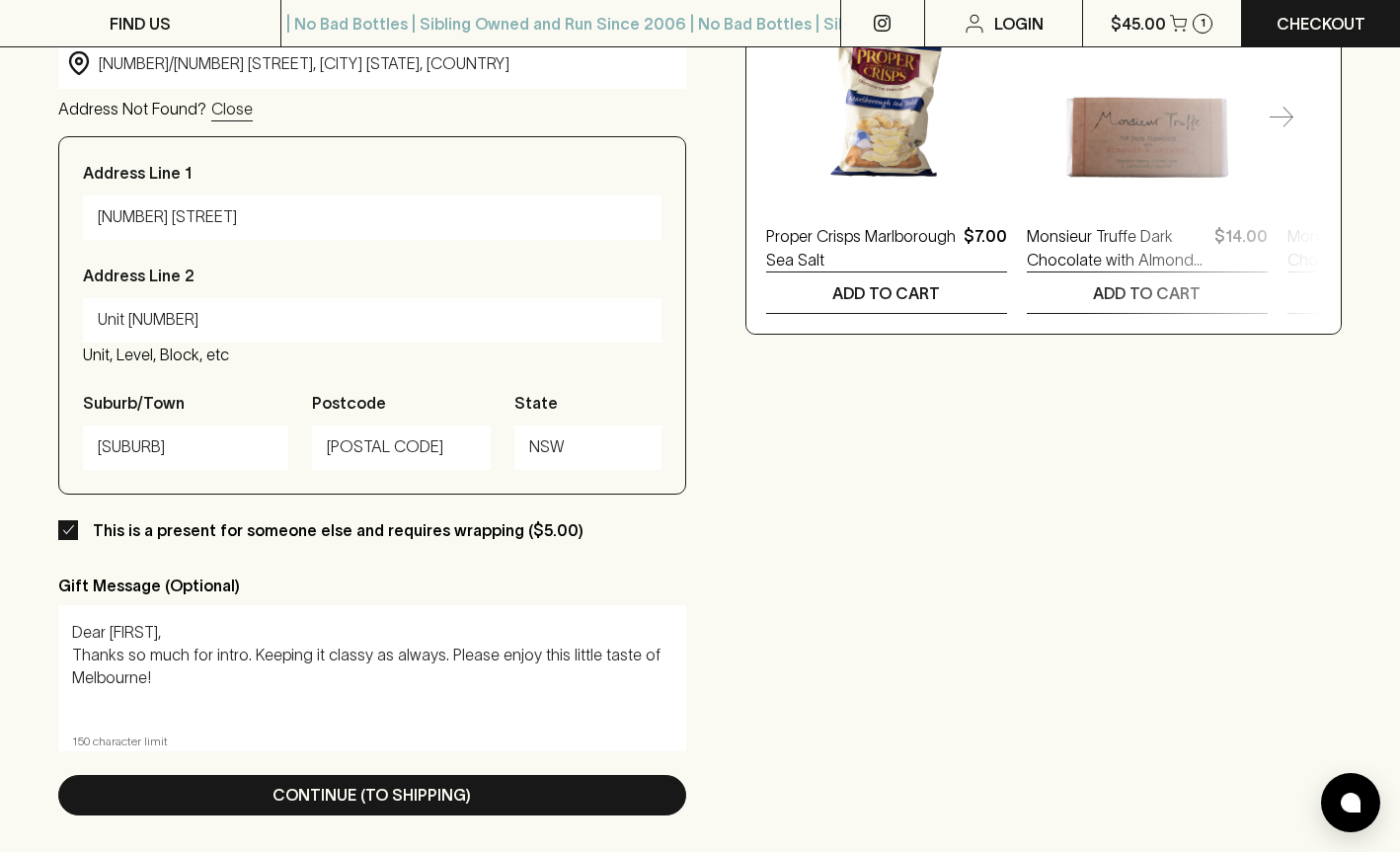 click on "Dear [FIRST],
Thanks so much for intro. Keeping it classy as always. Please enjoy this little taste of Melbourne!" at bounding box center [372, 666] 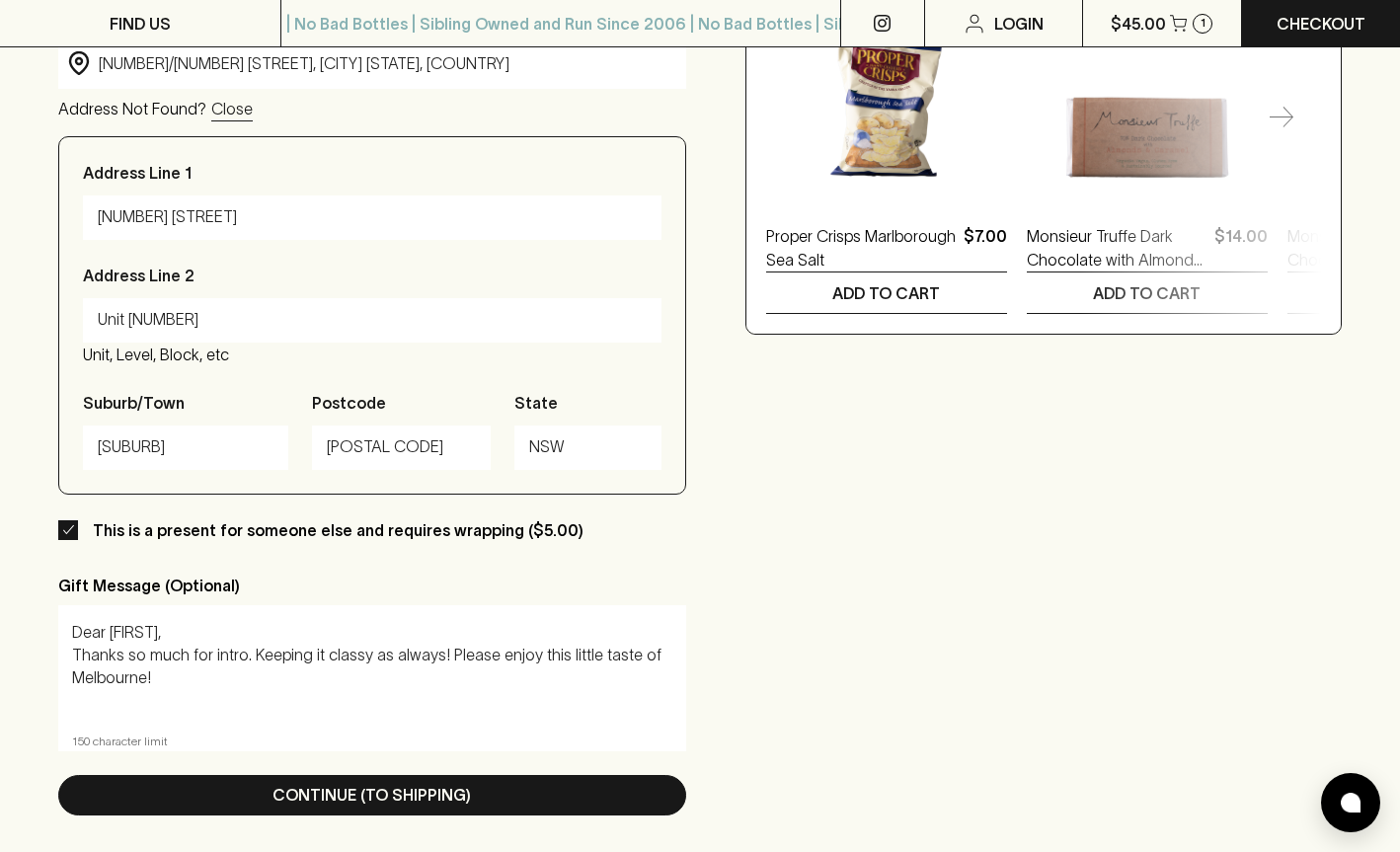 click on "Dear [FIRST],
Thanks so much for intro. Keeping it classy as always! Please enjoy this little taste of Melbourne!" at bounding box center (372, 666) 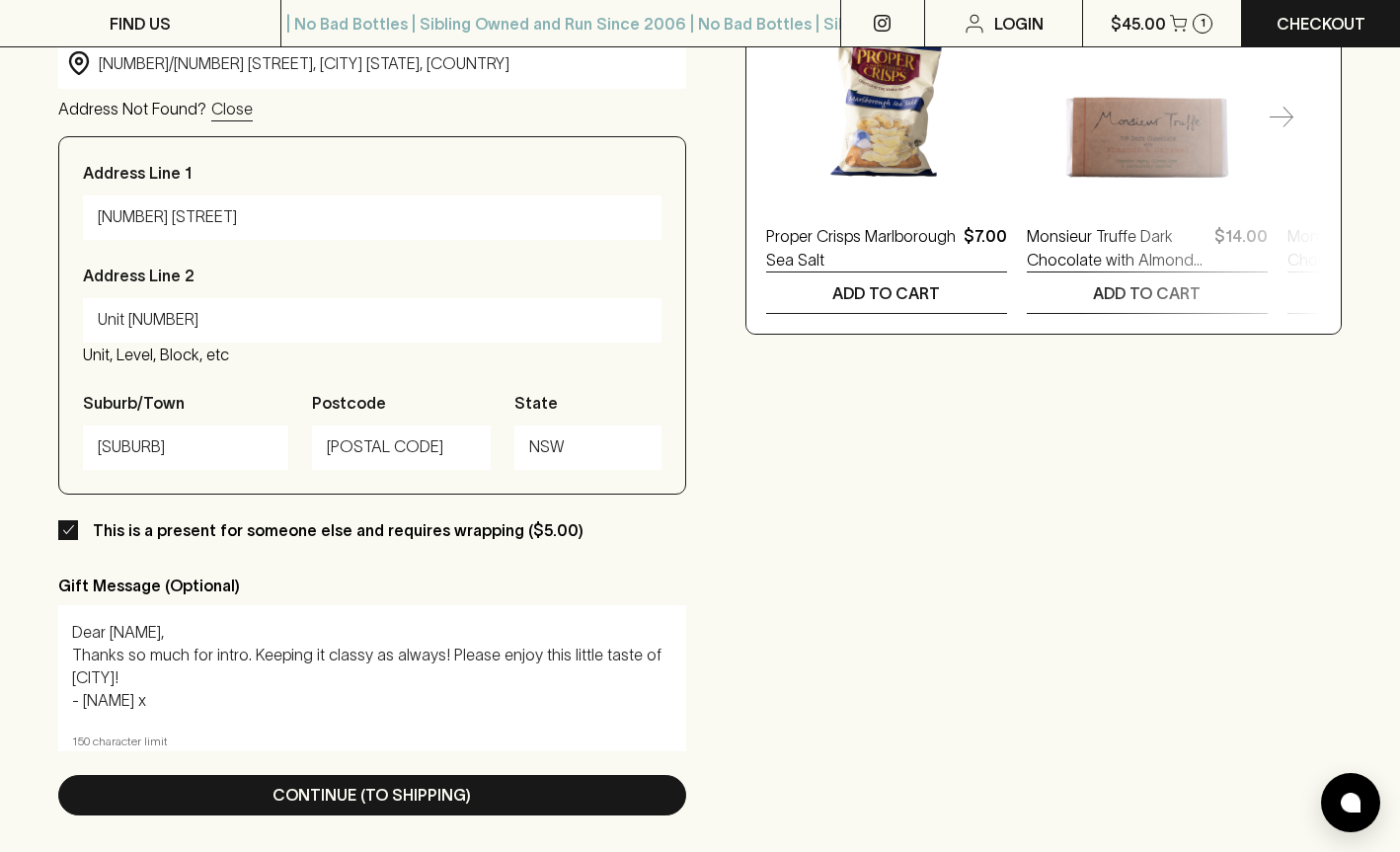 click on "Dear [NAME],
Thanks so much for intro. Keeping it classy as always! Please enjoy this little taste of [CITY]!
- [NAME] x" at bounding box center [372, 666] 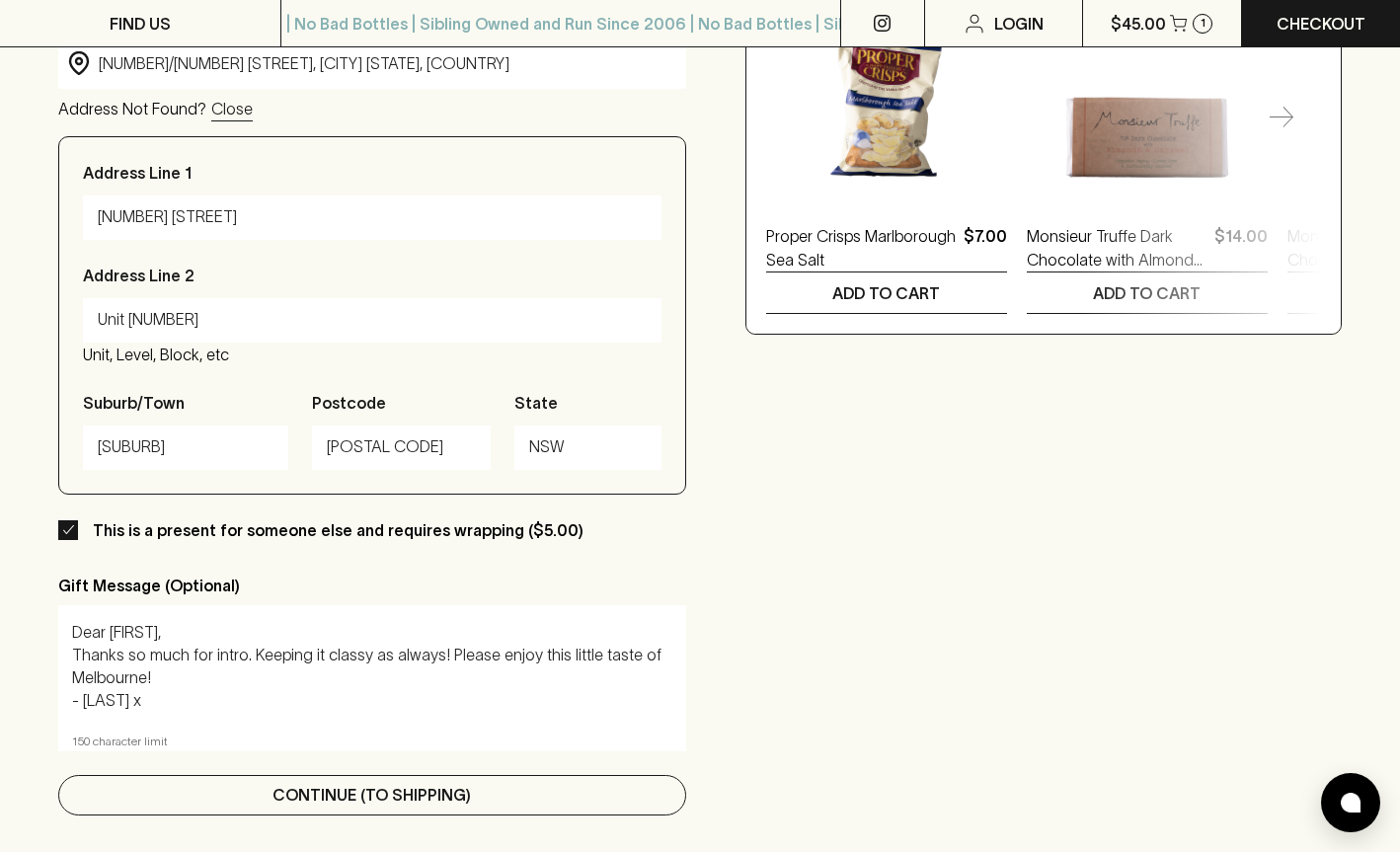 type on "Dear [FIRST],
Thanks so much for intro. Keeping it classy as always! Please enjoy this little taste of Melbourne!
- [LAST] x" 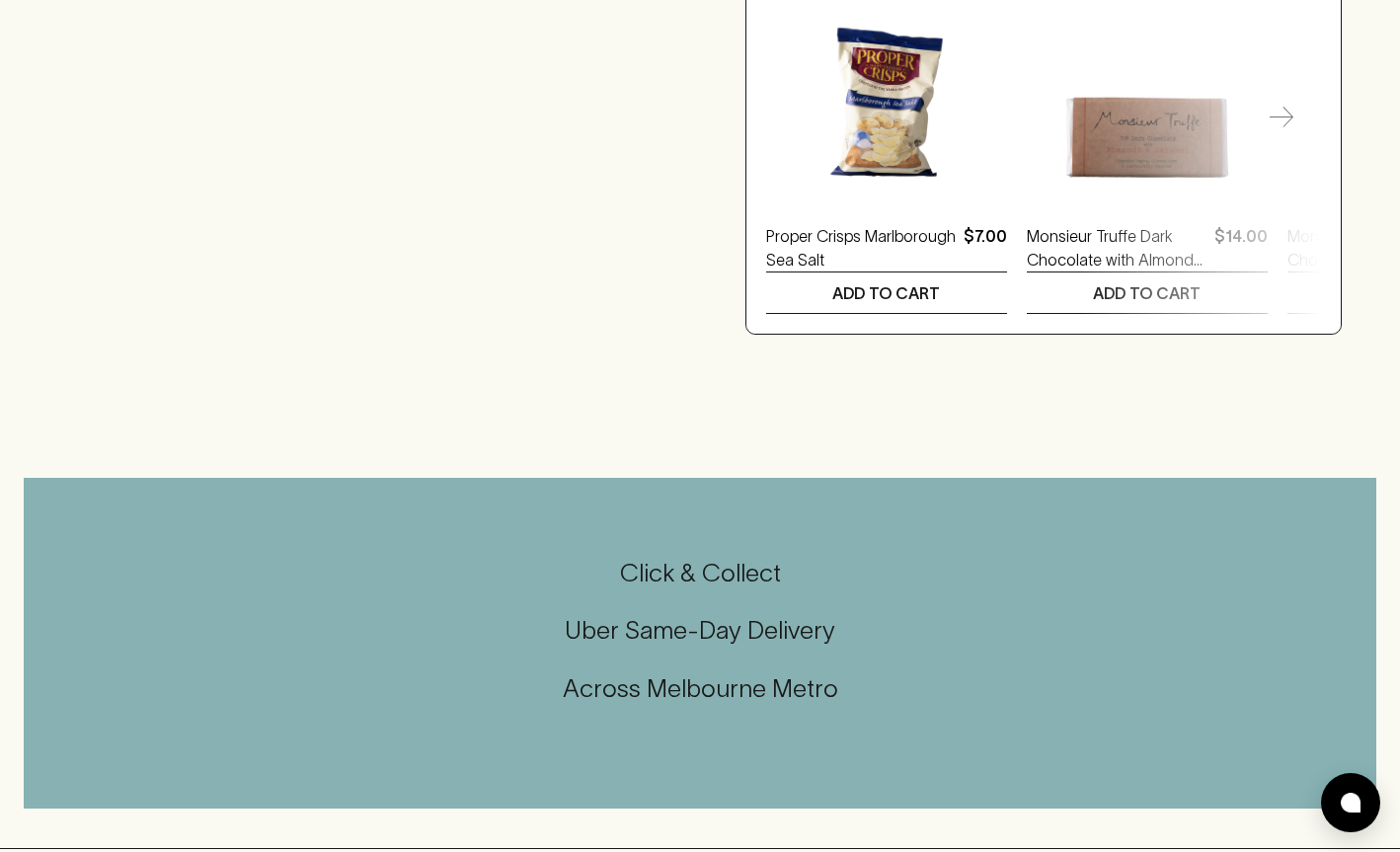 scroll, scrollTop: 0, scrollLeft: 0, axis: both 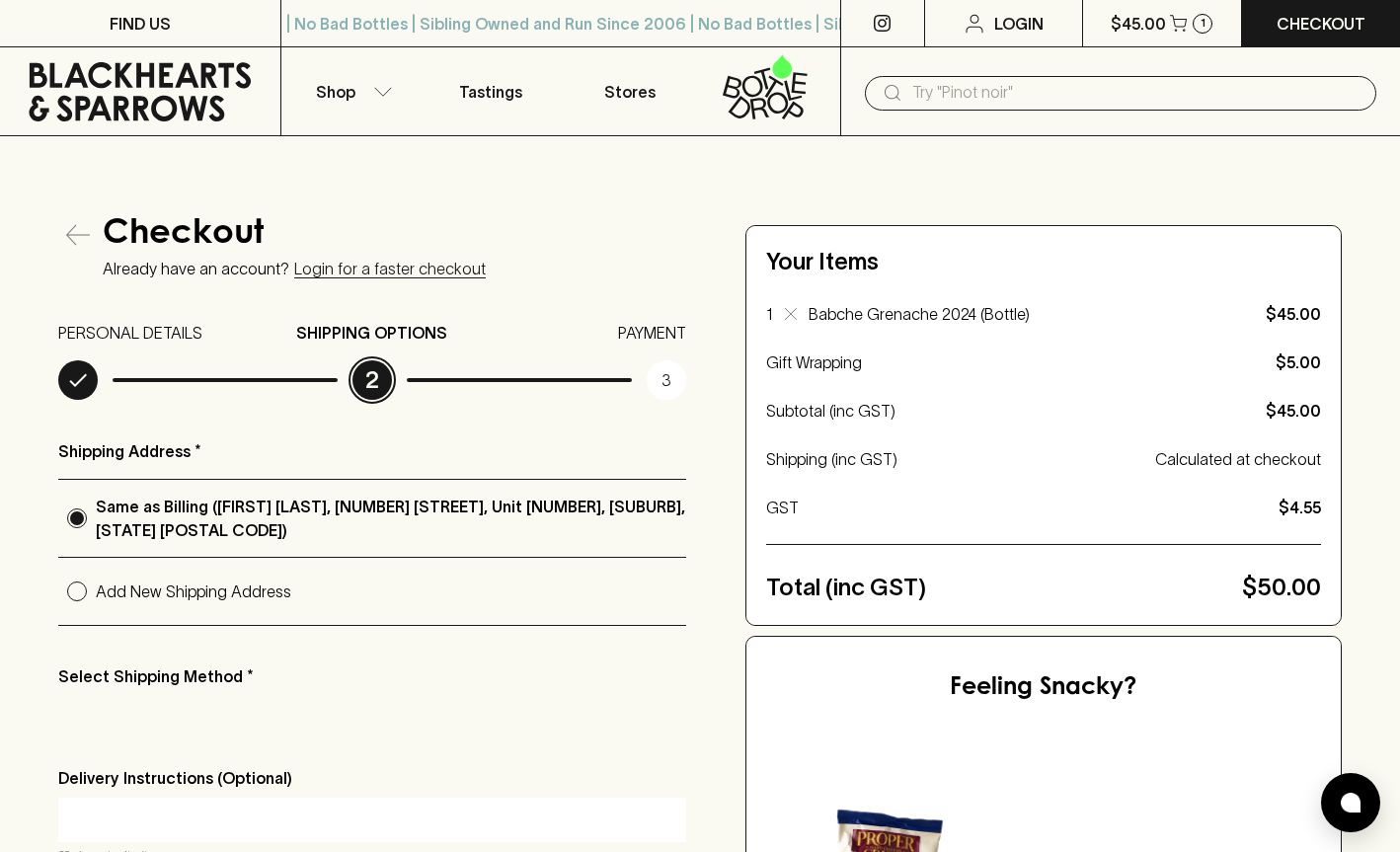 radio on "true" 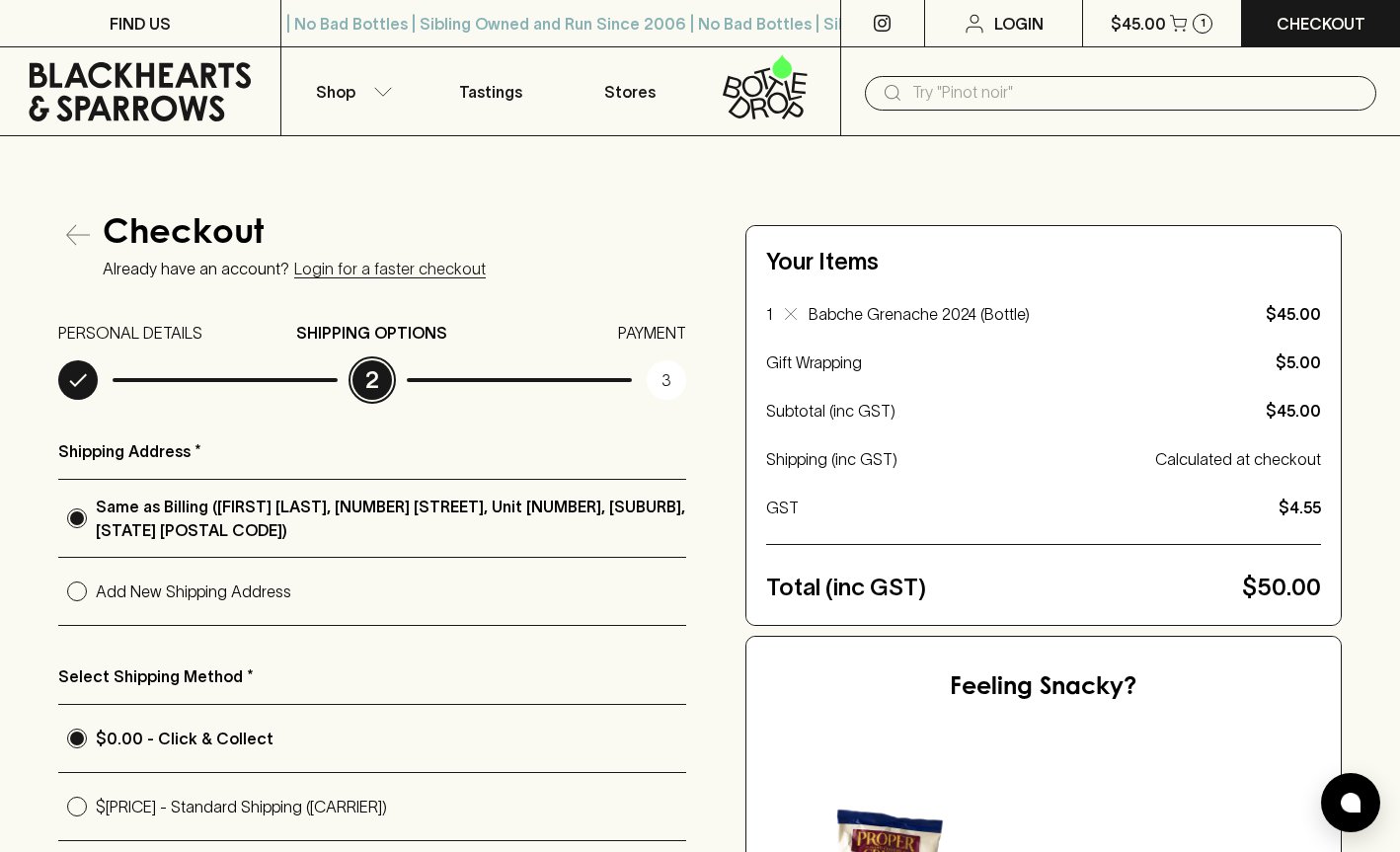 click 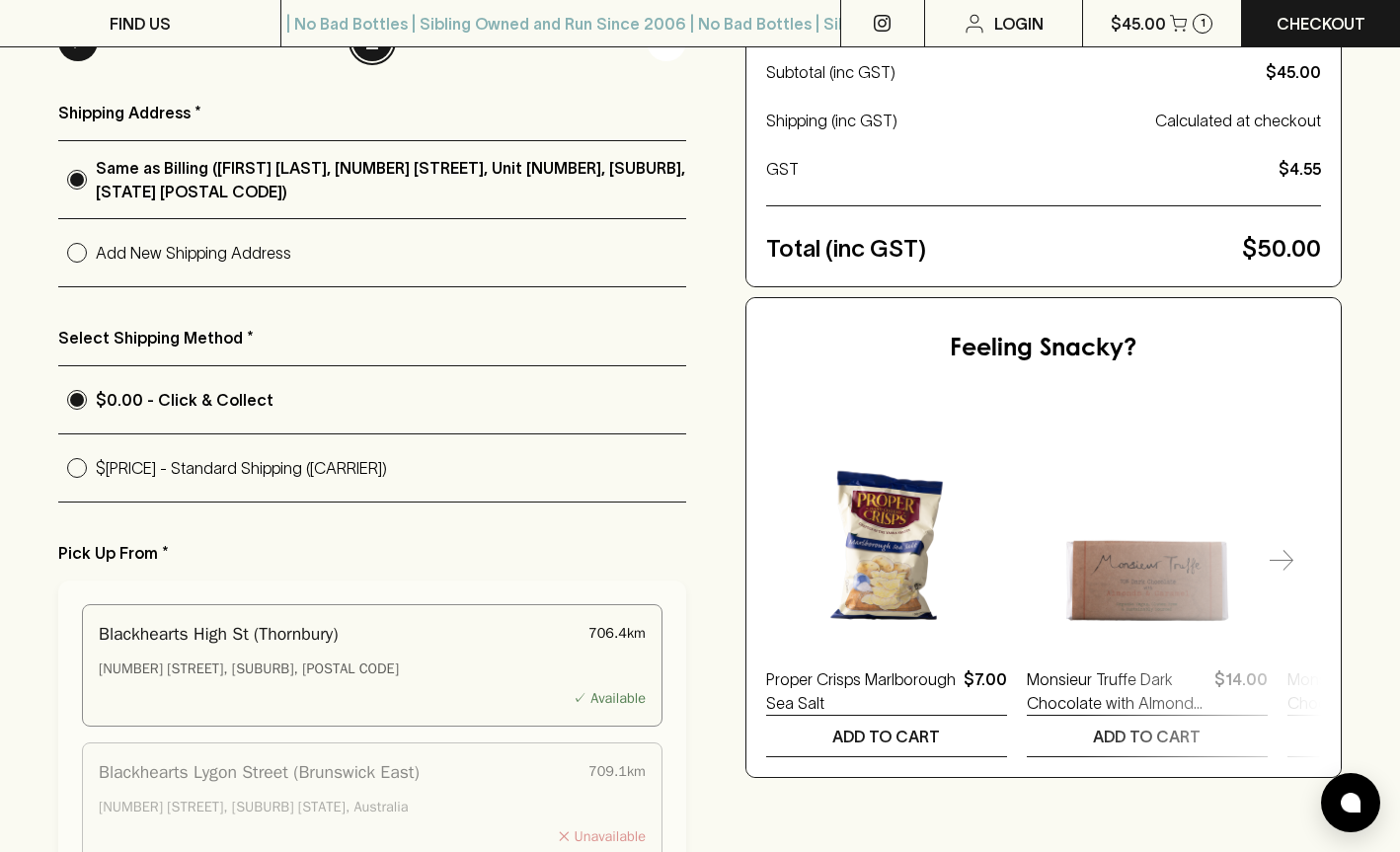 scroll, scrollTop: 0, scrollLeft: 0, axis: both 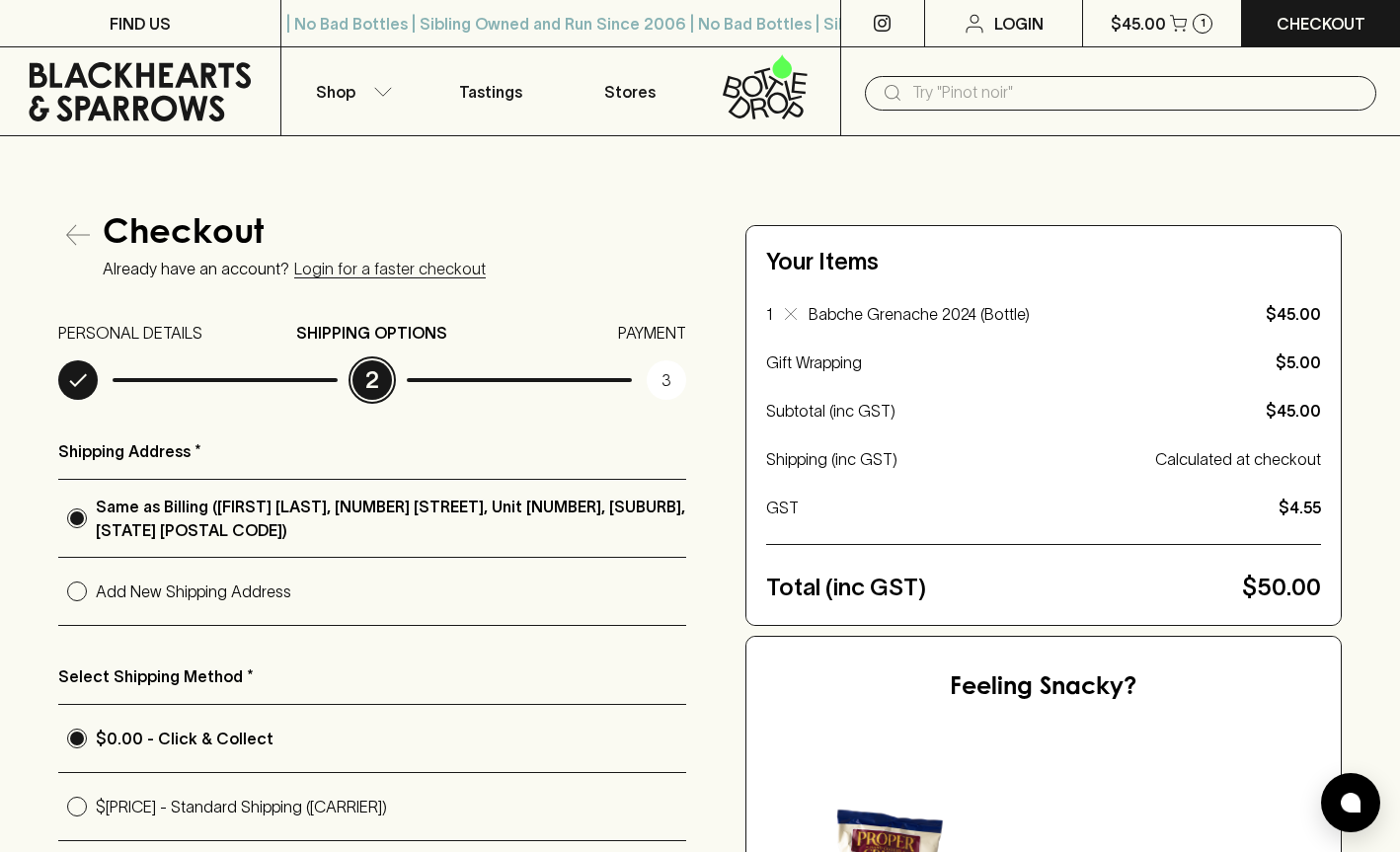click 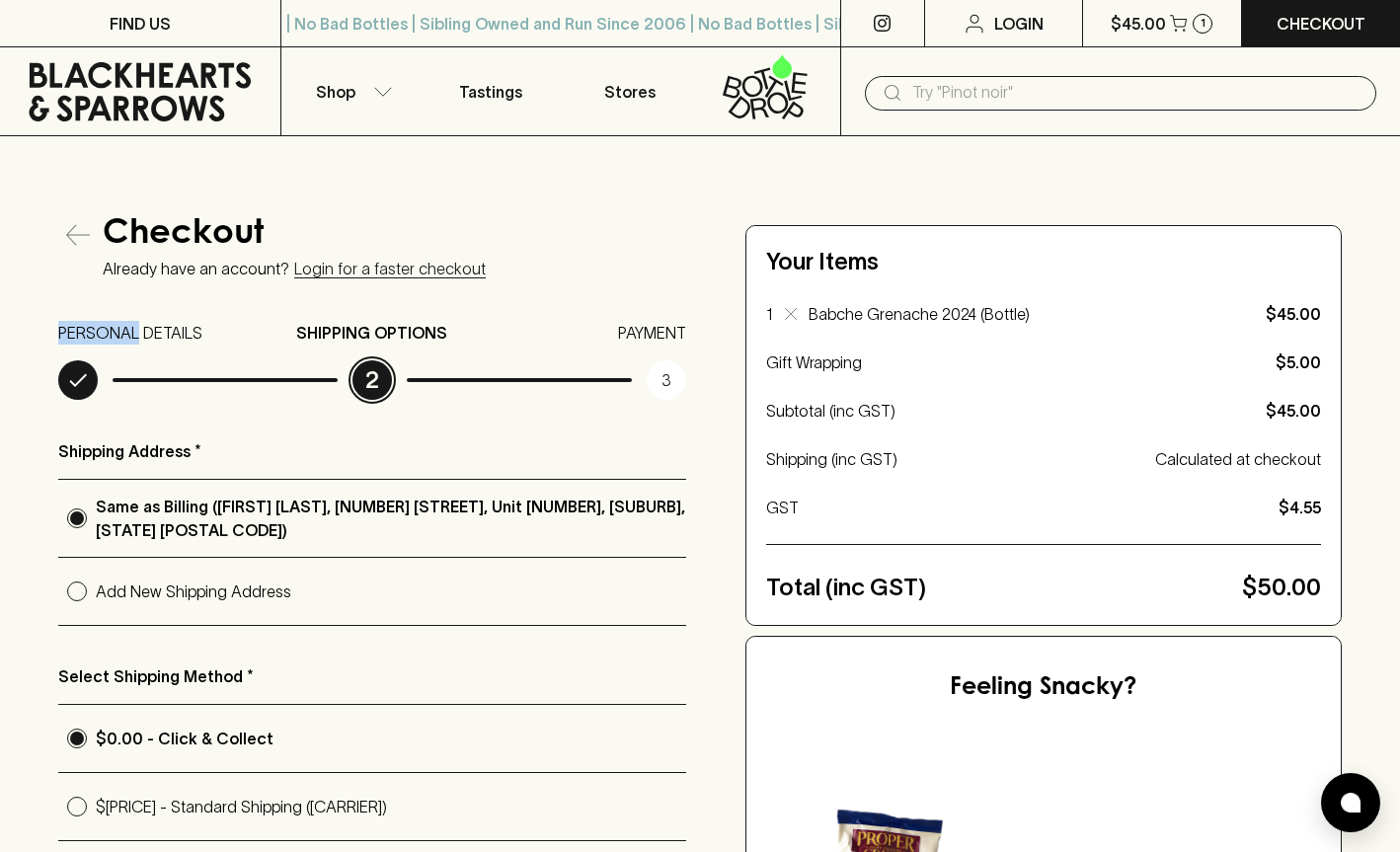 click on "PERSONAL DETAILS" at bounding box center [130, 333] 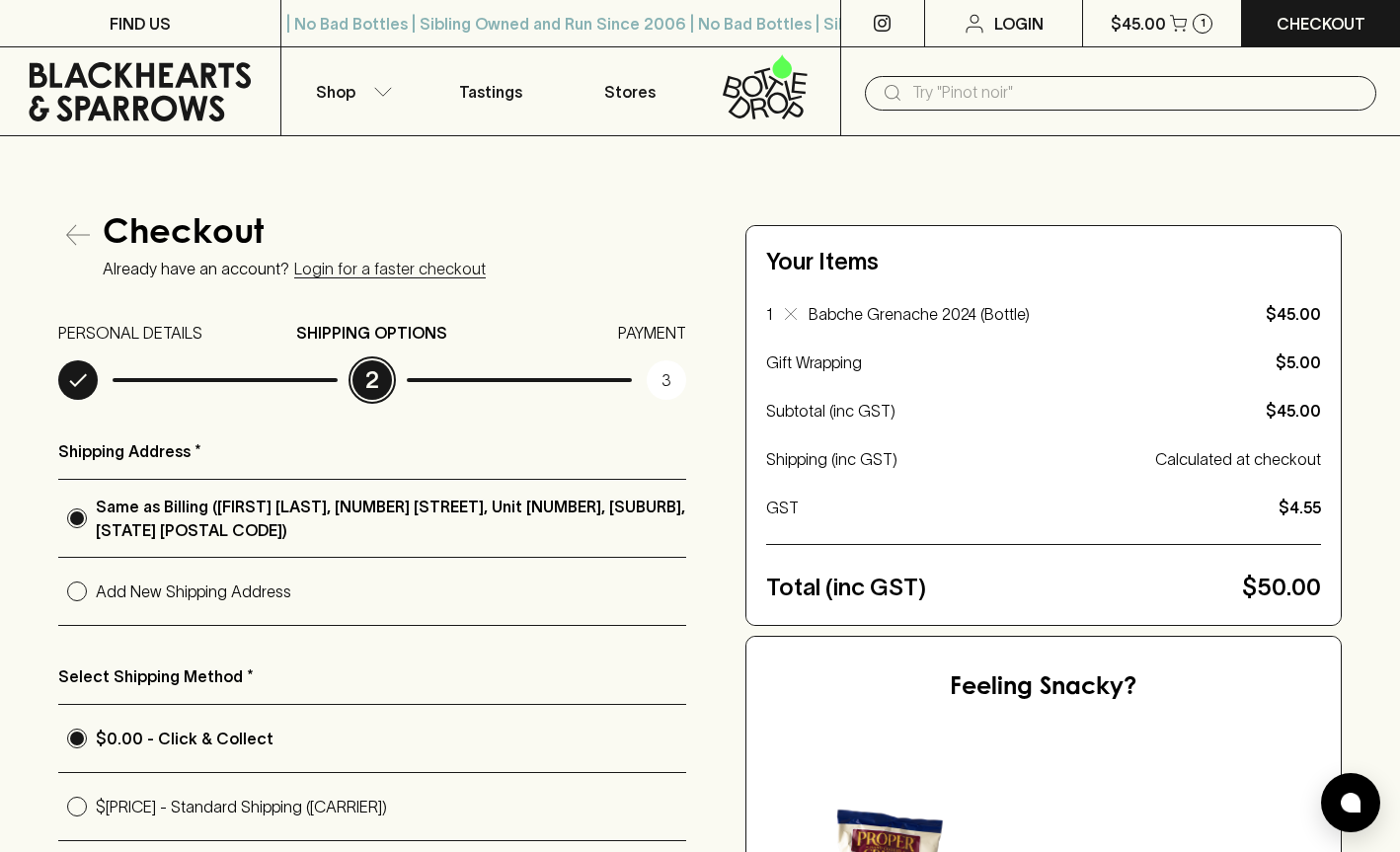 click on "2" at bounding box center [372, 380] 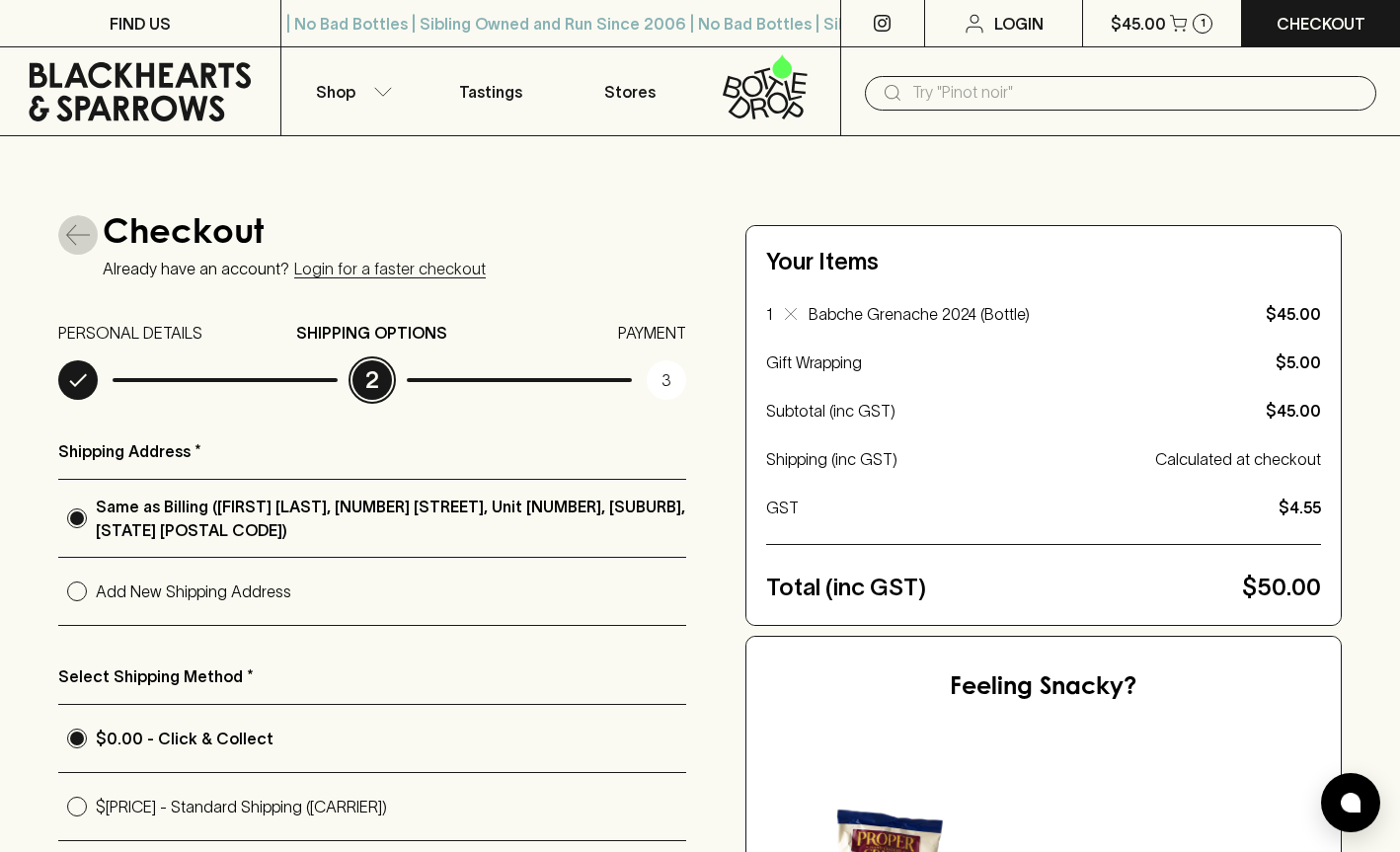 click 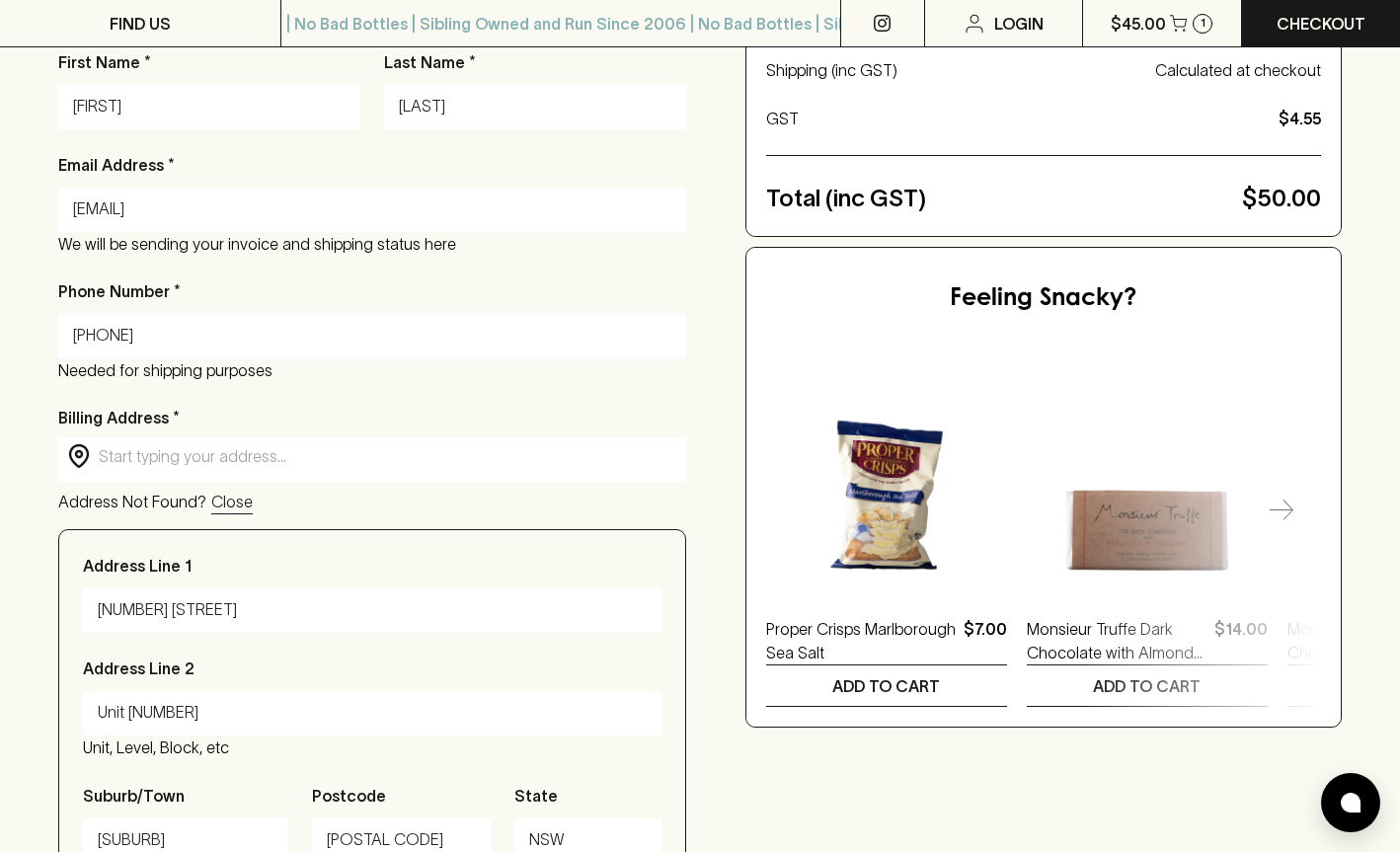 scroll, scrollTop: 406, scrollLeft: 0, axis: vertical 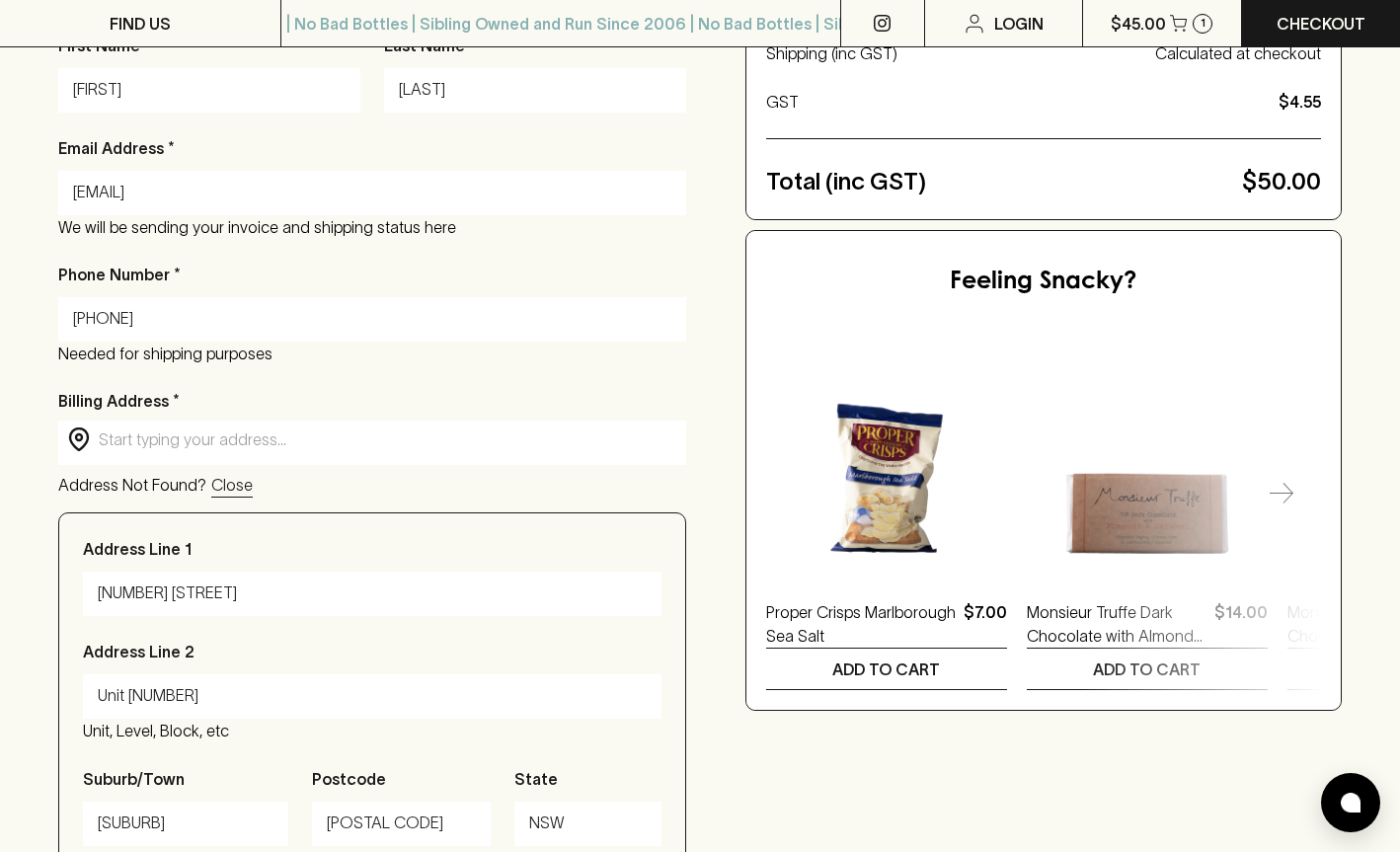 click at bounding box center (388, 439) 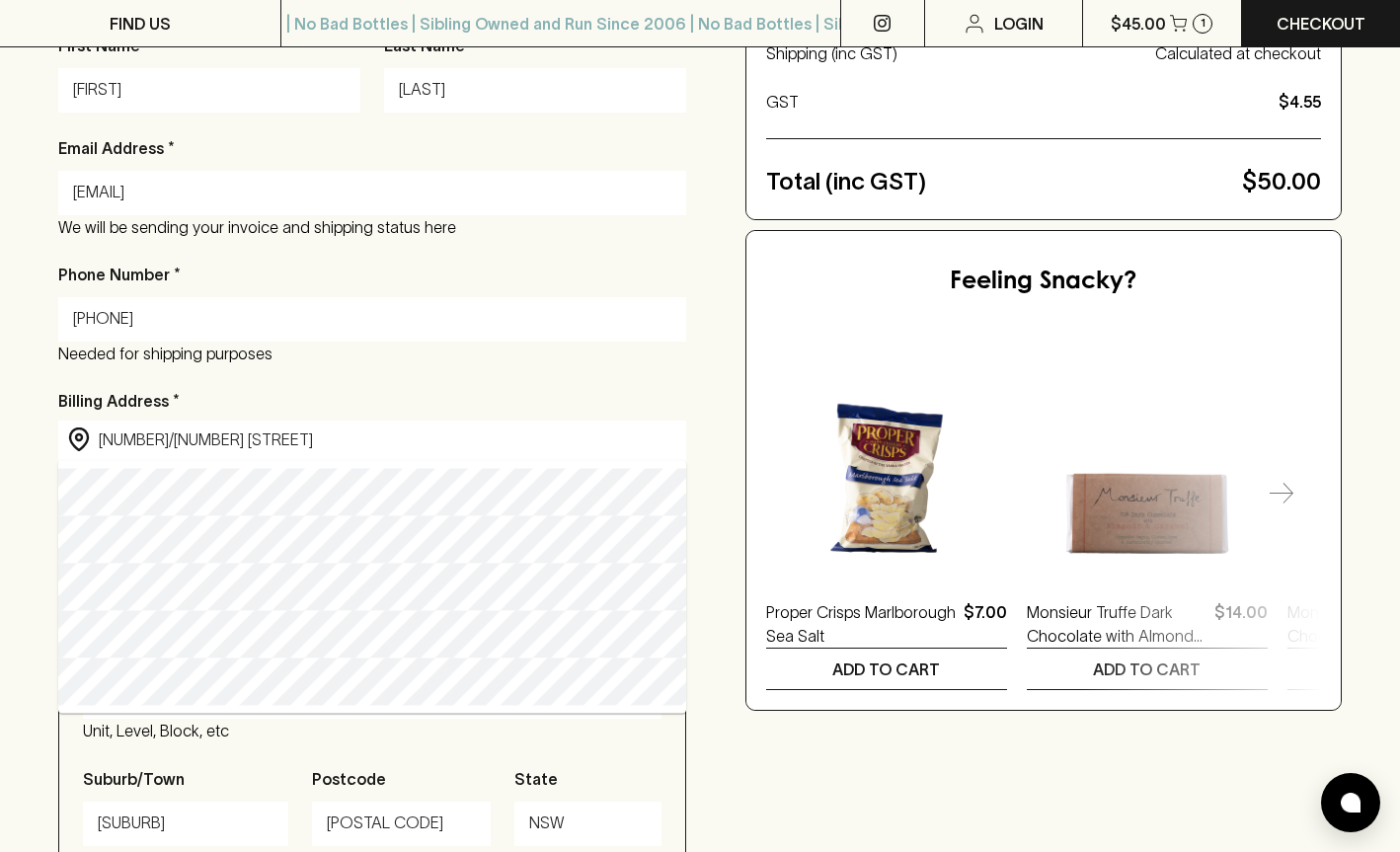 type on "[NUMBER]/[NUMBER] [STREET], [CITY] [STATE], [COUNTRY]" 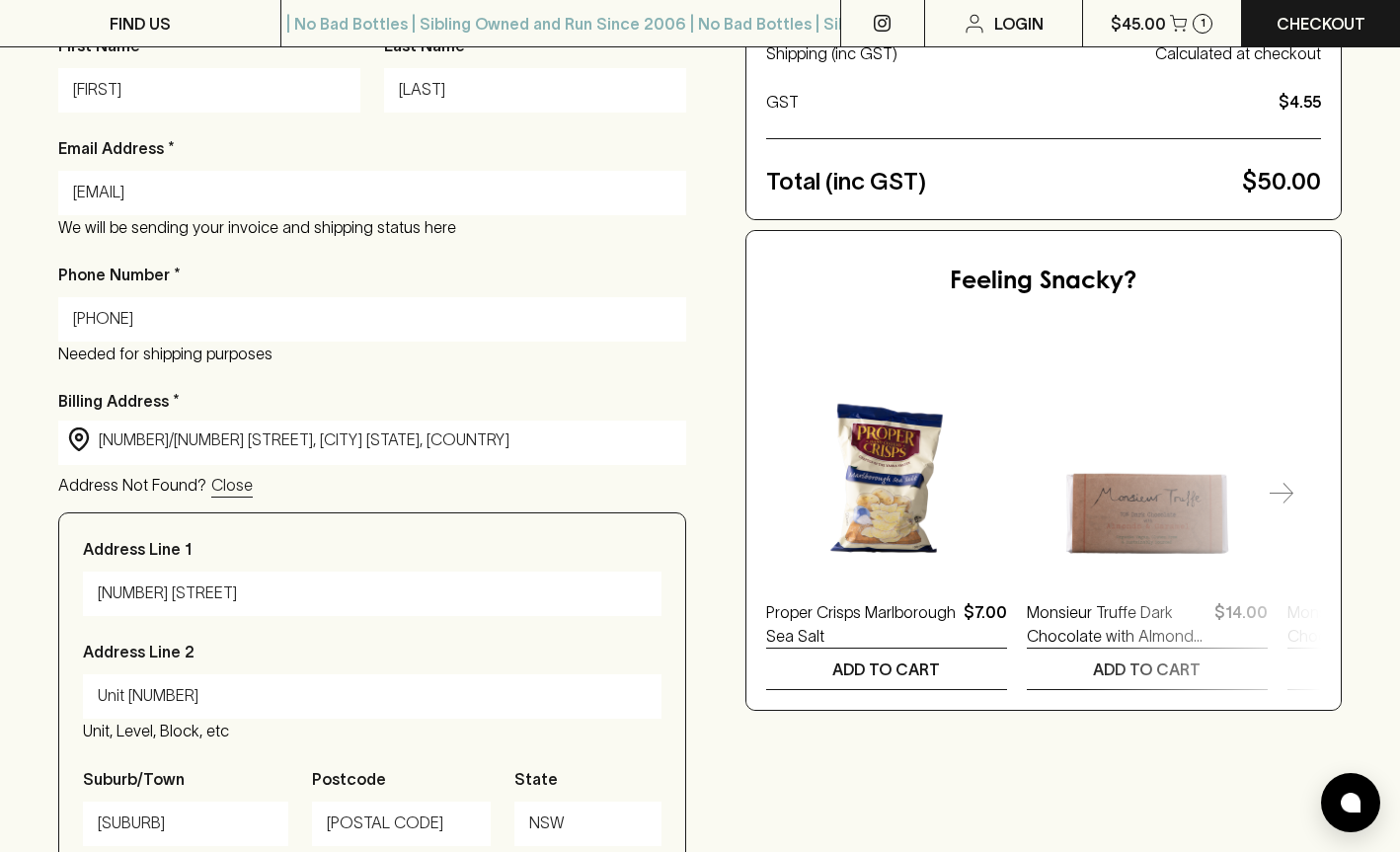 type on "[NUMBER]/[NUMBER] [STREET]" 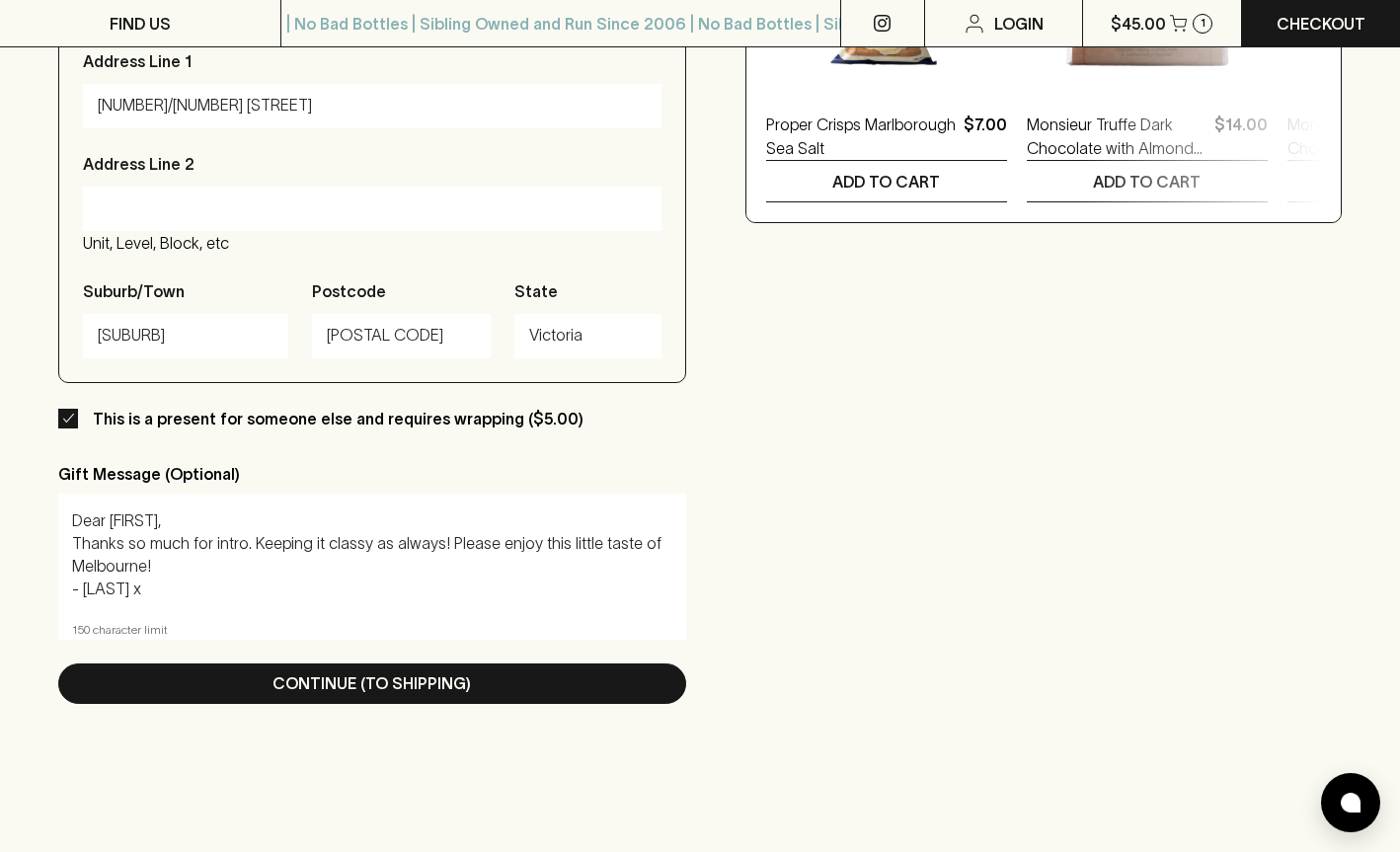 scroll, scrollTop: 898, scrollLeft: 0, axis: vertical 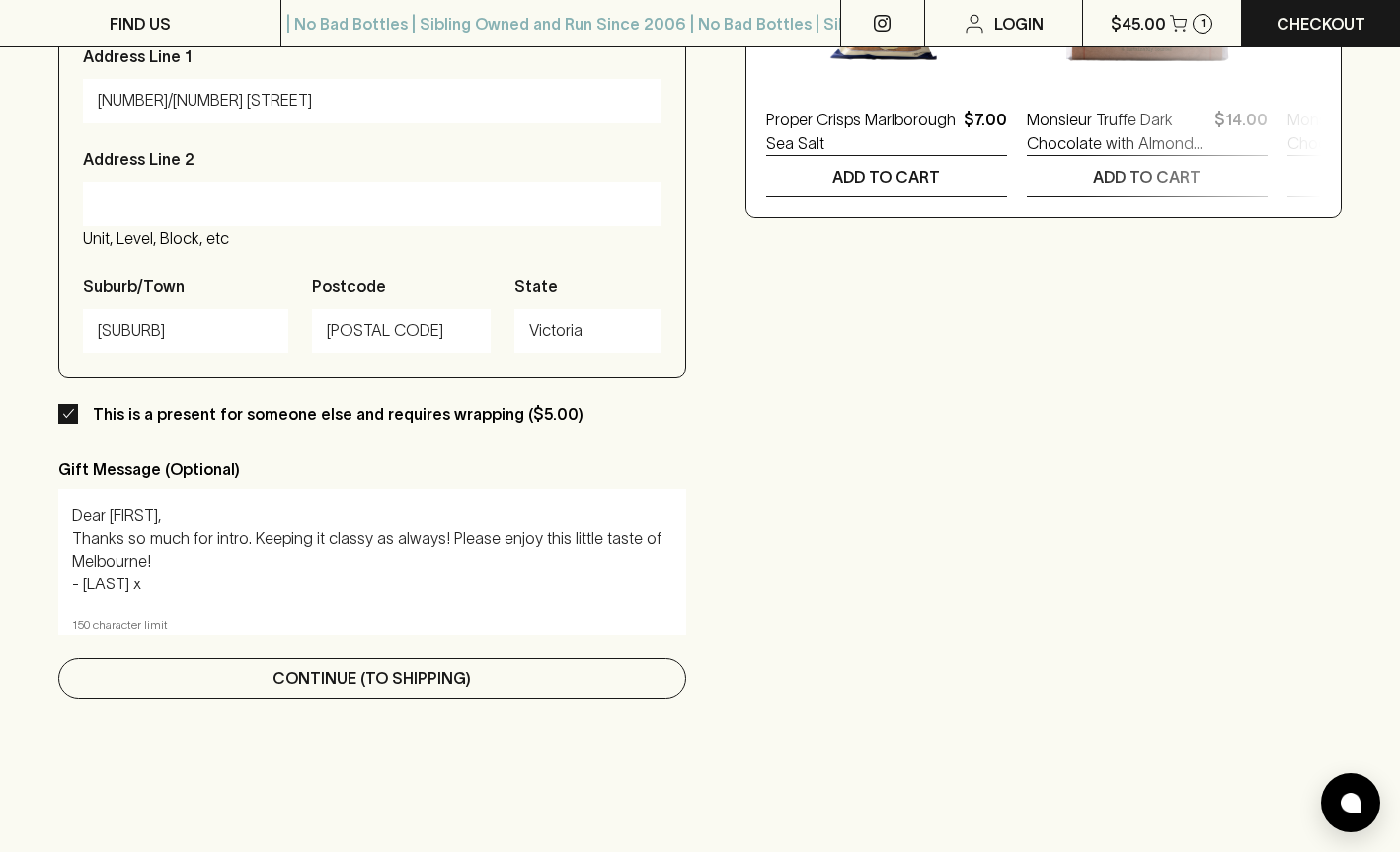type on "[NUMBER]/[NUMBER] [STREET], [CITY] [STATE], [COUNTRY]" 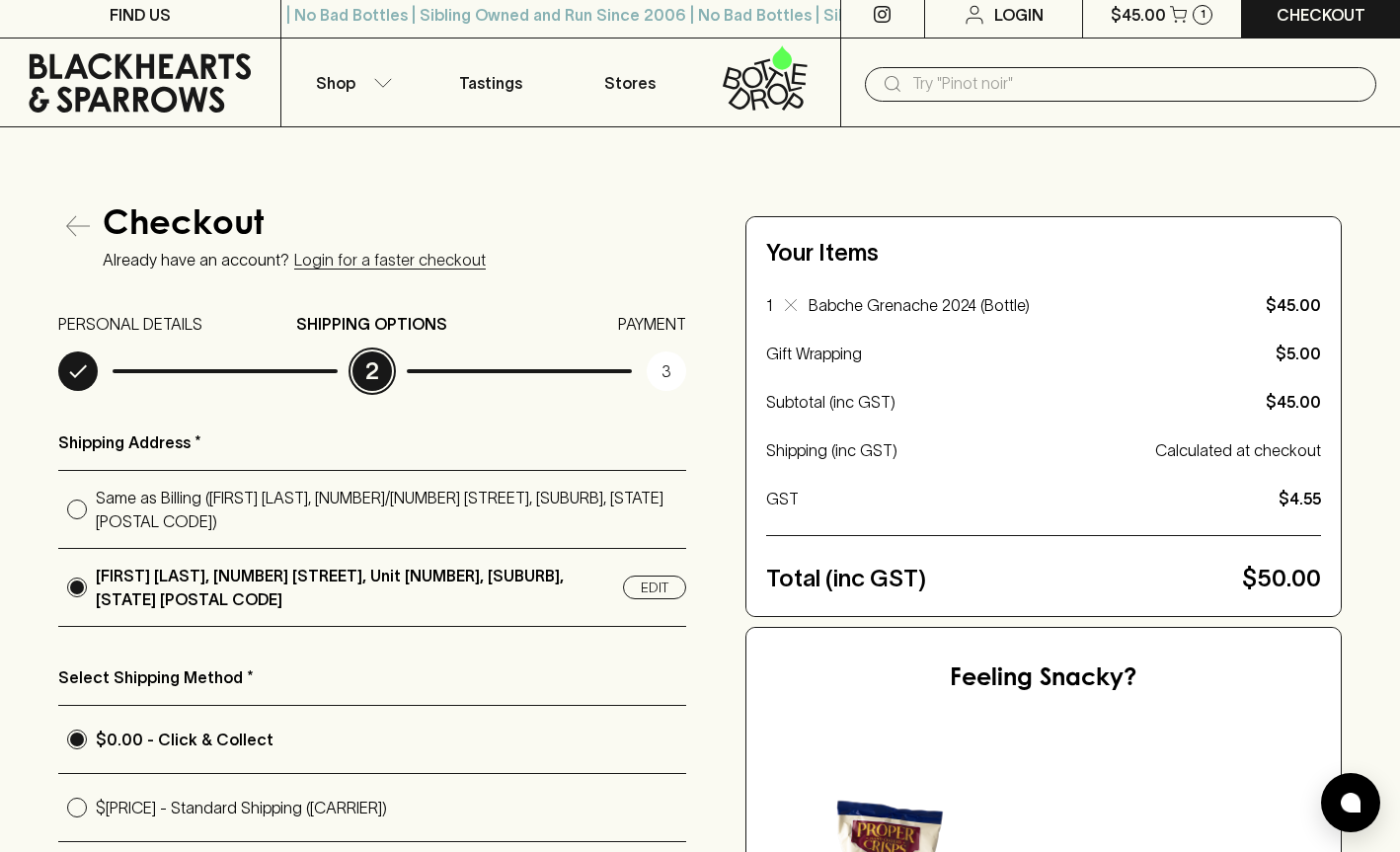 scroll, scrollTop: 12, scrollLeft: 0, axis: vertical 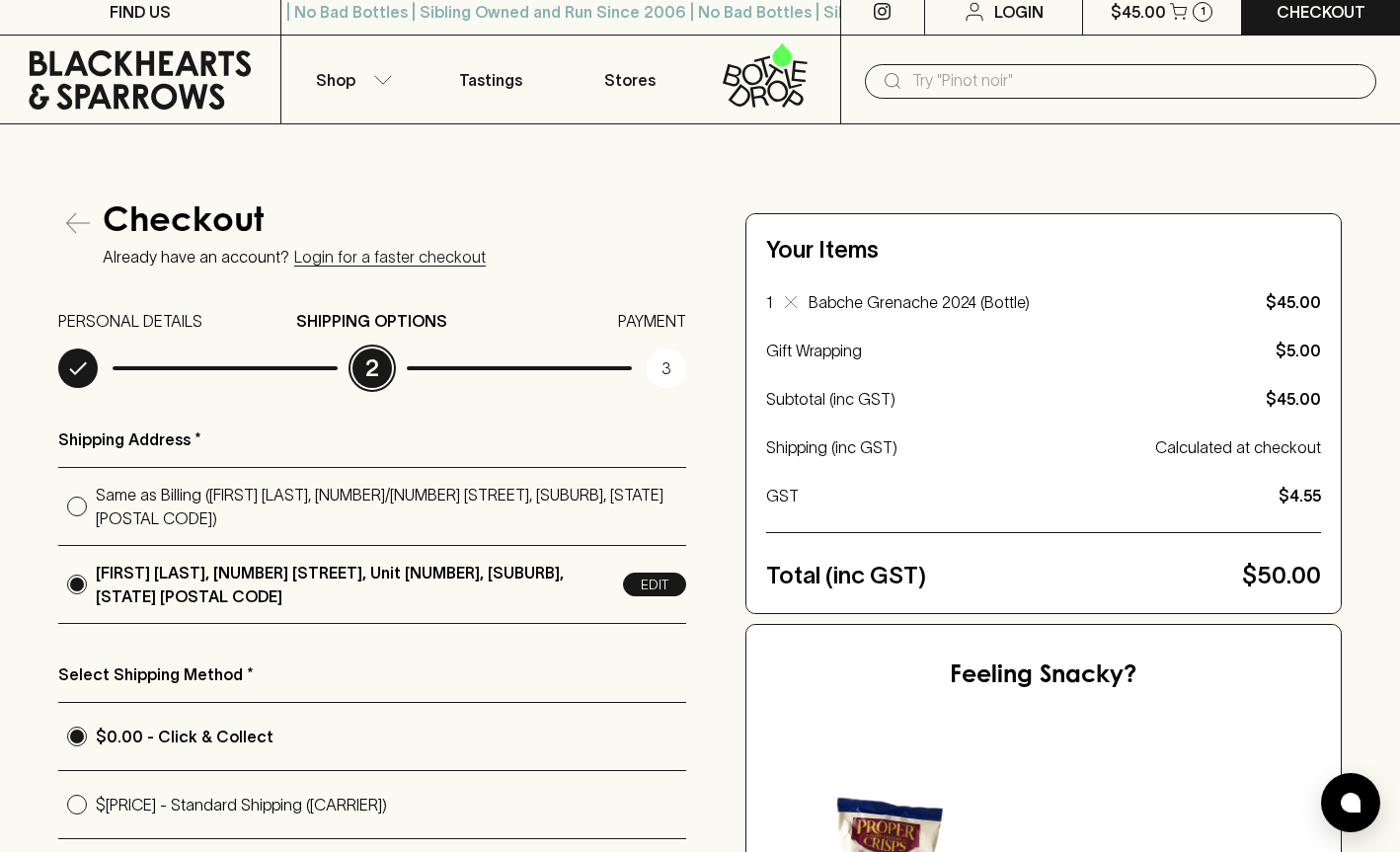 click on "Edit" at bounding box center (655, 584) 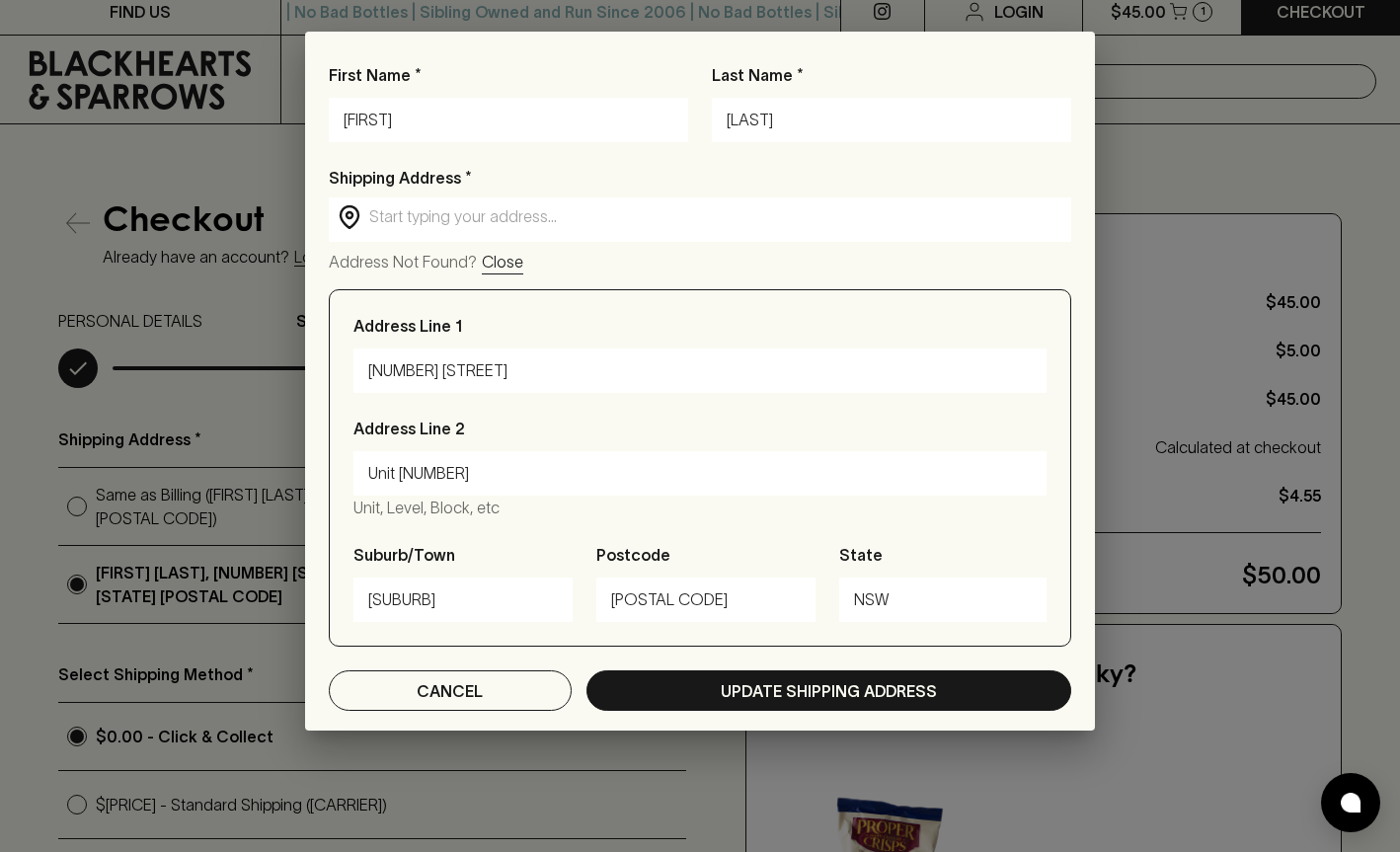 click on "[FIRST]" at bounding box center (508, 120) 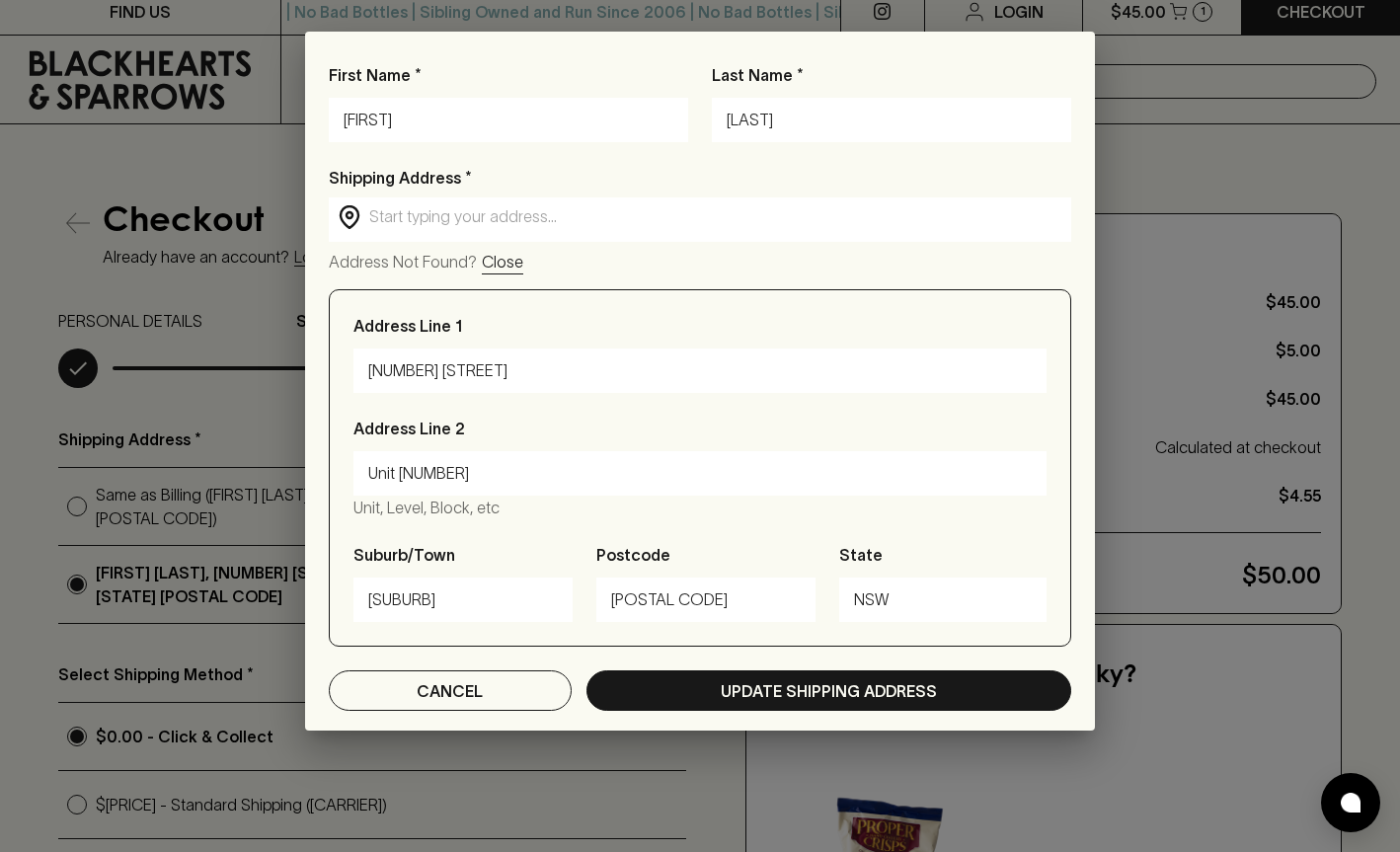 type on "[LAST]" 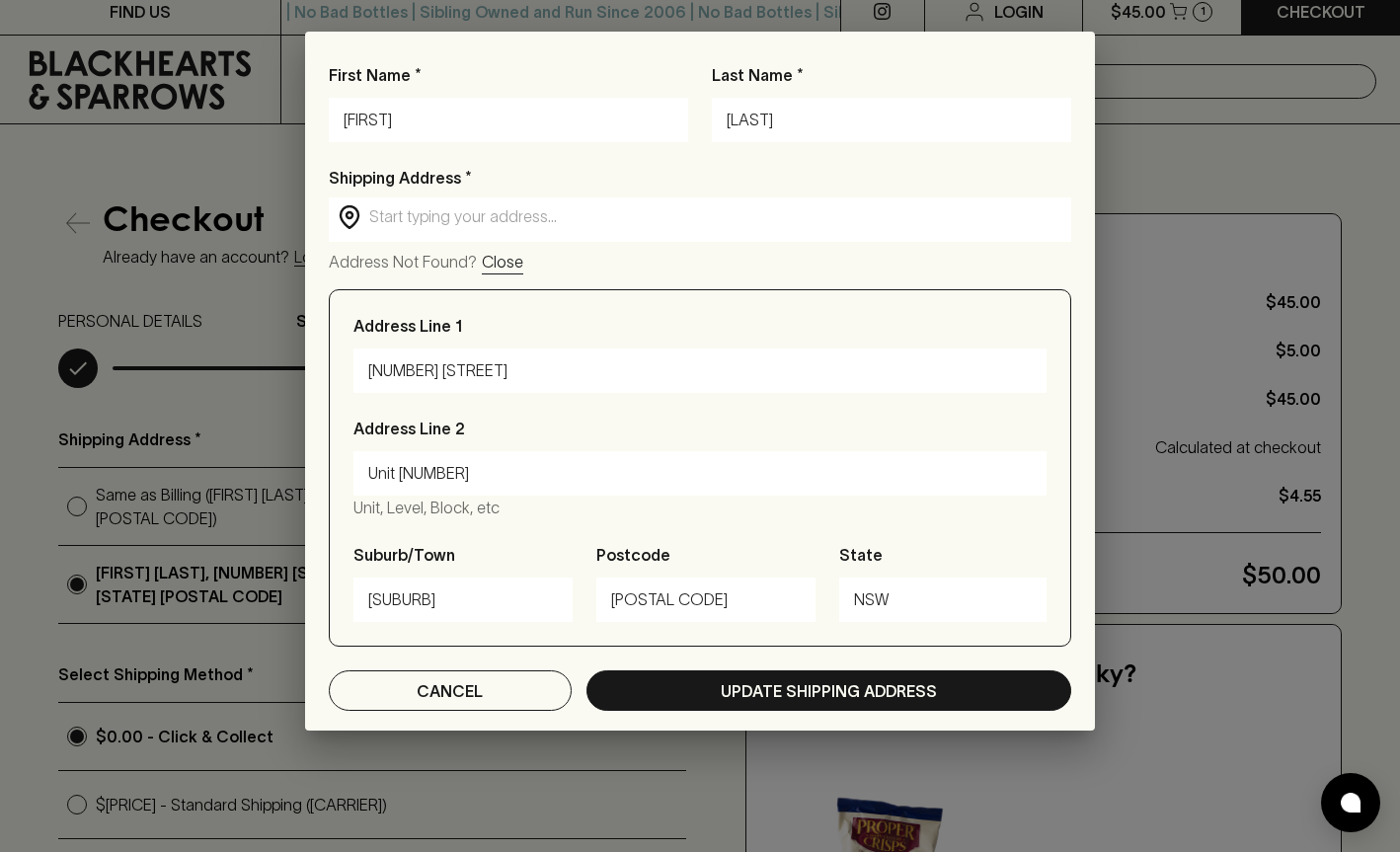 click at bounding box center (716, 216) 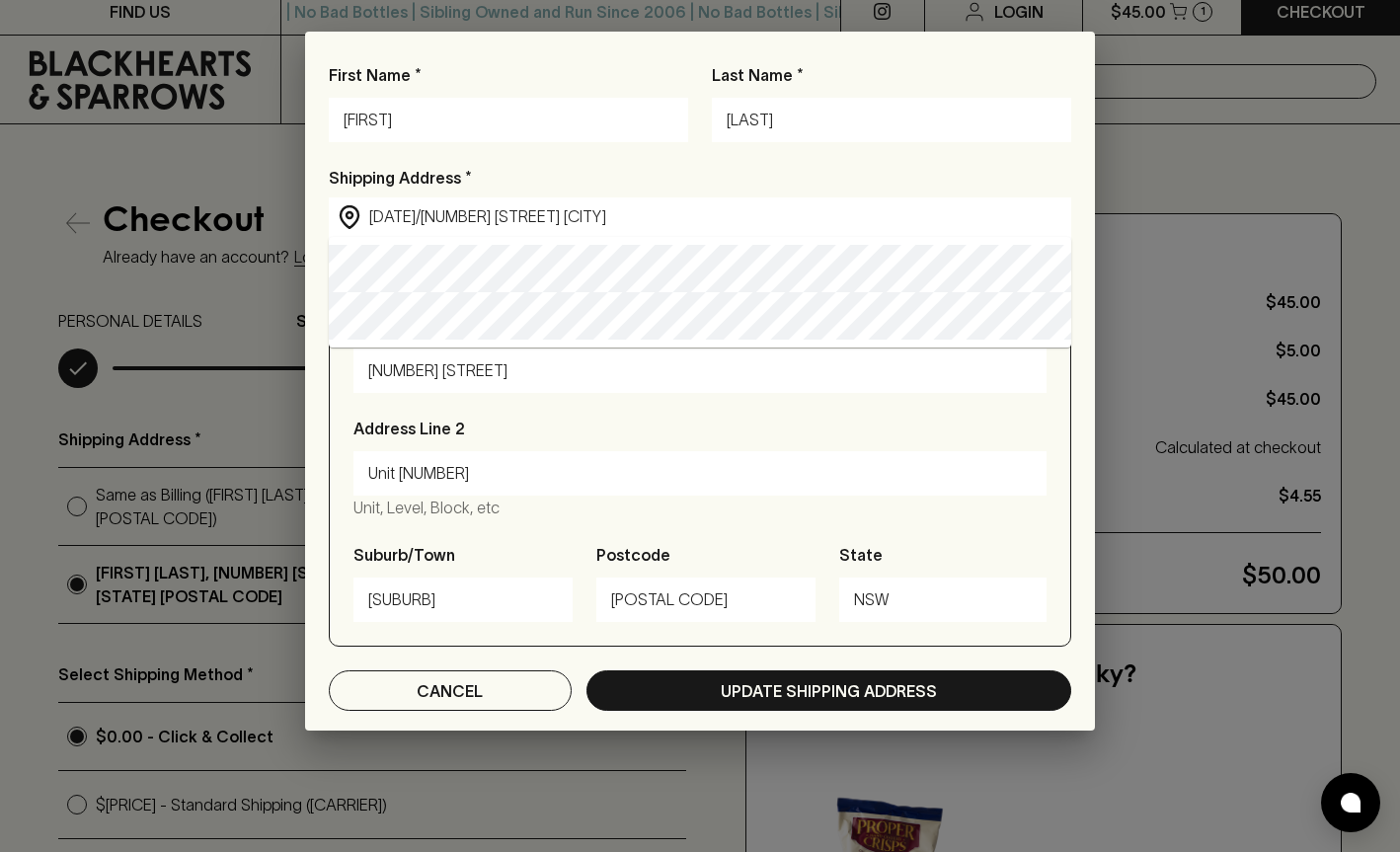 type on "[DATE]/[NUMBER] [STREET], [CITY] [STATE], [COUNTRY]" 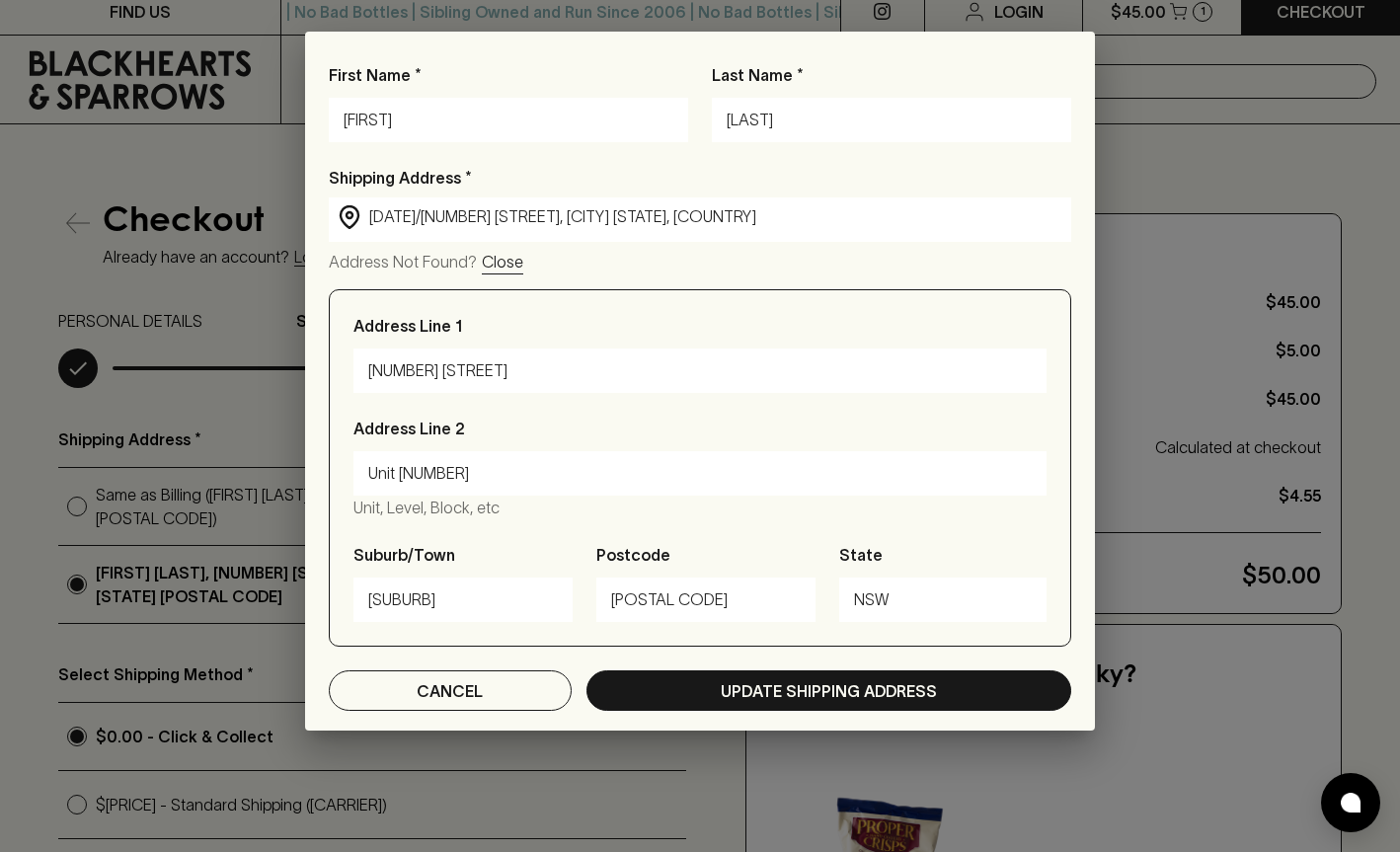 type on "[NUMBER]/[NUMBER] [STREET]" 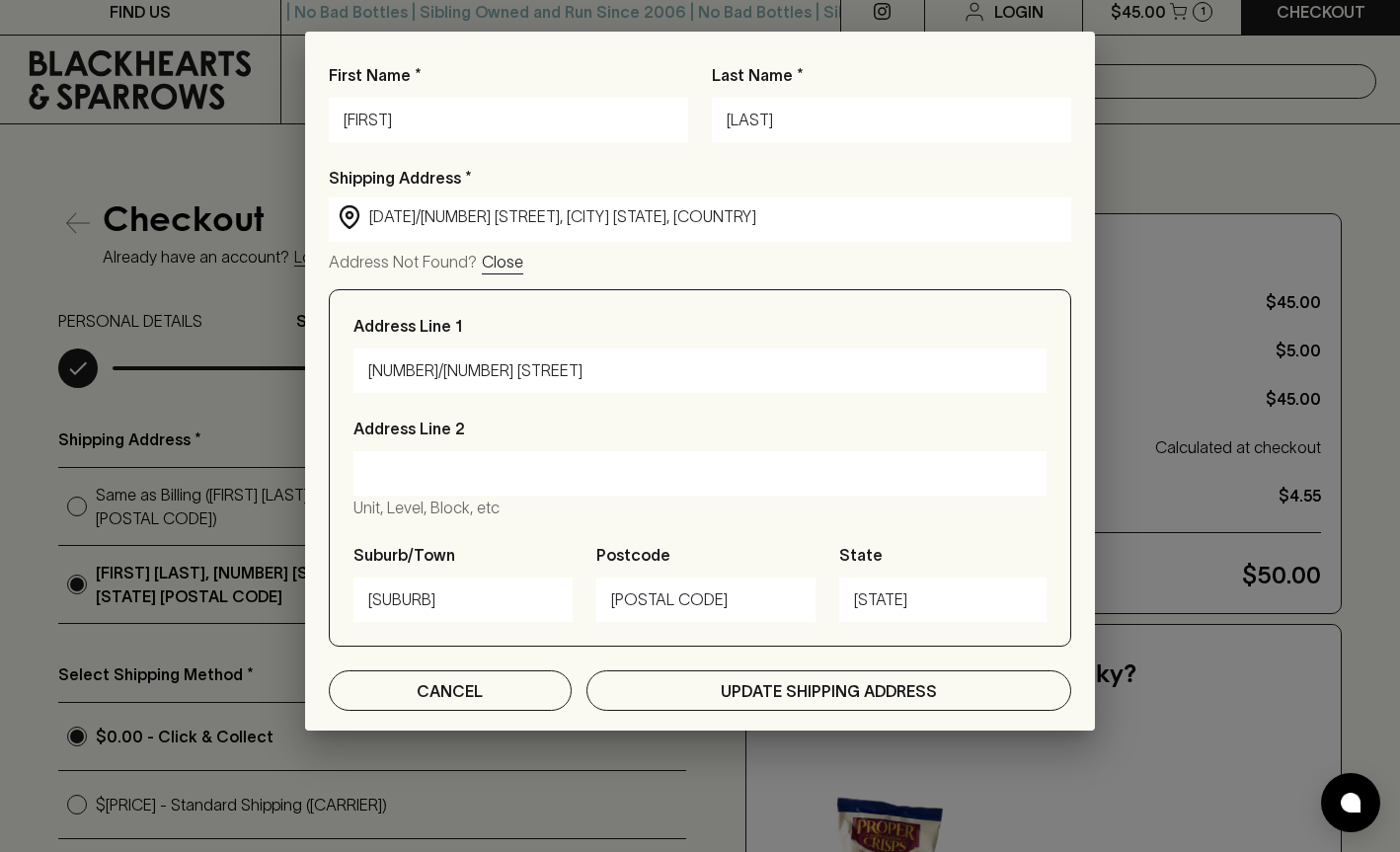 type on "[DATE]/[NUMBER] [STREET], [CITY] [STATE], [COUNTRY]" 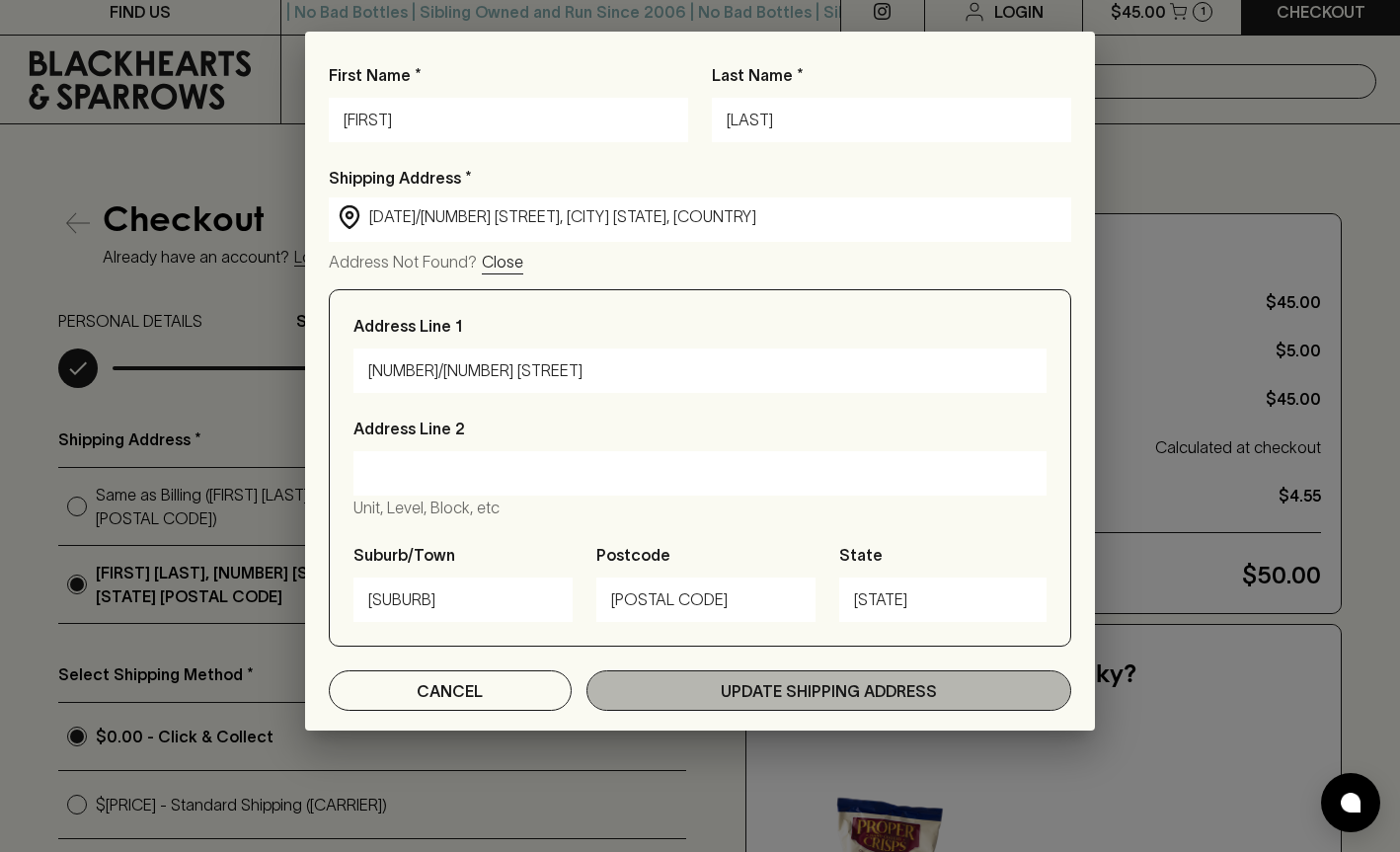 click on "Update Shipping Address" at bounding box center [828, 690] 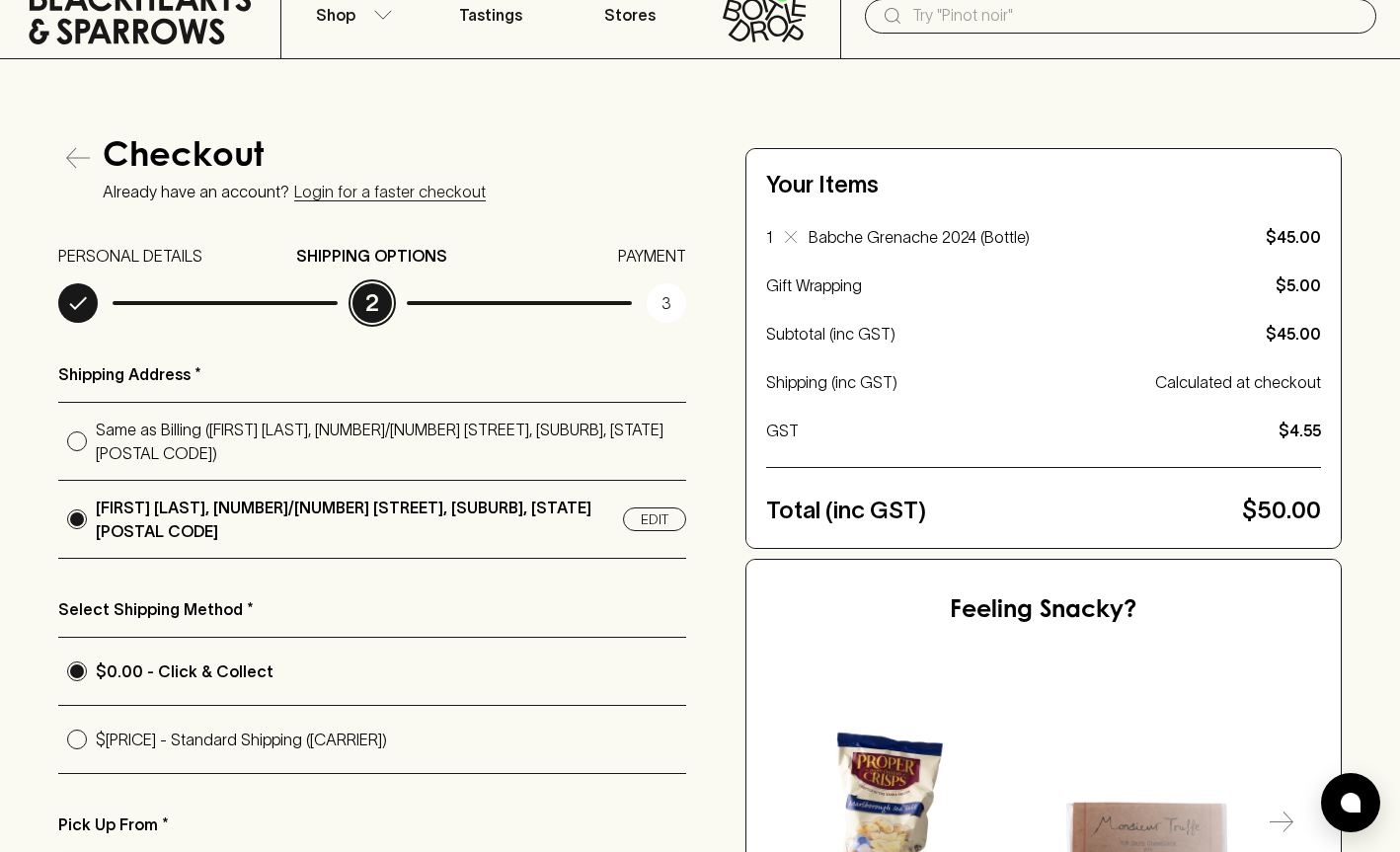 scroll, scrollTop: 110, scrollLeft: 0, axis: vertical 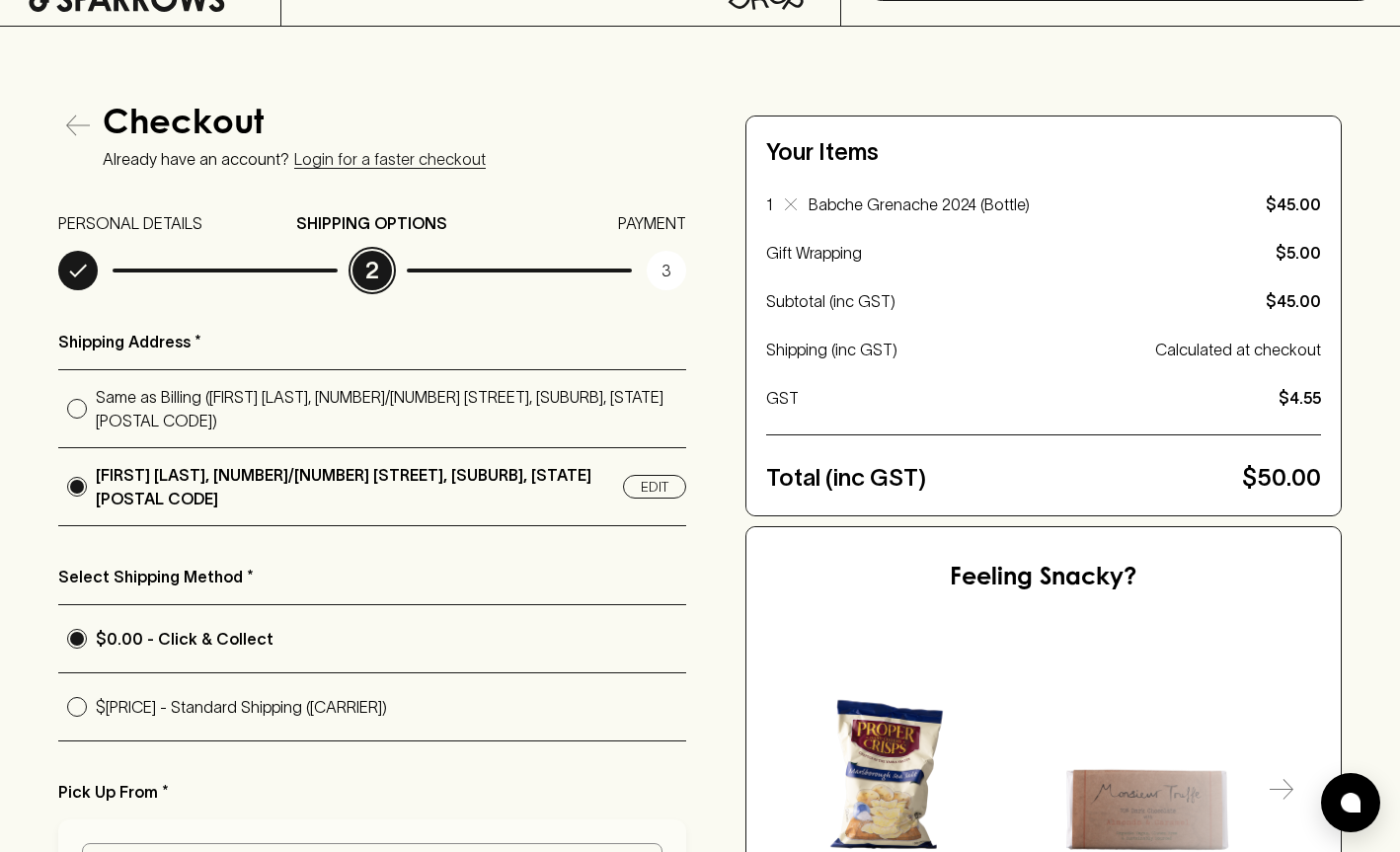 click on "$[PRICE] - Standard Shipping ([CARRIER])" at bounding box center [391, 707] 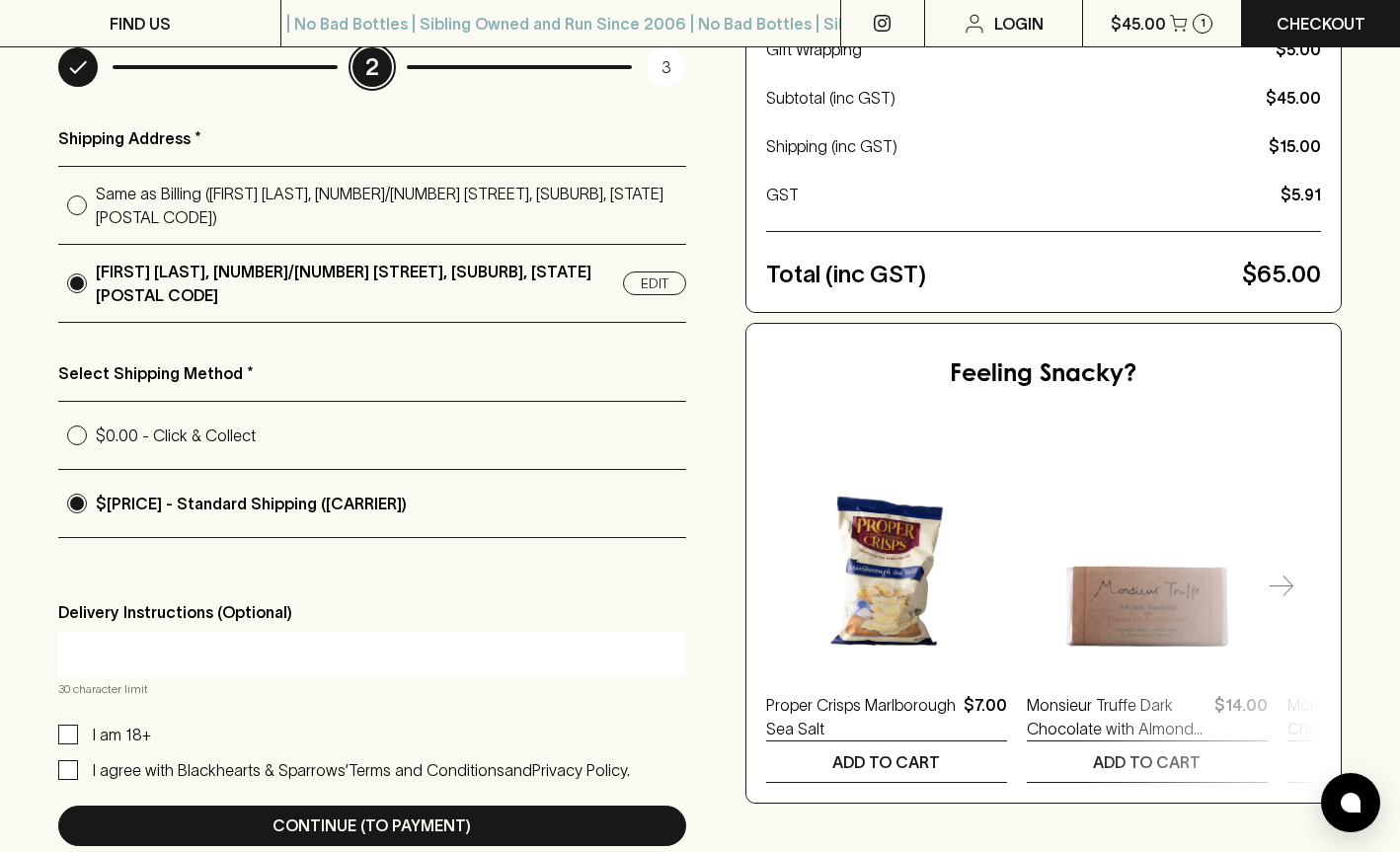 scroll, scrollTop: 316, scrollLeft: 0, axis: vertical 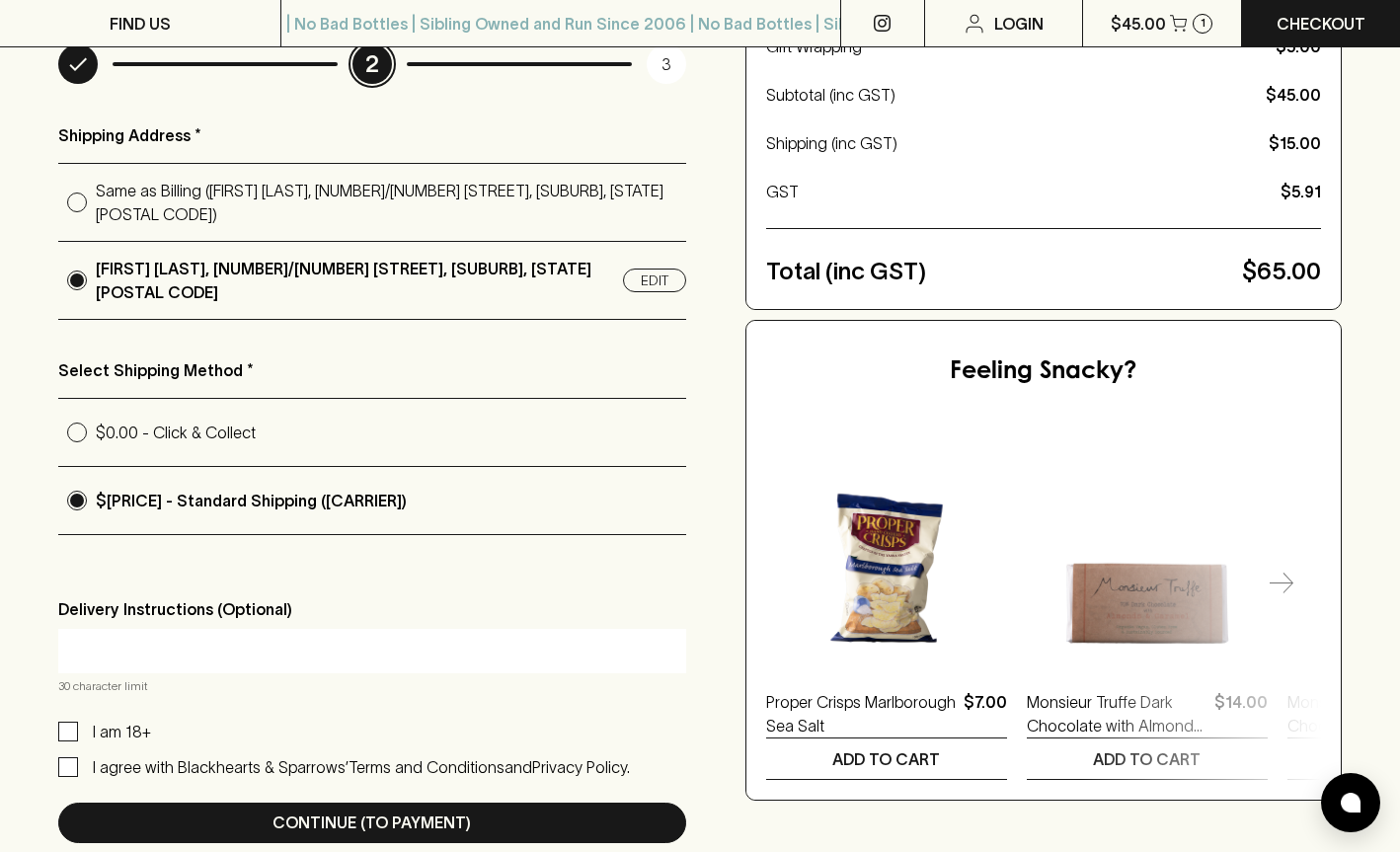 click on "I am 18+" at bounding box center (121, 732) 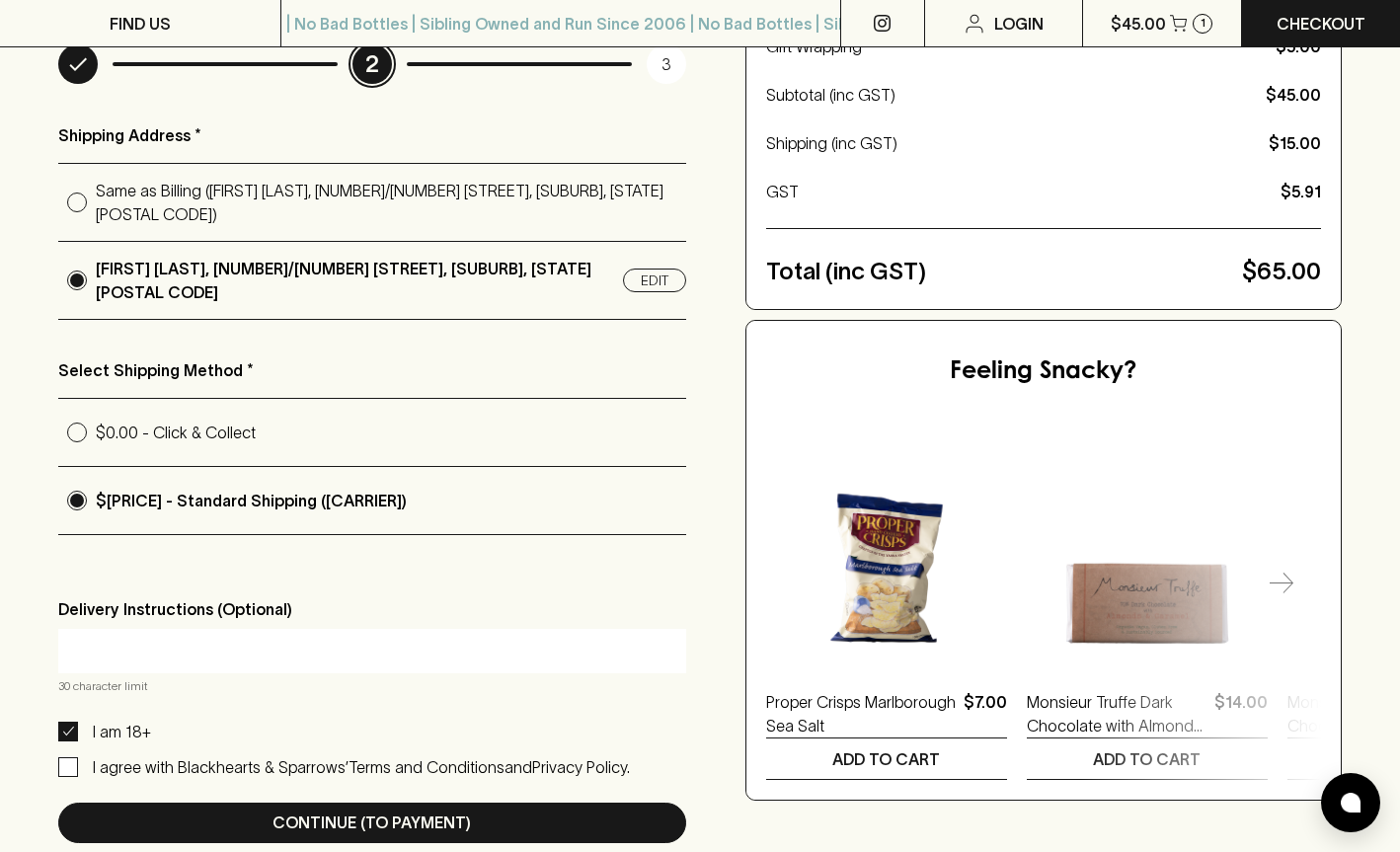 click on "I agree with Blackhearts & Sparrows’   Terms and Conditions  and  Privacy Policy." at bounding box center (68, 767) 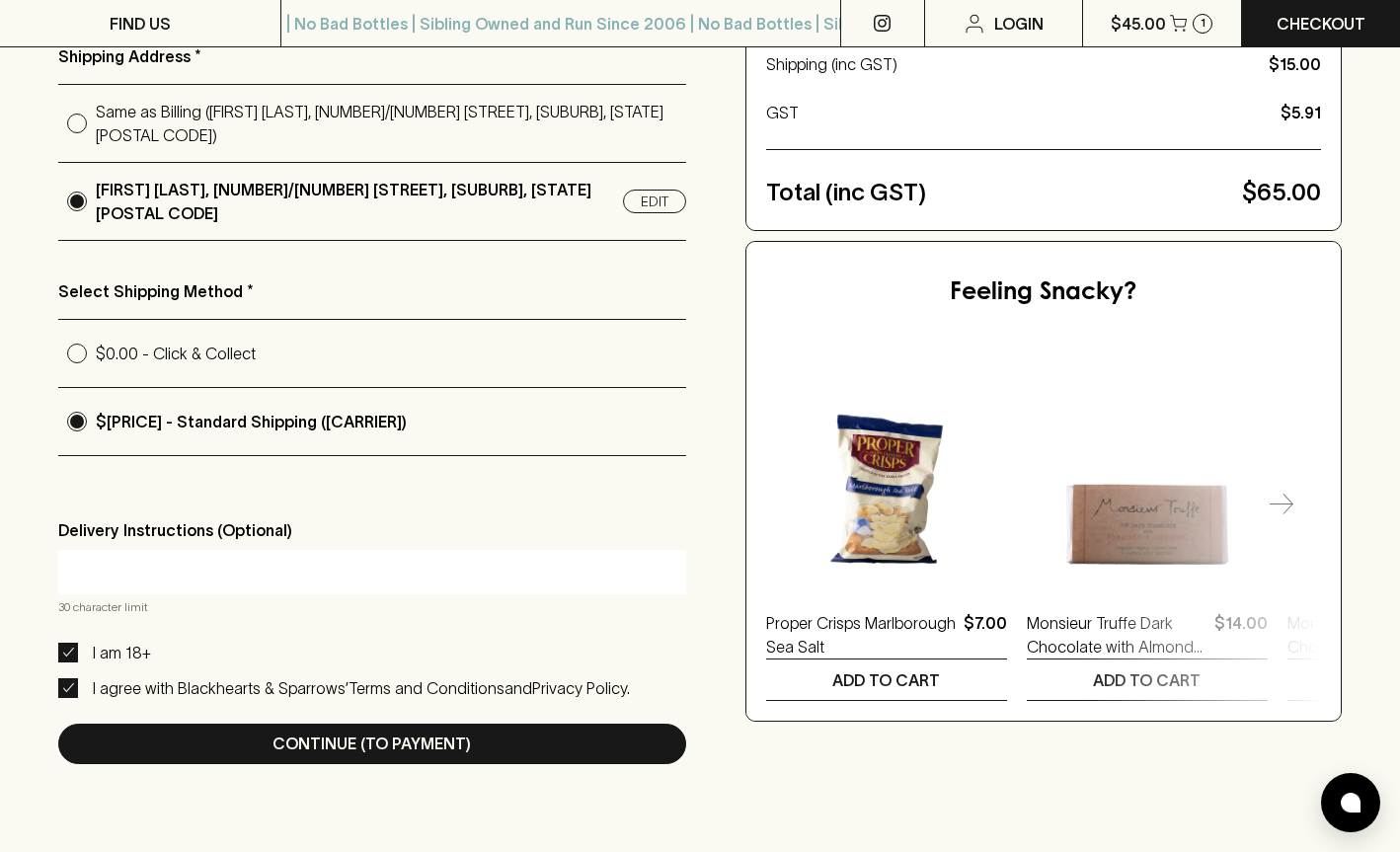 scroll, scrollTop: 438, scrollLeft: 0, axis: vertical 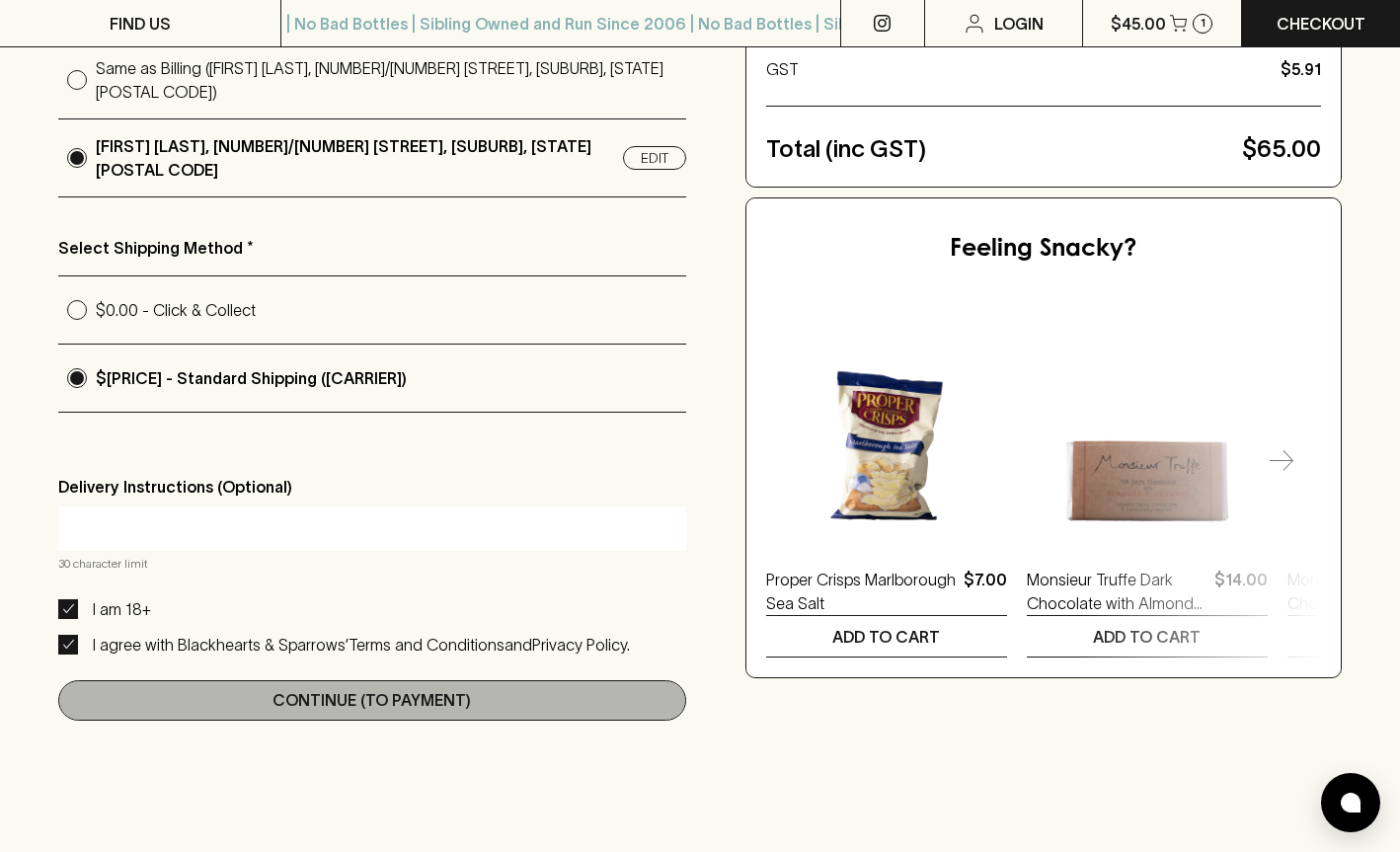 click on "Continue (To Payment)" at bounding box center [371, 700] 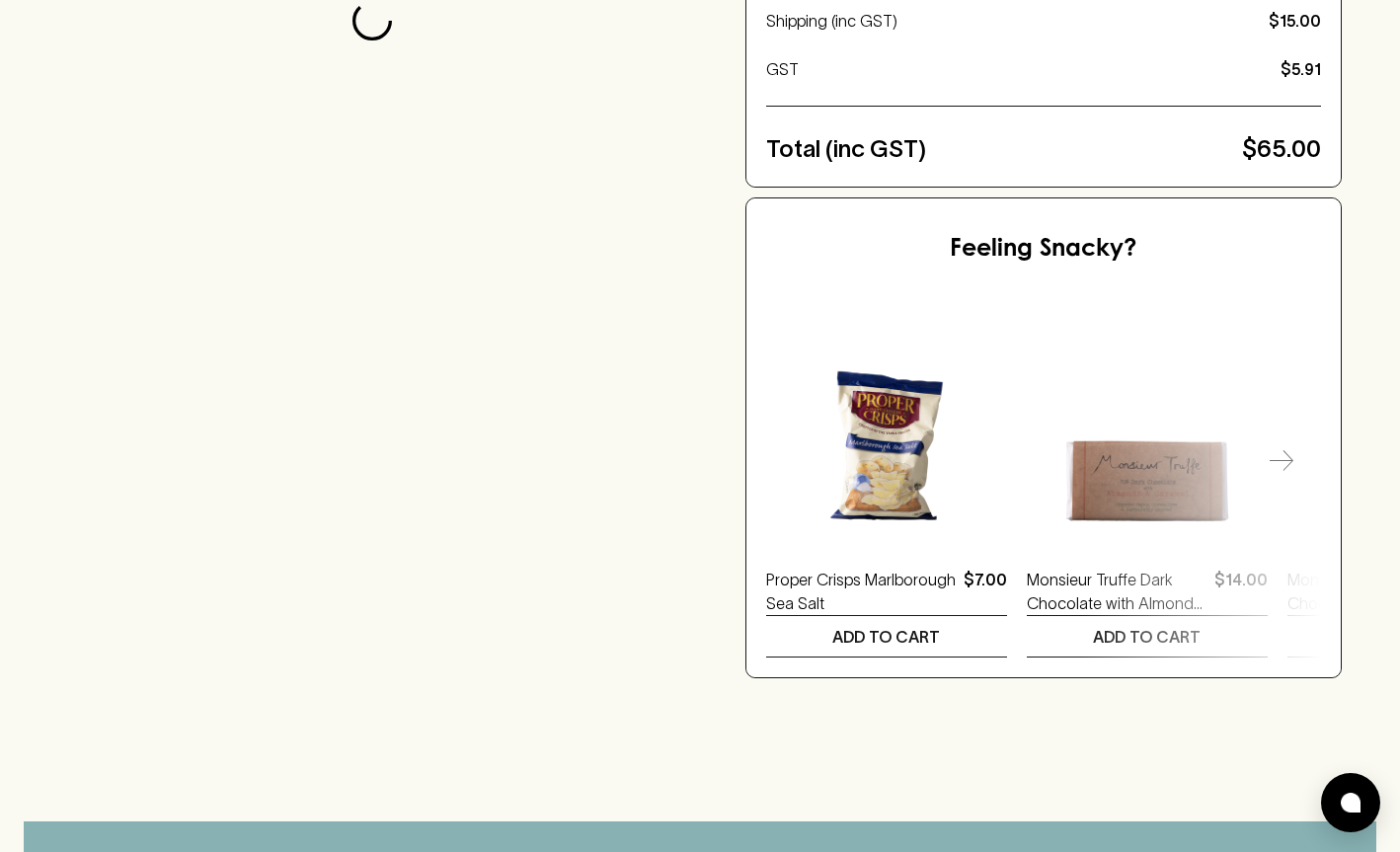 scroll, scrollTop: 0, scrollLeft: 0, axis: both 